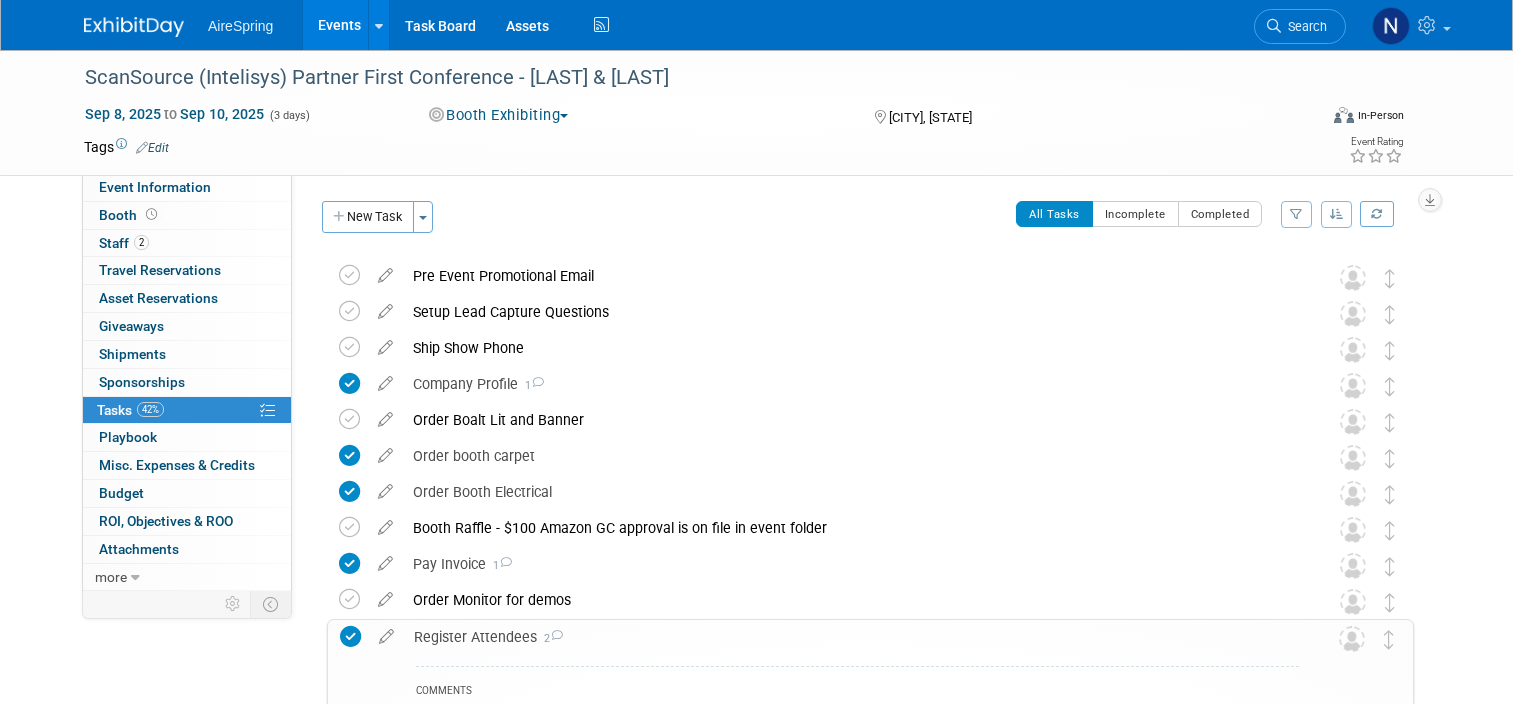 scroll, scrollTop: 432, scrollLeft: 0, axis: vertical 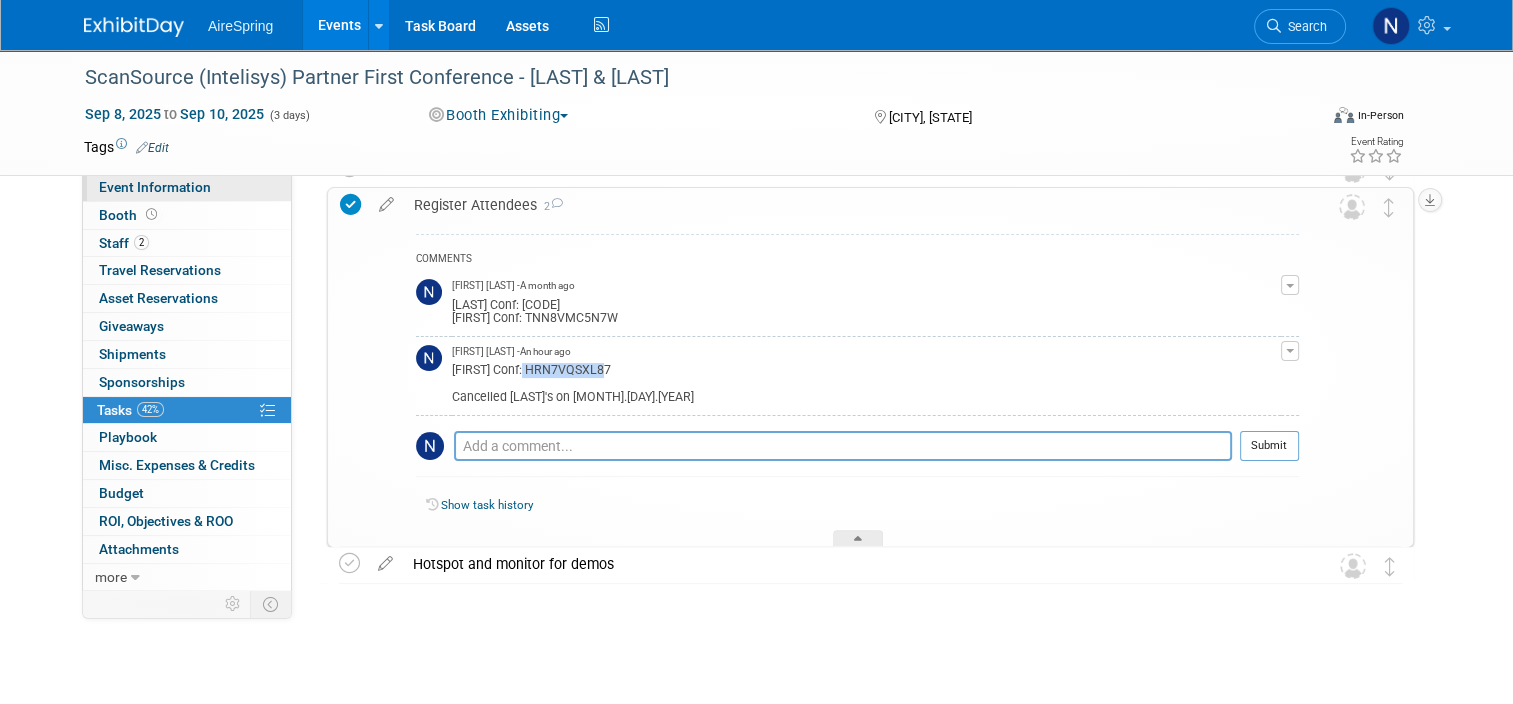 click on "Event Information" at bounding box center [155, 187] 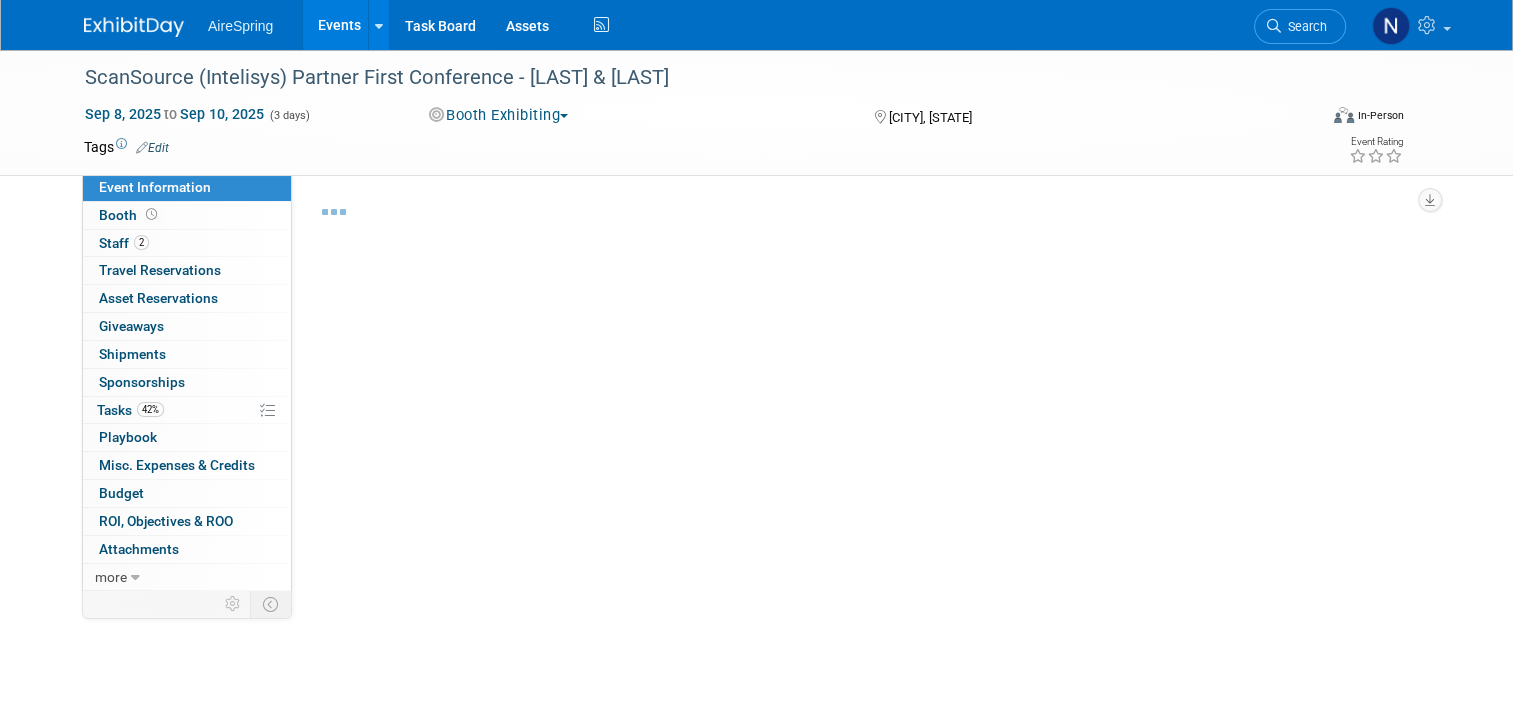 select on "Partner Event" 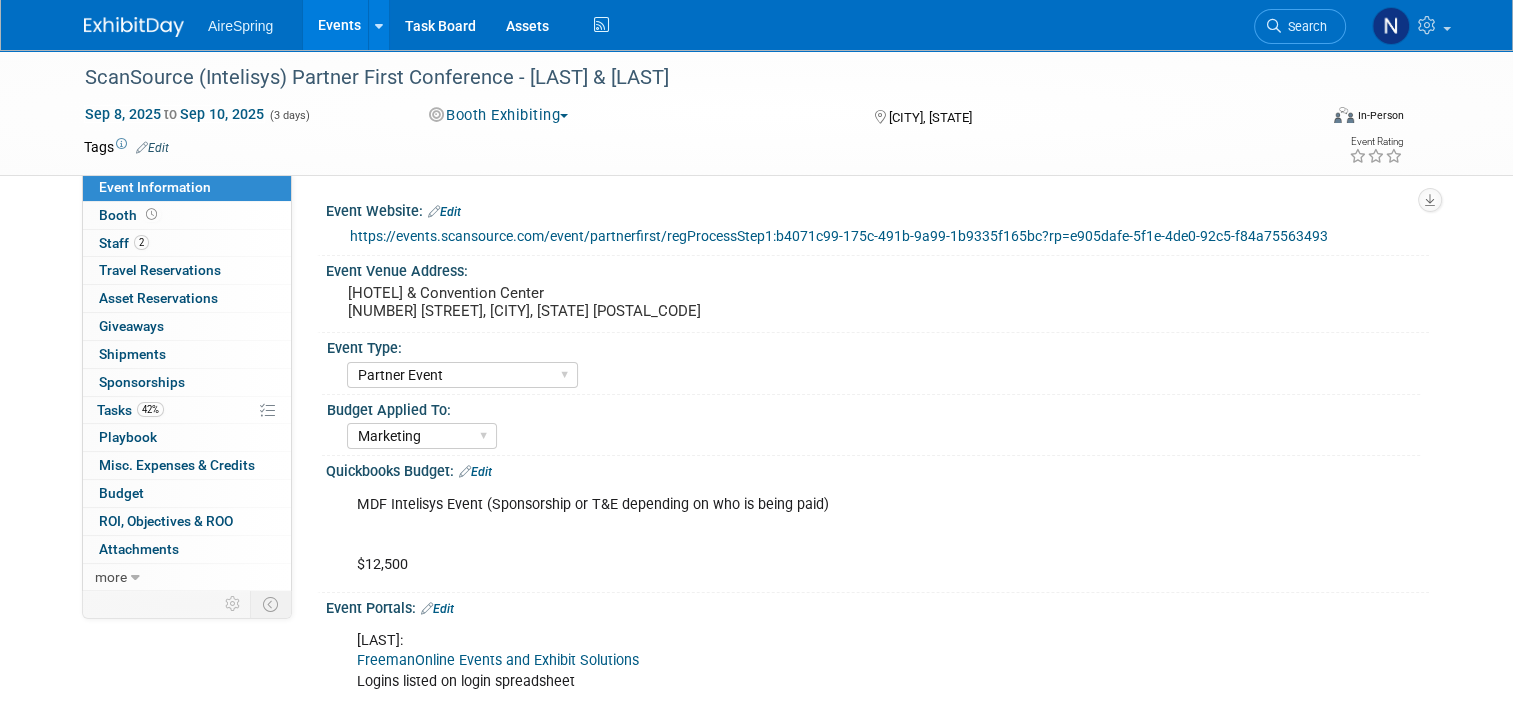 scroll, scrollTop: 300, scrollLeft: 0, axis: vertical 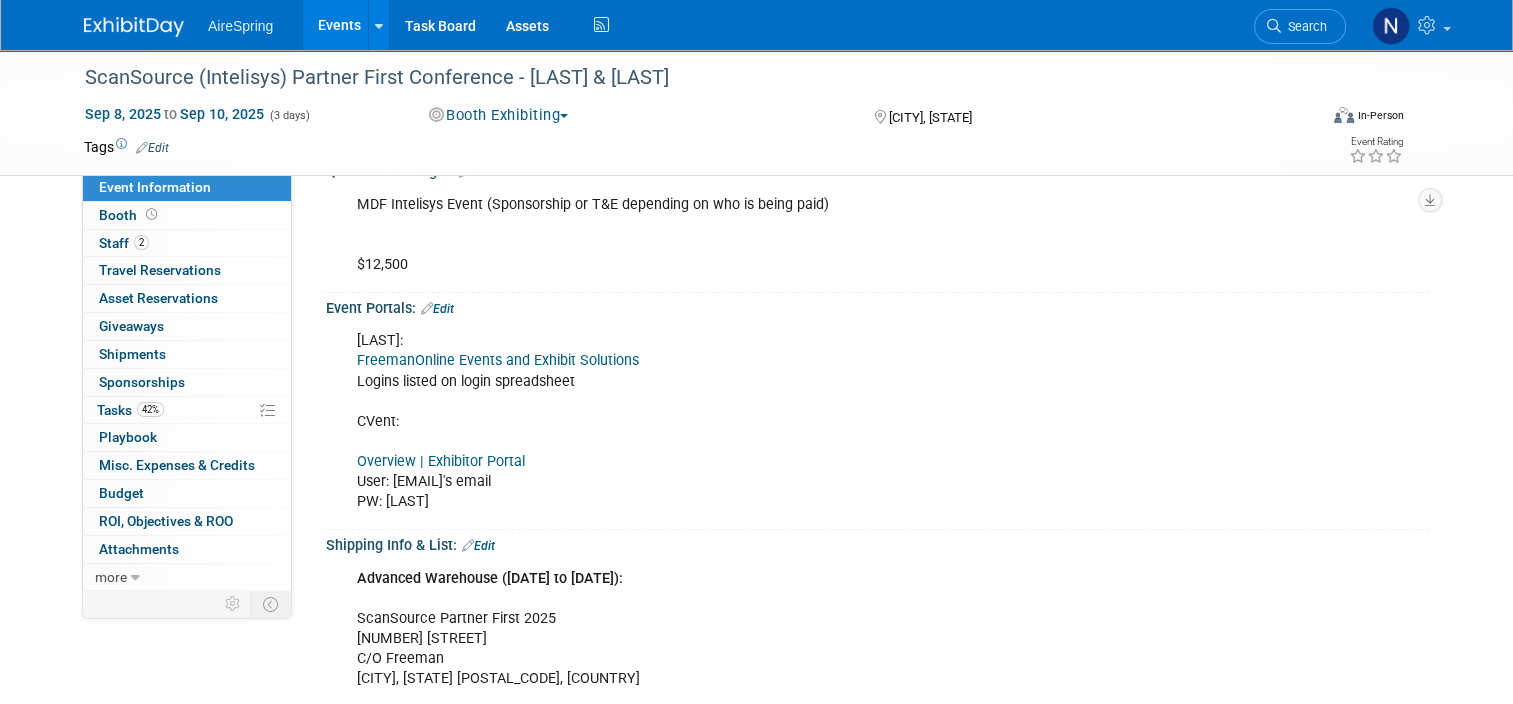 click on "Overview | Exhibitor Portal" at bounding box center [441, 461] 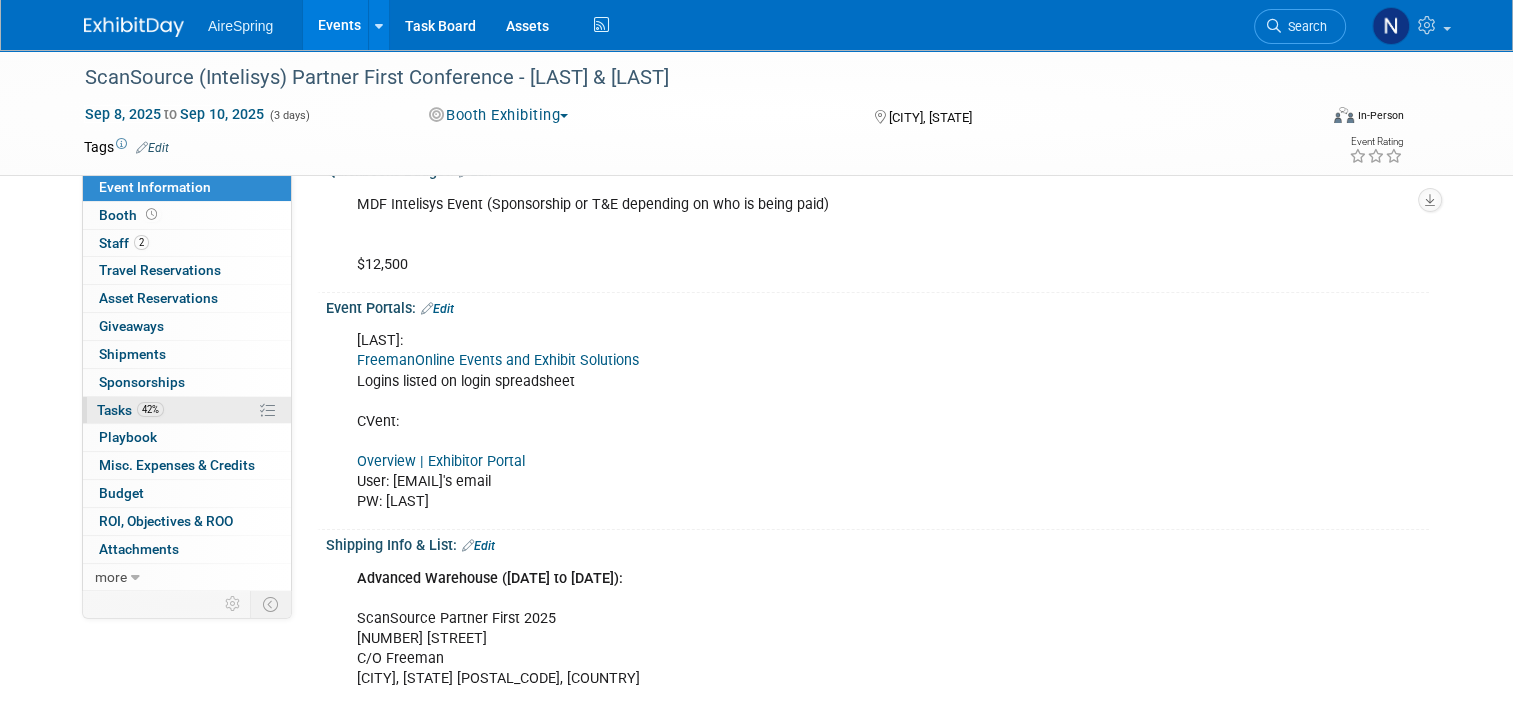 click on "42%
Tasks 42%" at bounding box center [187, 410] 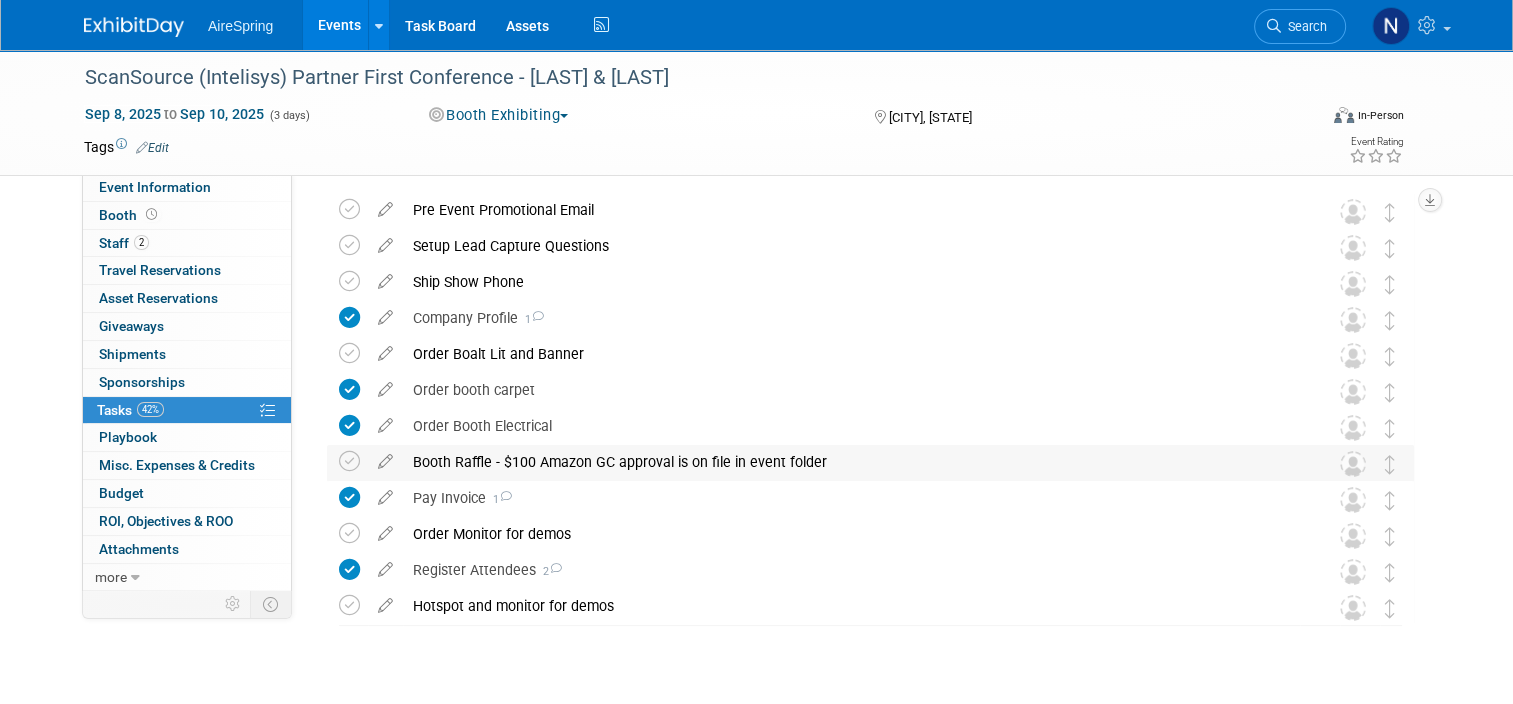 scroll, scrollTop: 100, scrollLeft: 0, axis: vertical 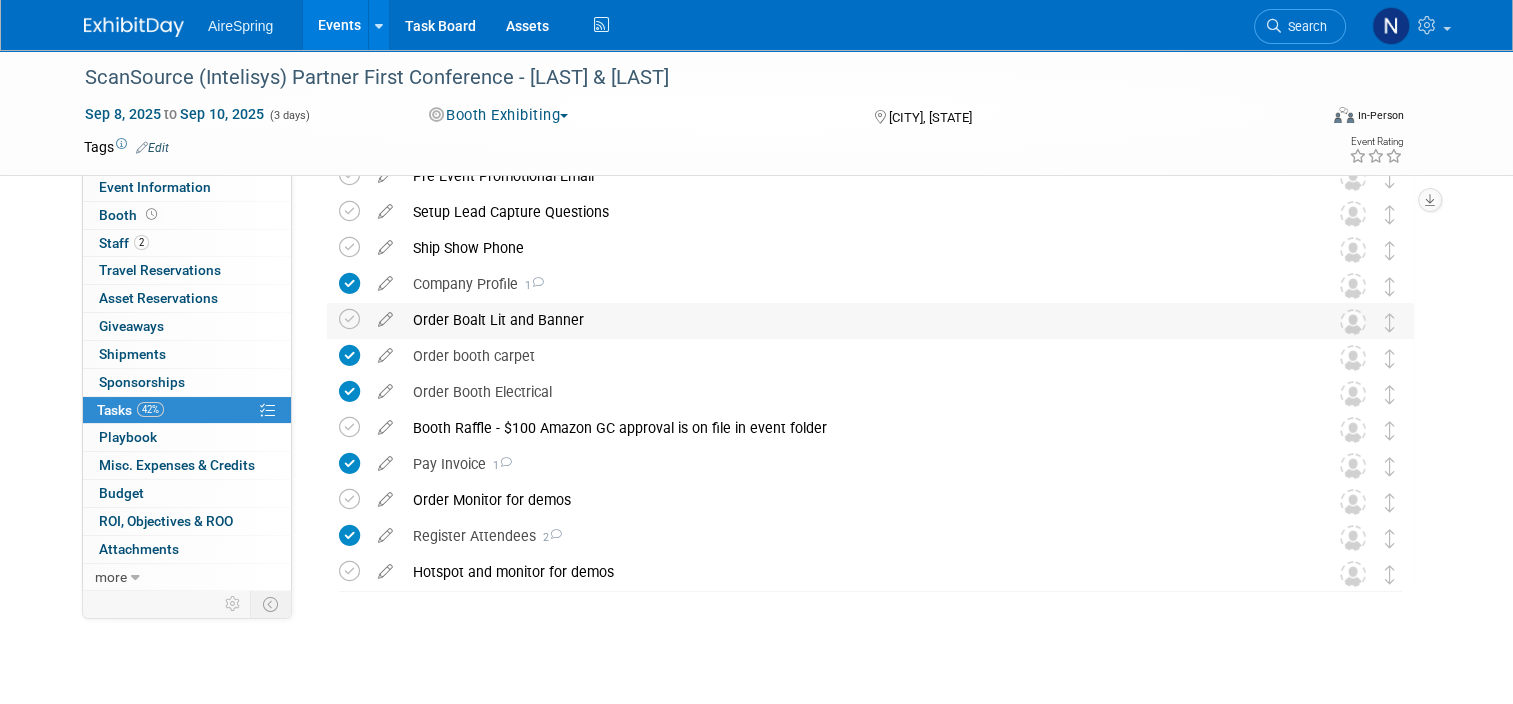 click on "Order Boalt Lit and Banner" at bounding box center (851, 320) 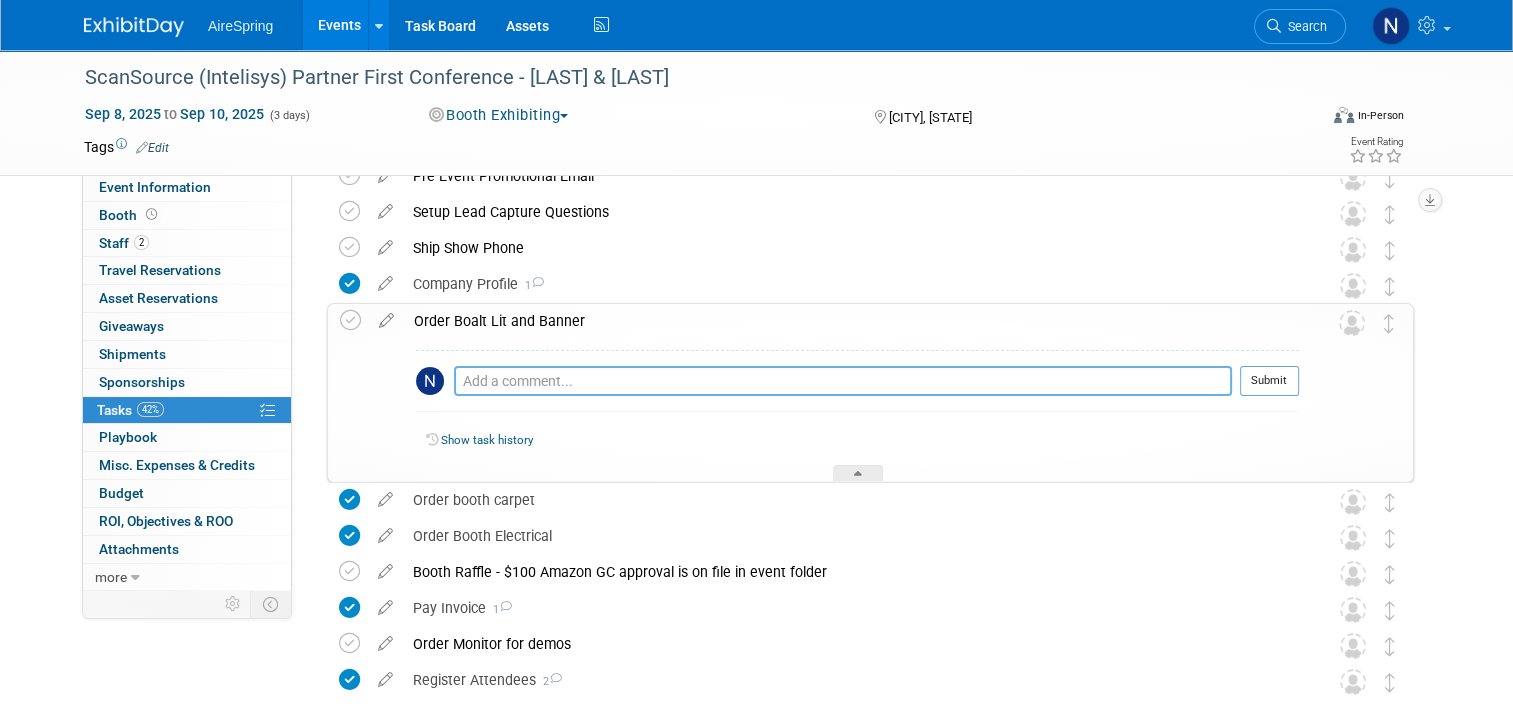click at bounding box center [843, 381] 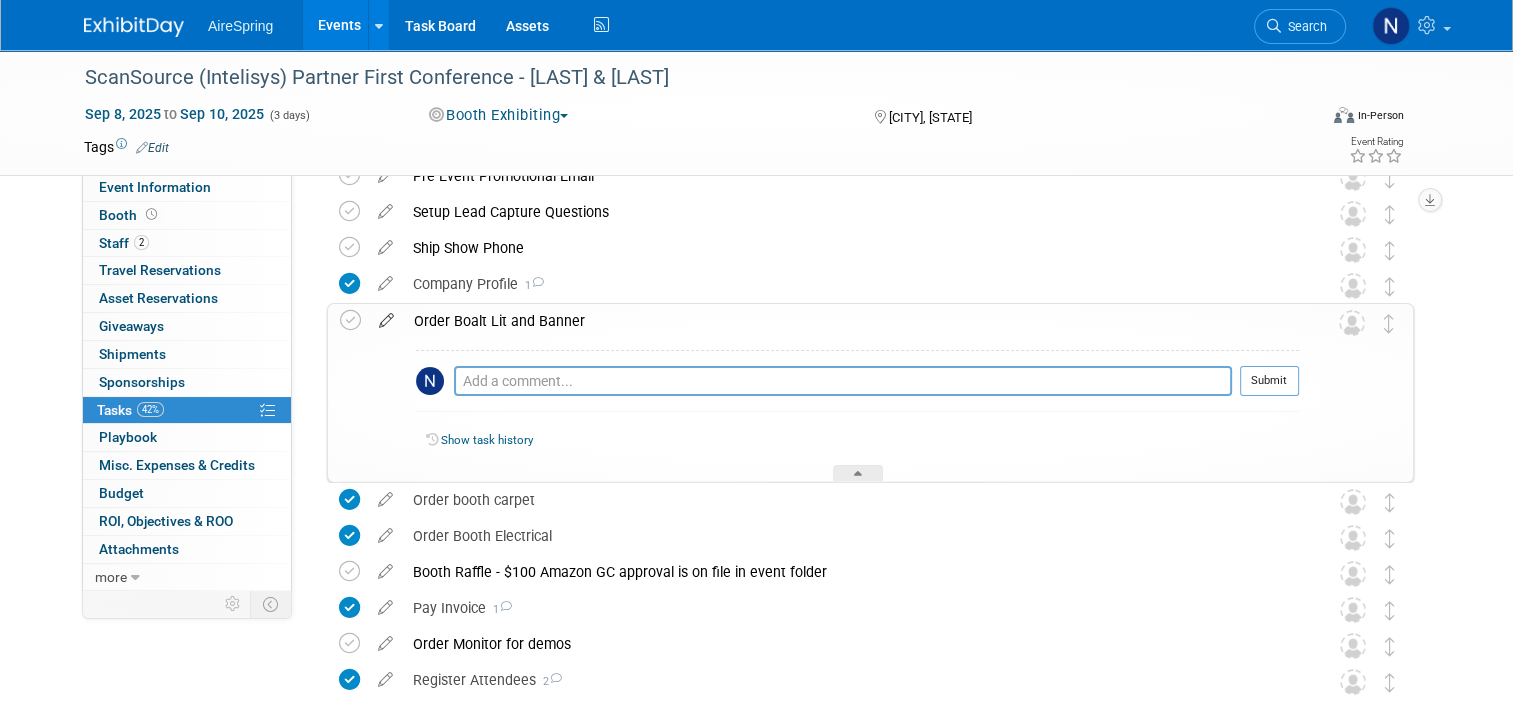 click at bounding box center [386, 316] 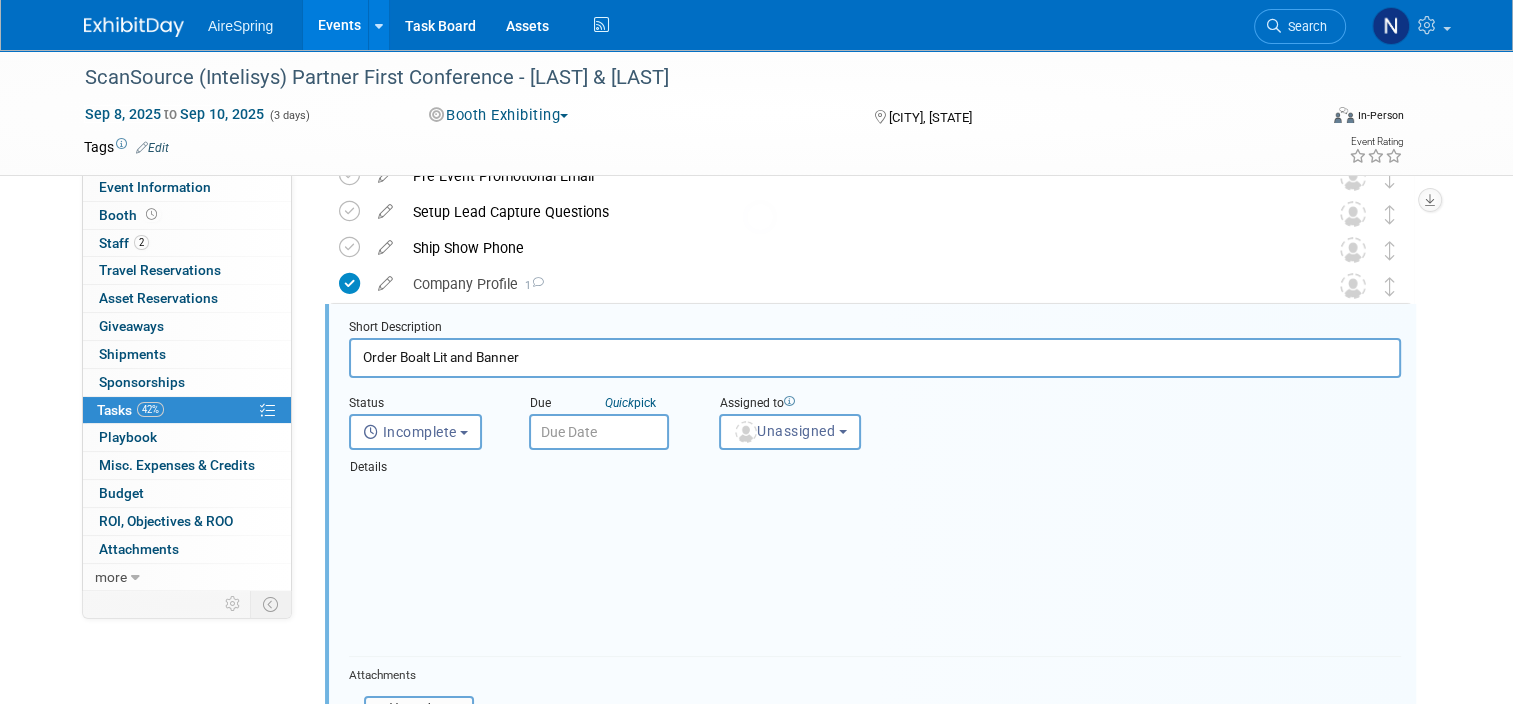 scroll, scrollTop: 111, scrollLeft: 0, axis: vertical 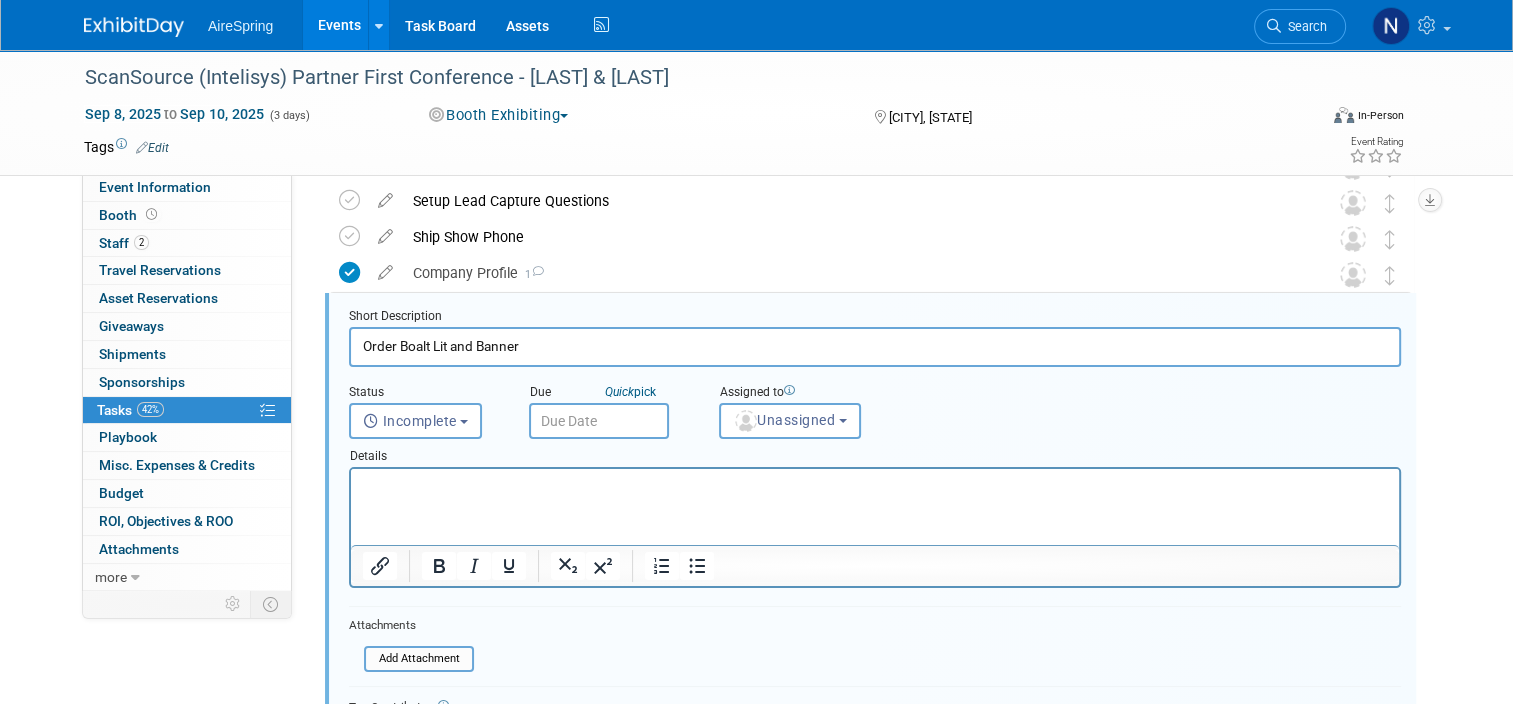 drag, startPoint x: 566, startPoint y: 332, endPoint x: 331, endPoint y: 332, distance: 235 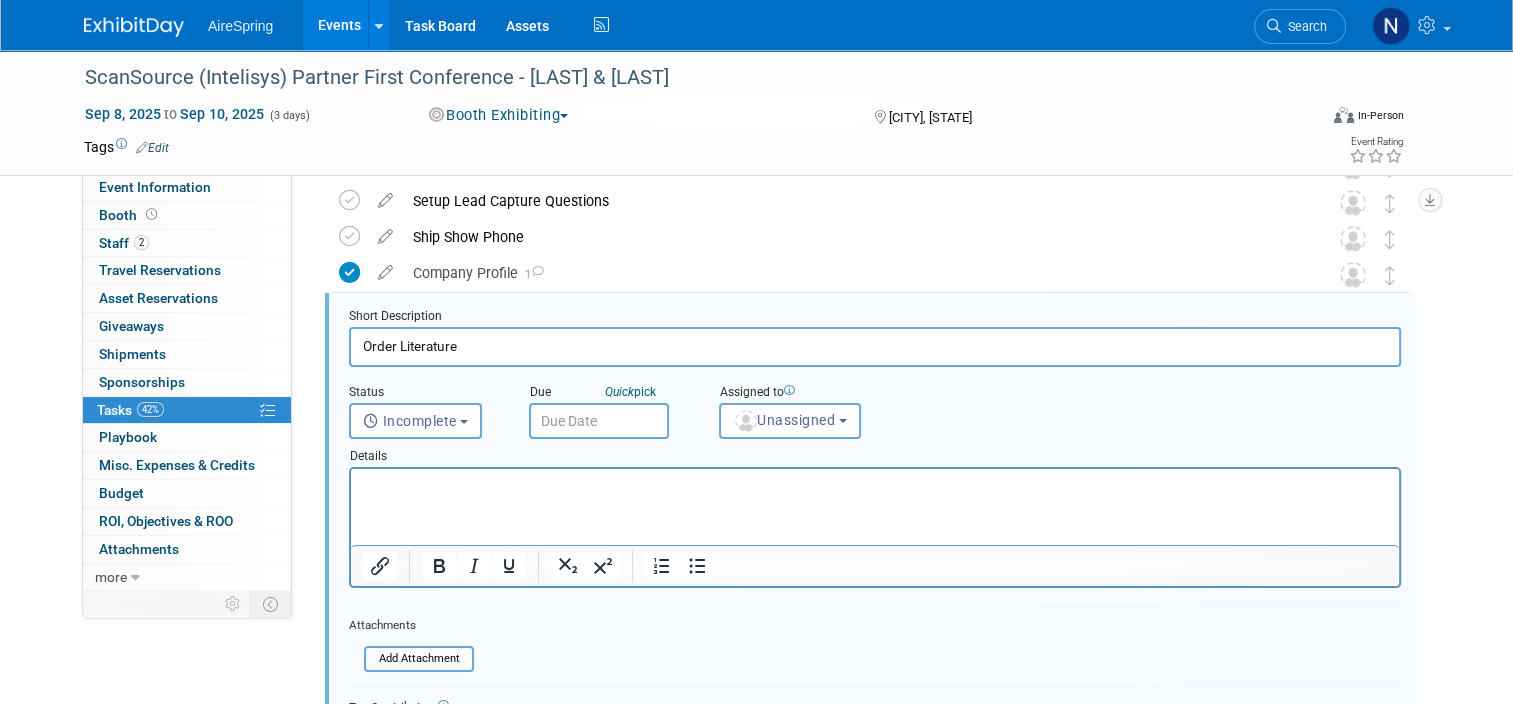 type on "Order Literature" 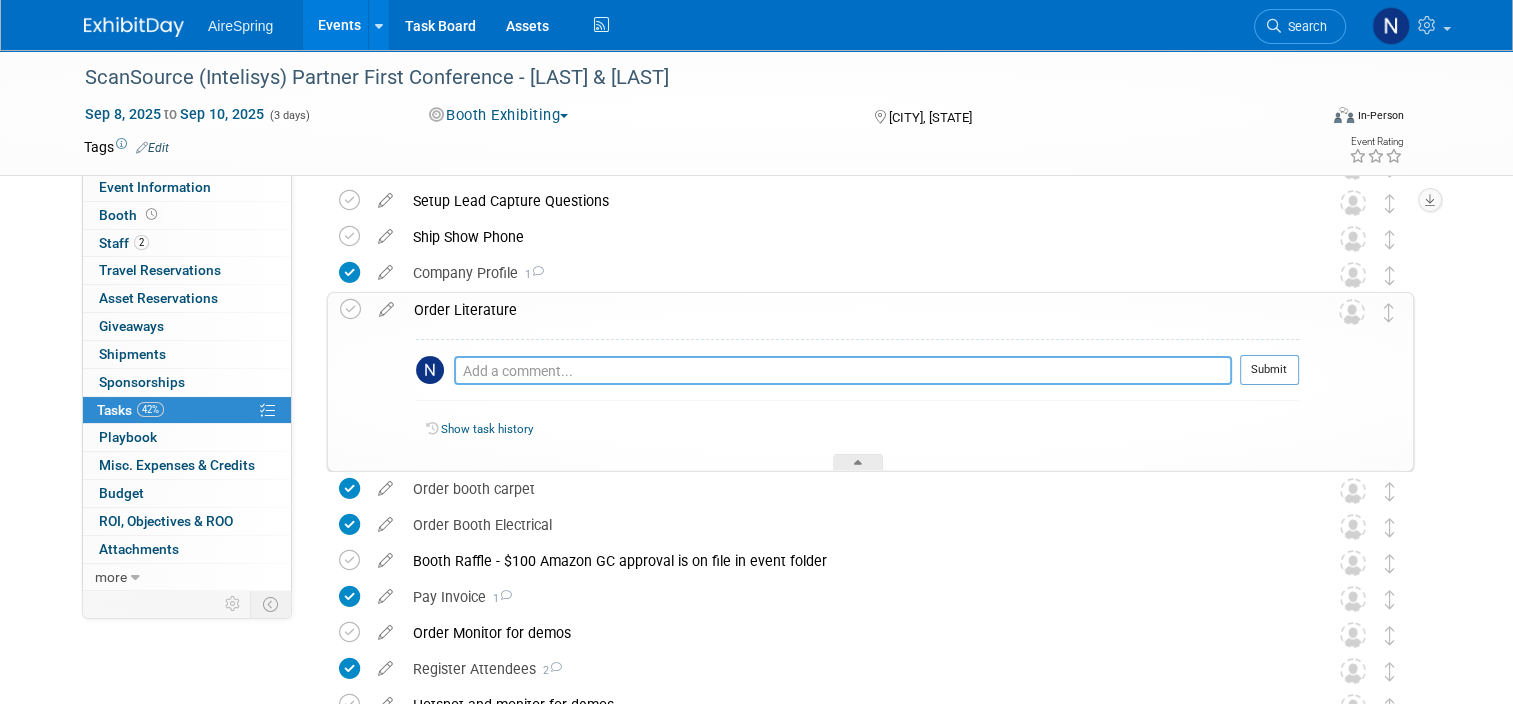 drag, startPoint x: 531, startPoint y: 369, endPoint x: 558, endPoint y: 369, distance: 27 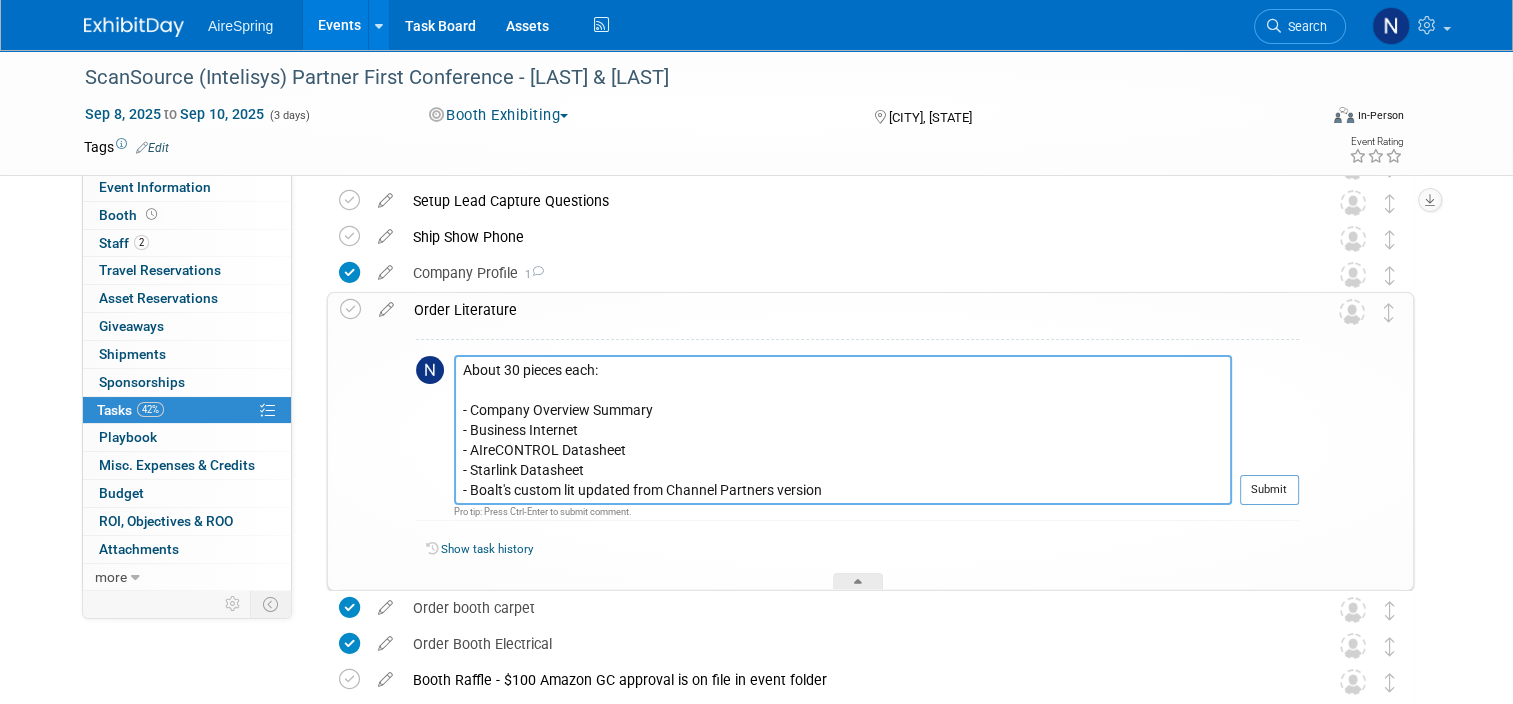 click on "About 30 pieces each:
- Company Overview Summary
- Business Internet
- AIreCONTROL Datasheet
- Starlink Datasheet
- Boalt's custom lit updated from Channel Partners version" at bounding box center (843, 429) 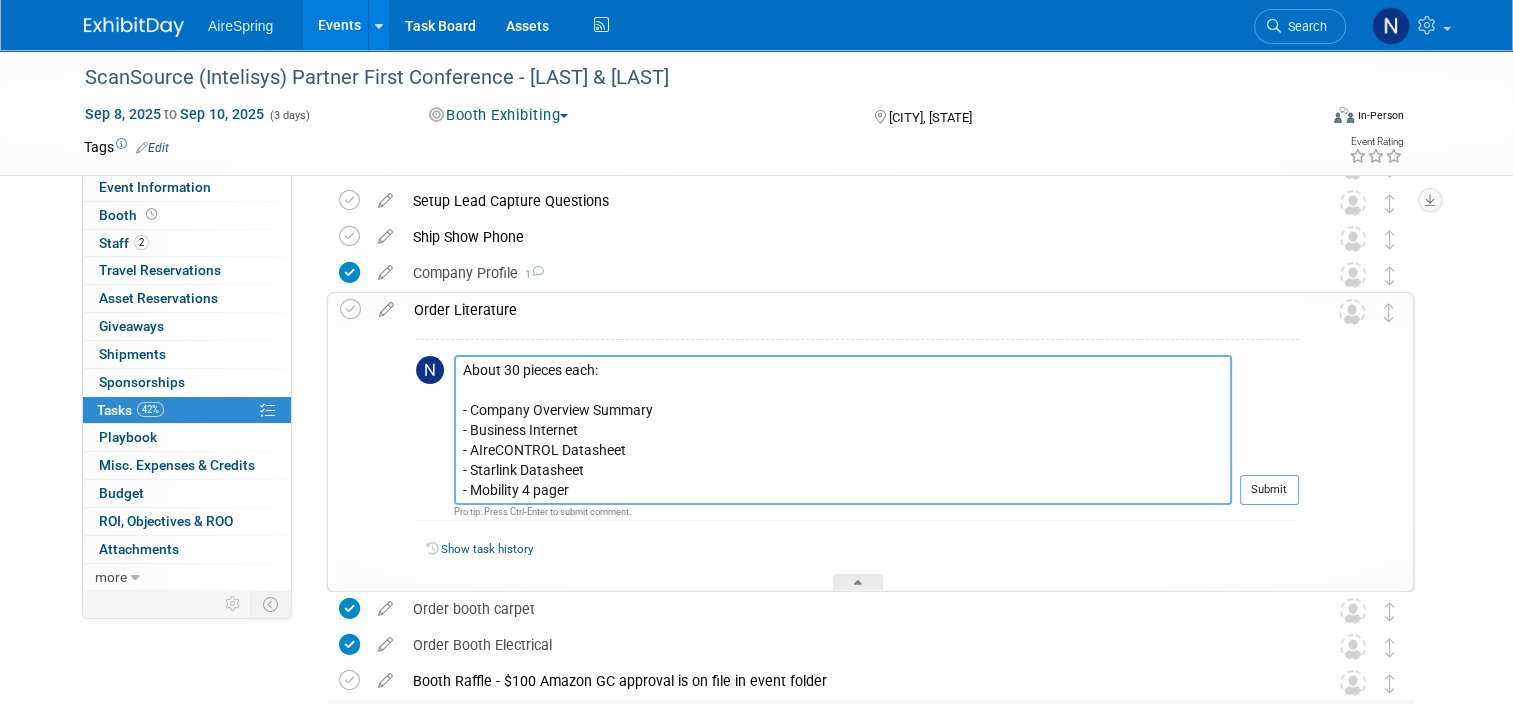 type on "About 30 pieces each:
- Company Overview Summary
- Business Internet
- AIreCONTROL Datasheet
- Starlink Datasheet
- Mobility 4 pager
- Boalt's custom lit updated from Channel Partners version" 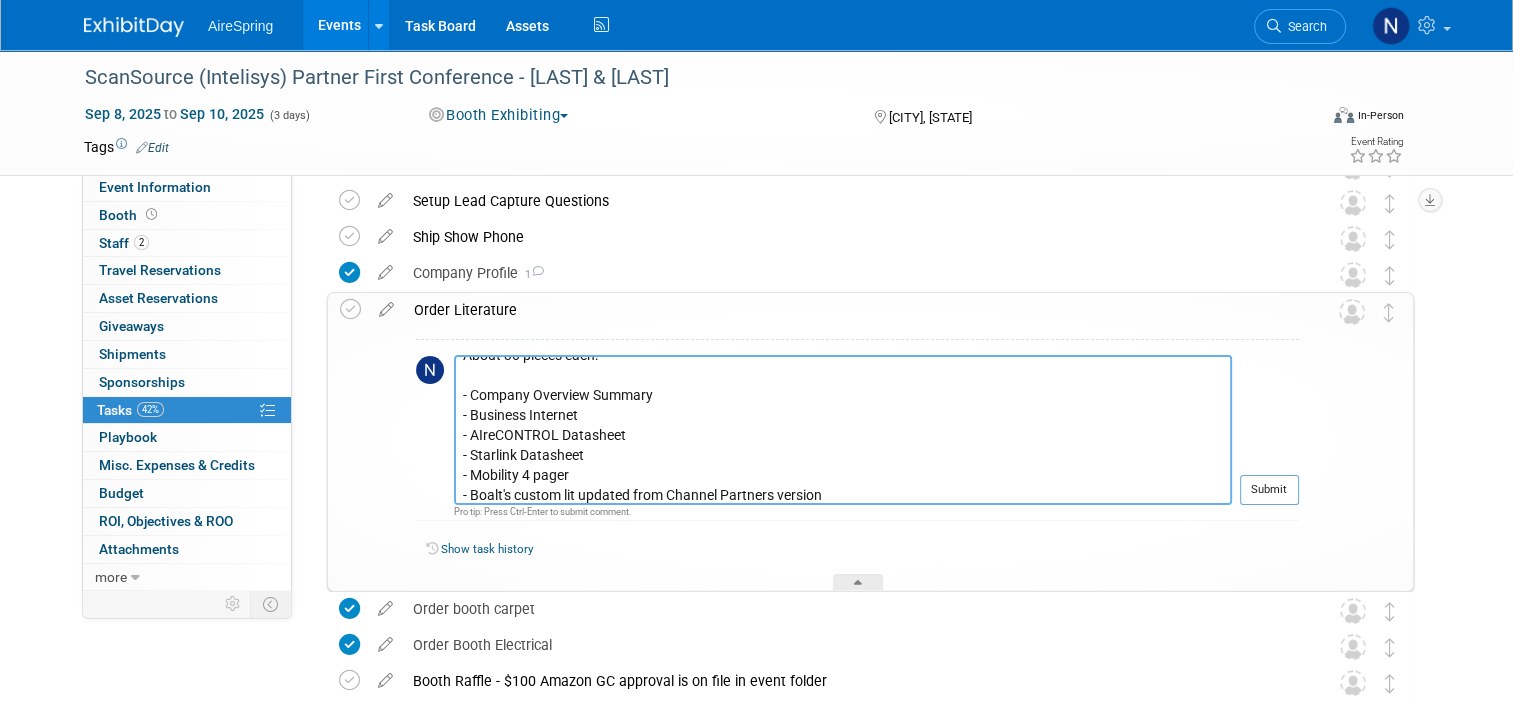scroll, scrollTop: 19, scrollLeft: 0, axis: vertical 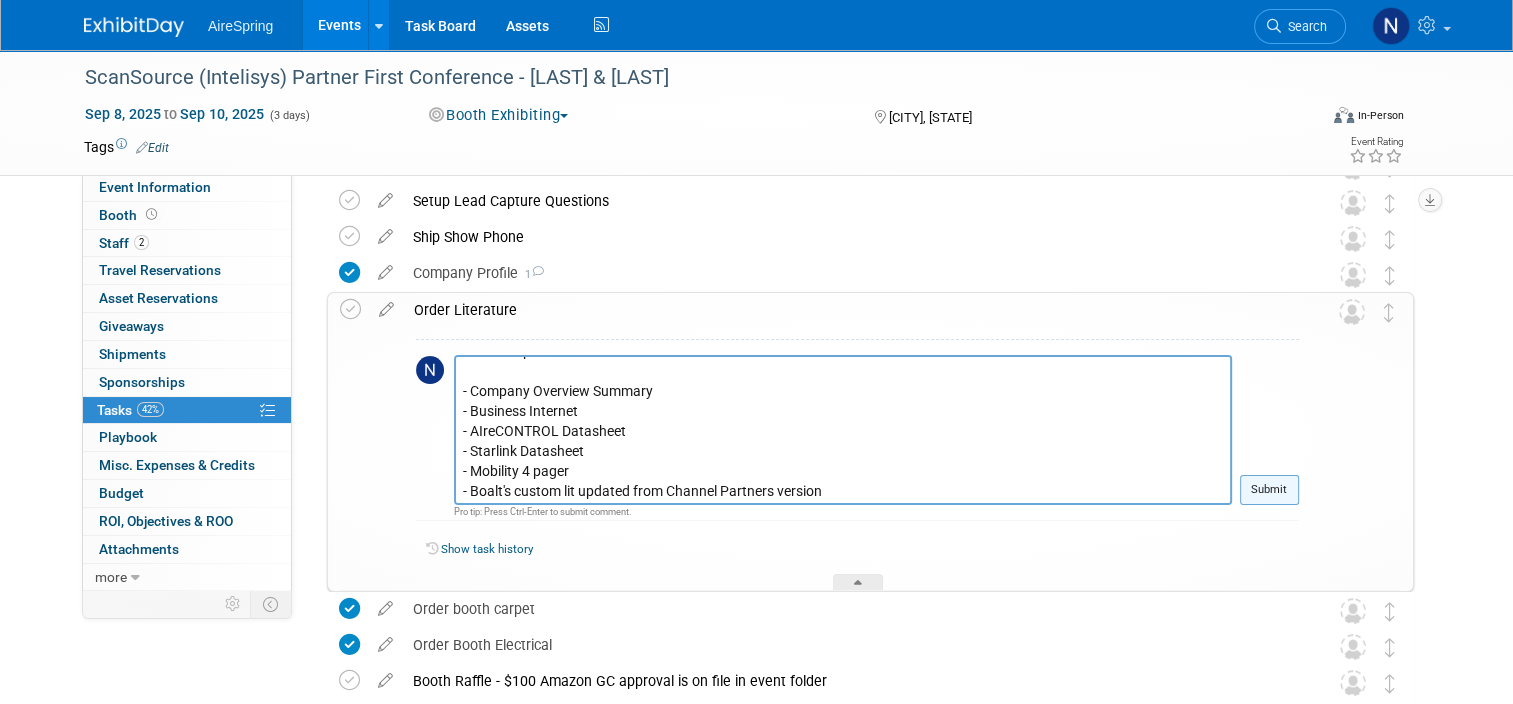 click on "Submit" at bounding box center [1269, 490] 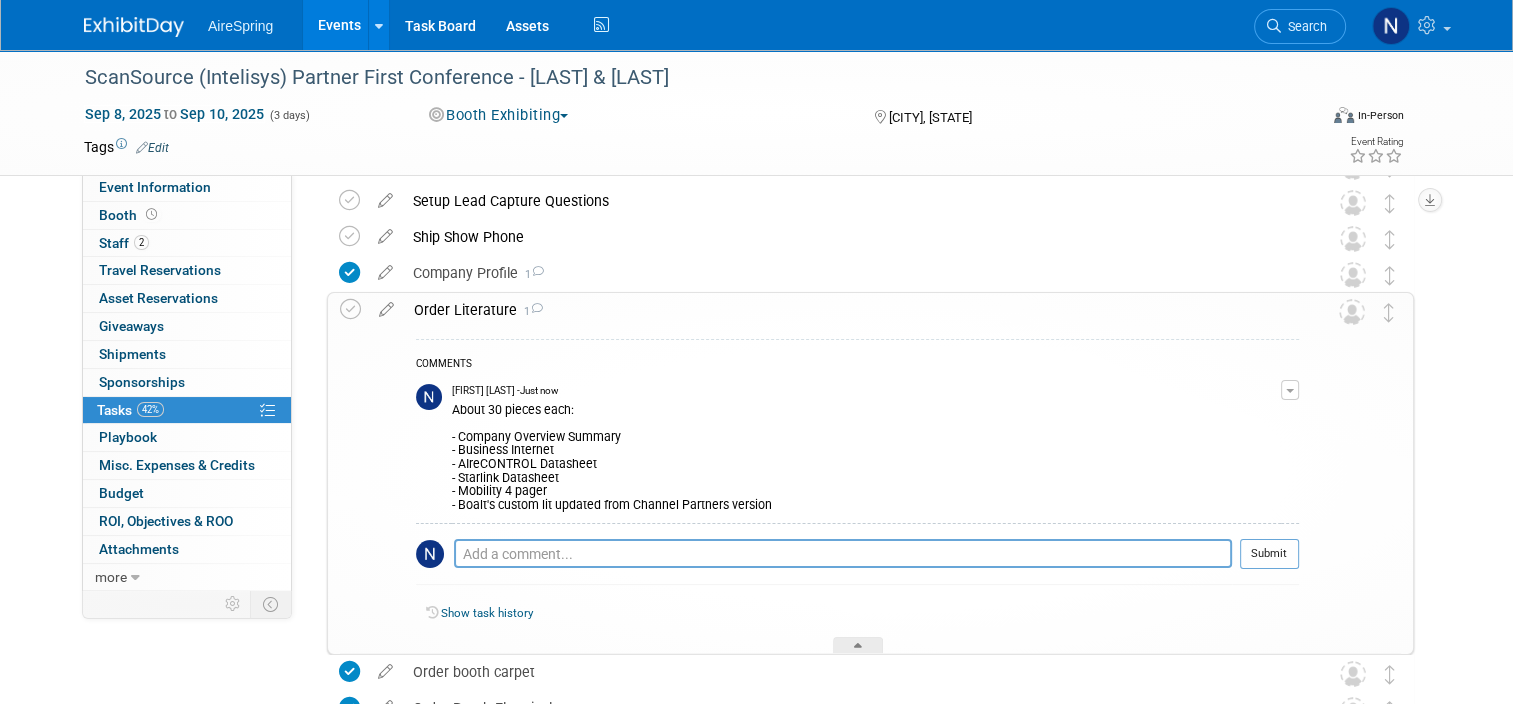 click on "Events" at bounding box center [339, 25] 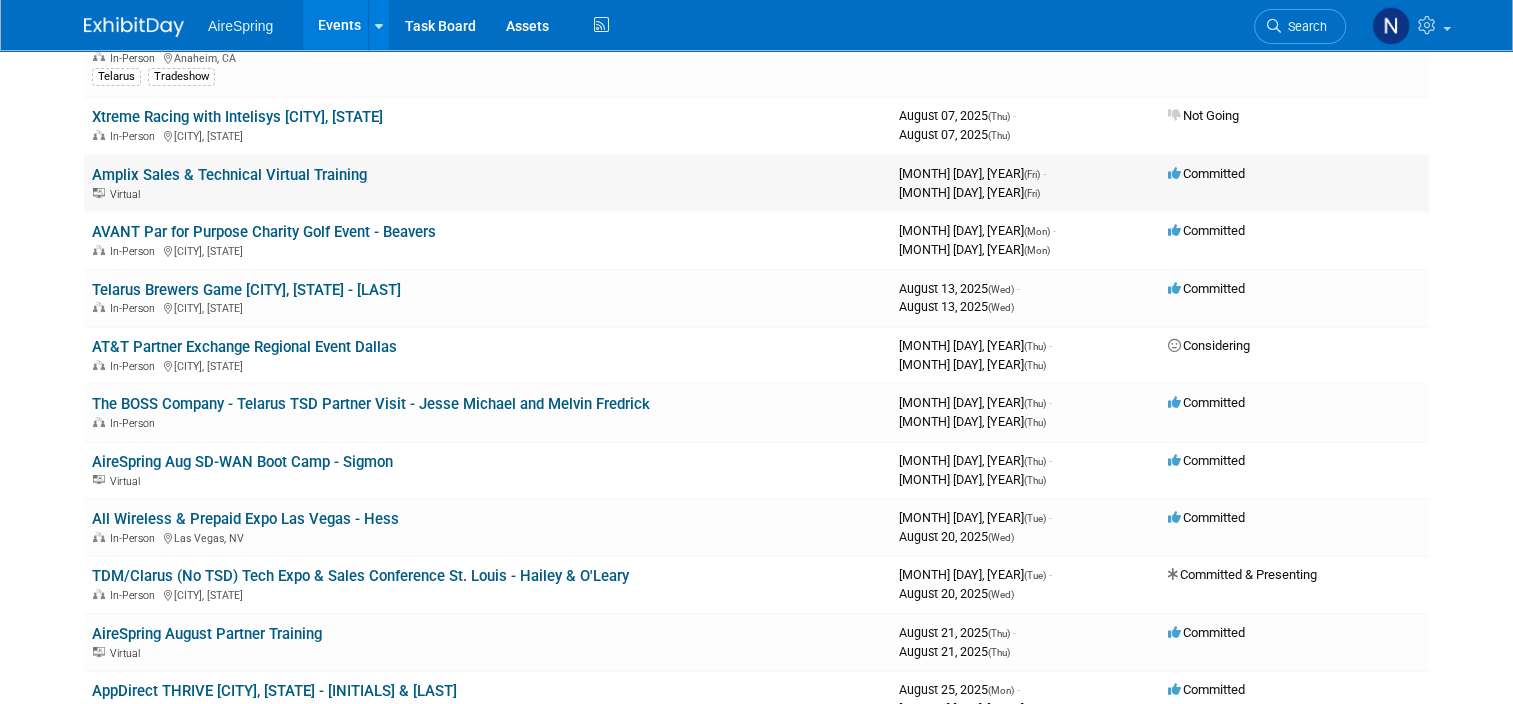 scroll, scrollTop: 500, scrollLeft: 0, axis: vertical 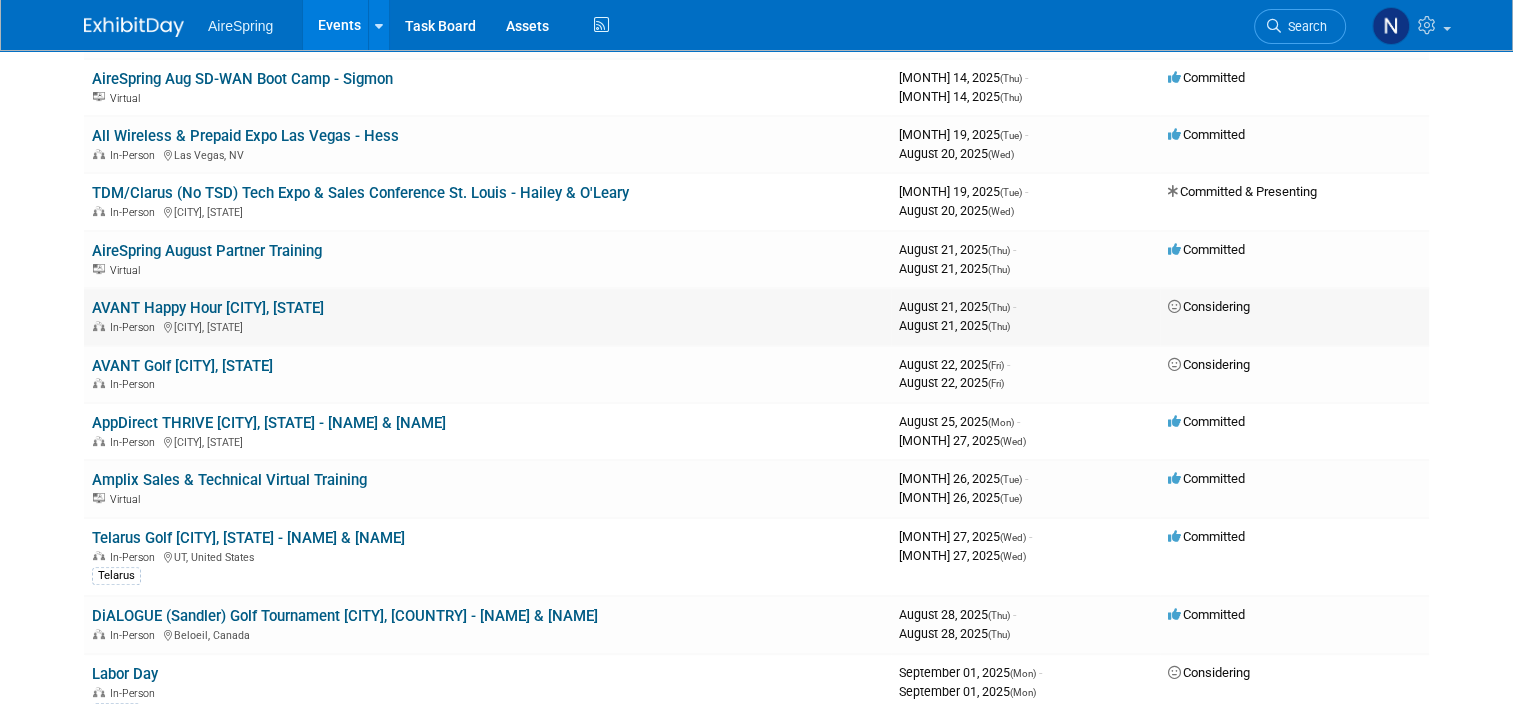 click on "AVANT Happy Hour [CITY], [STATE]" at bounding box center [208, 308] 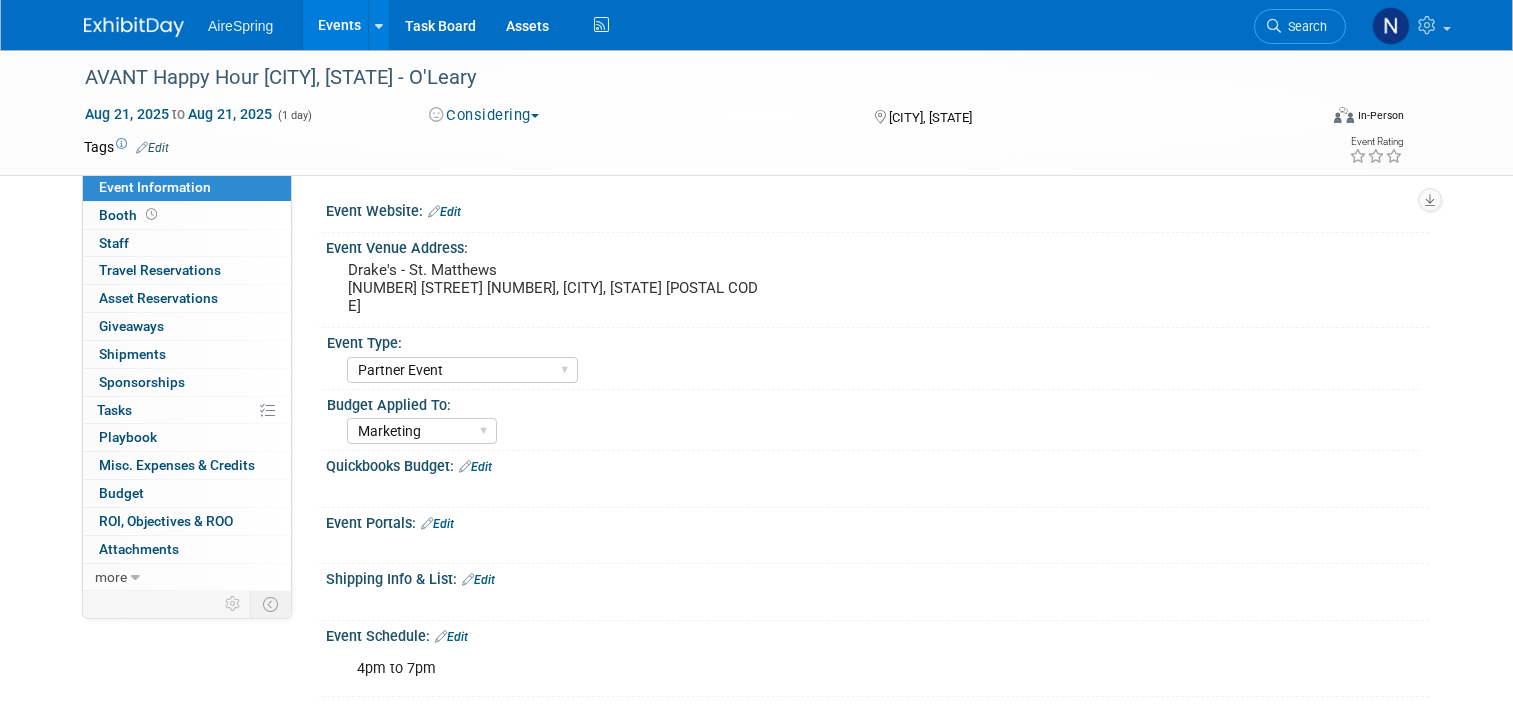 select on "Partner Event" 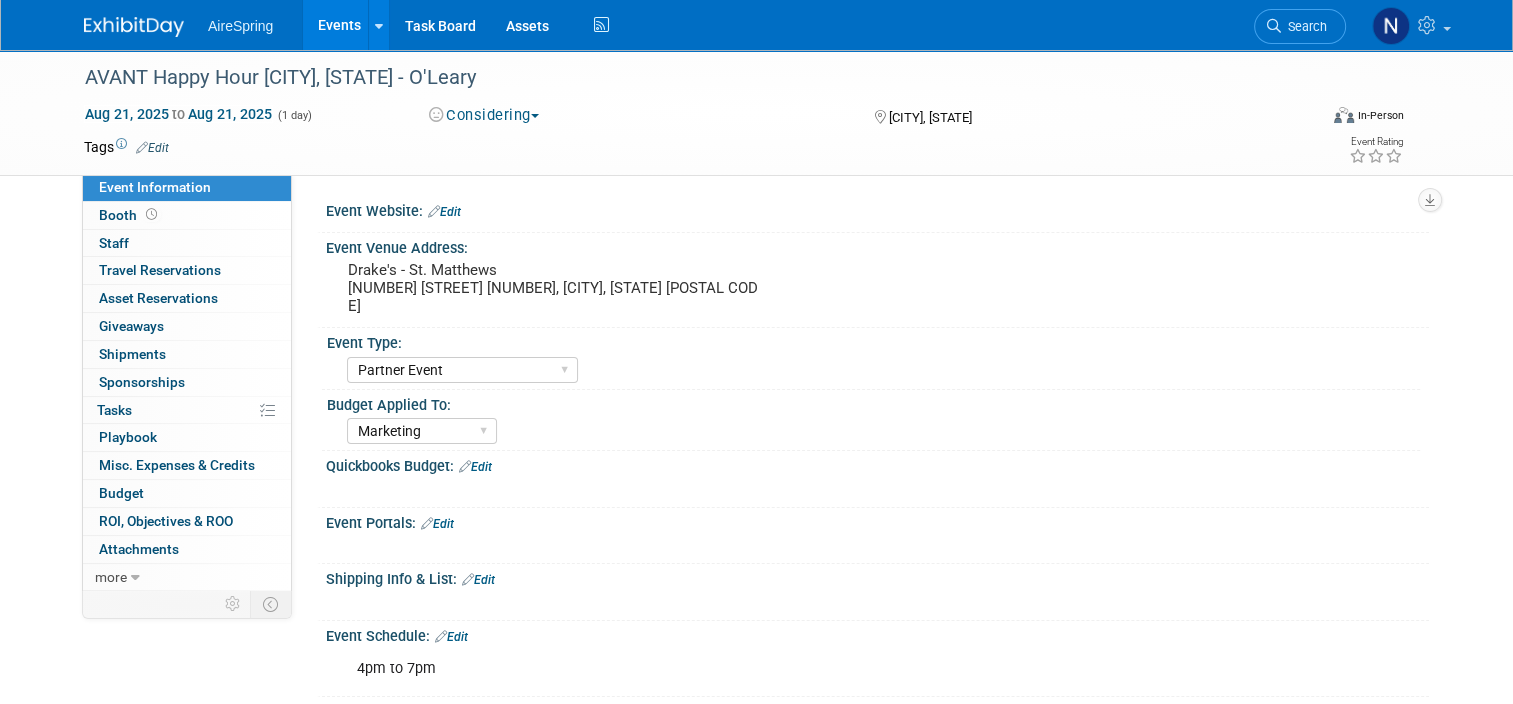 scroll, scrollTop: 0, scrollLeft: 0, axis: both 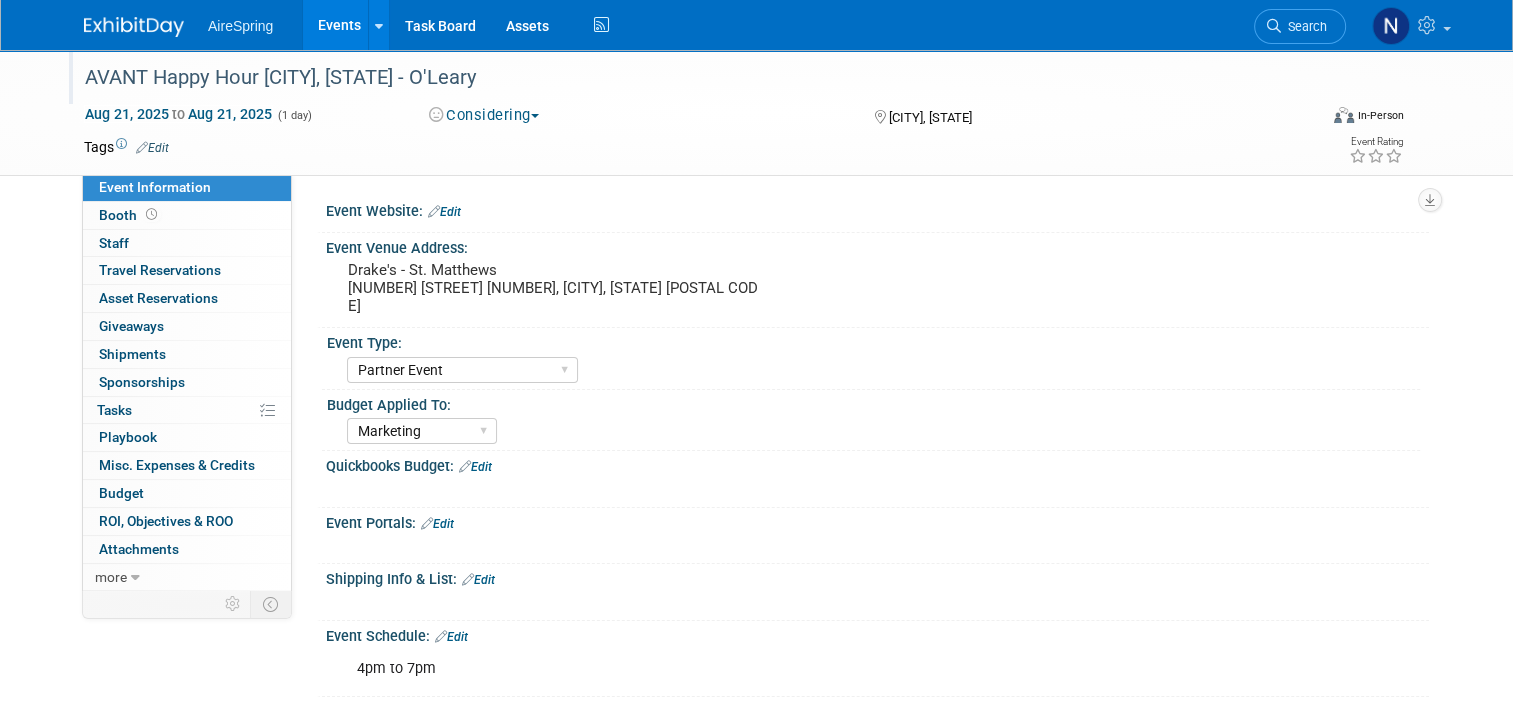 click on "AVANT Happy Hour Louisville, KY" at bounding box center (685, 78) 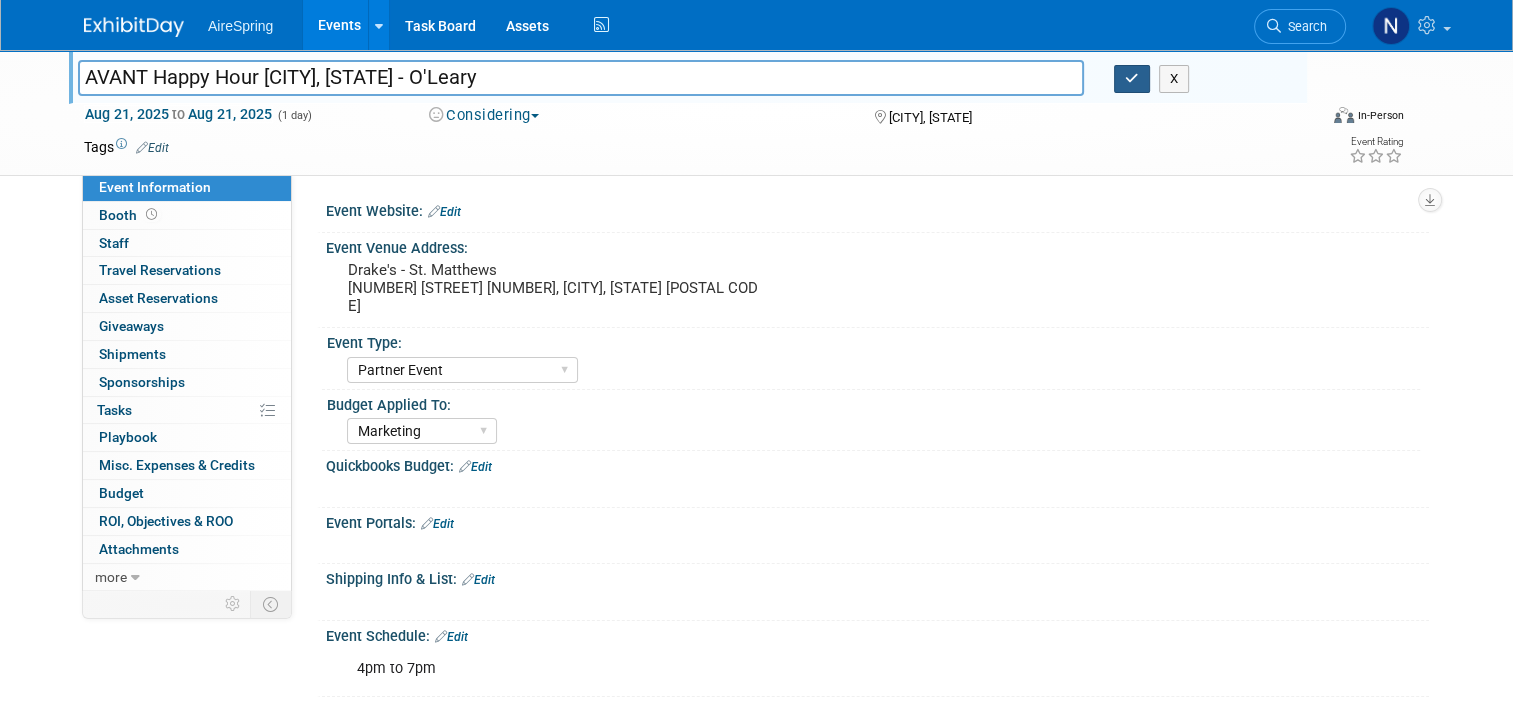 type on "AVANT Happy Hour Louisville, KY - O'Leary" 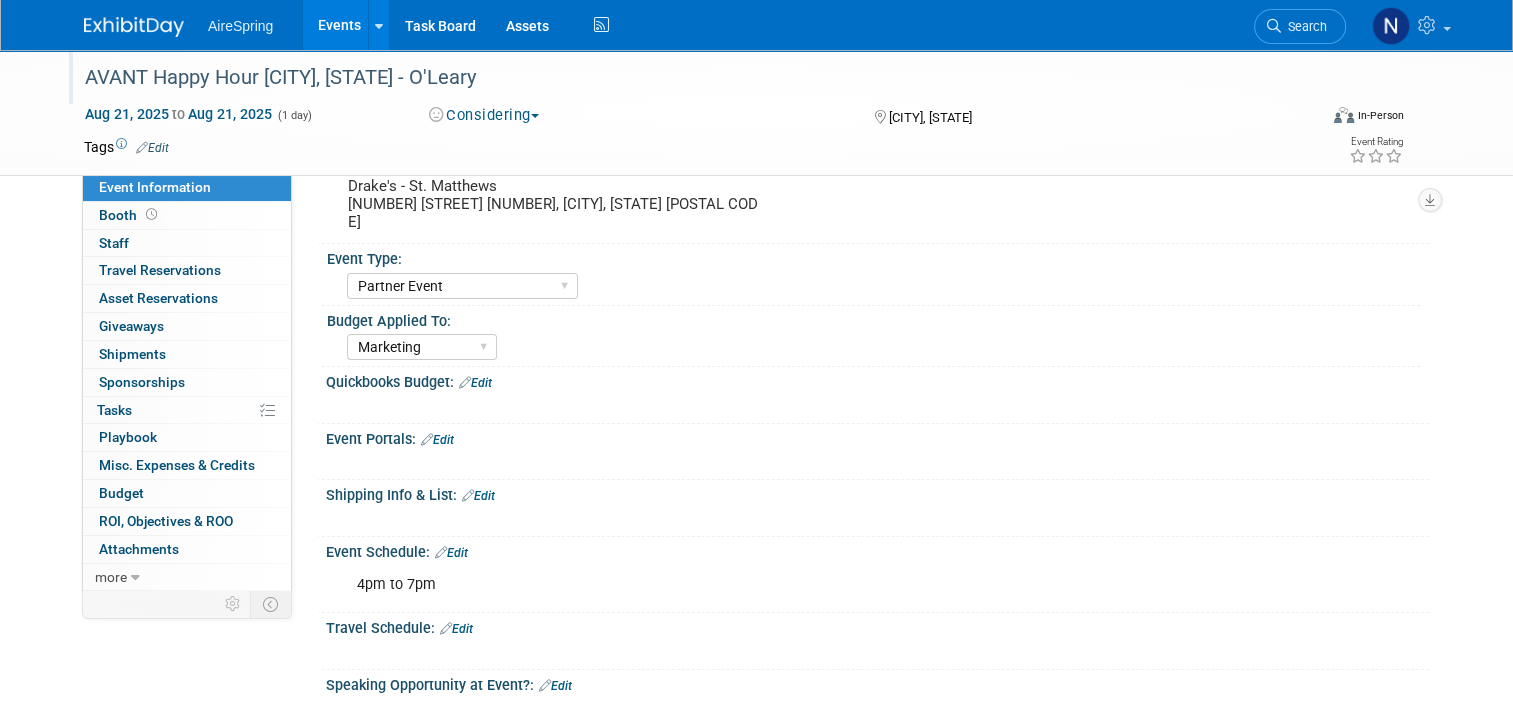 scroll, scrollTop: 0, scrollLeft: 0, axis: both 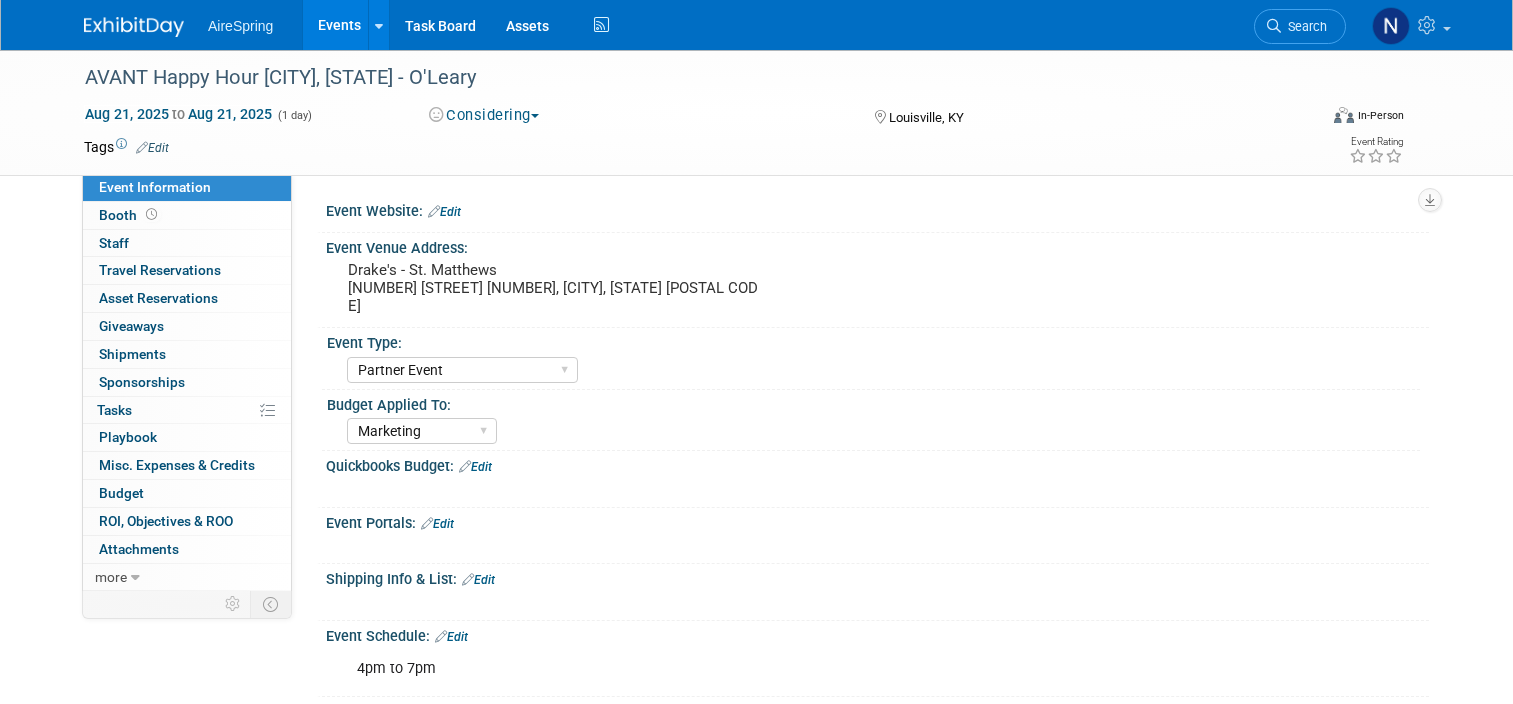 select on "Partner Event" 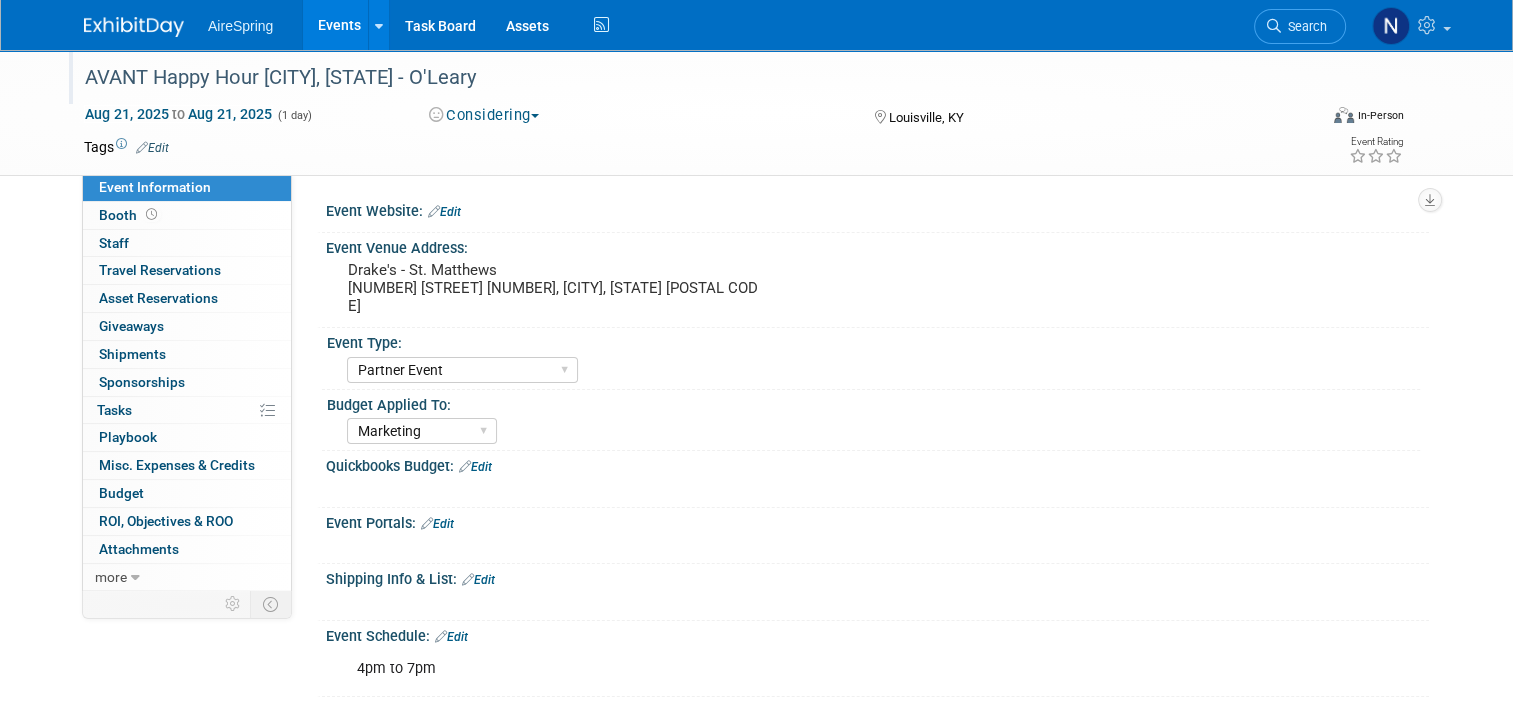 scroll, scrollTop: 0, scrollLeft: 0, axis: both 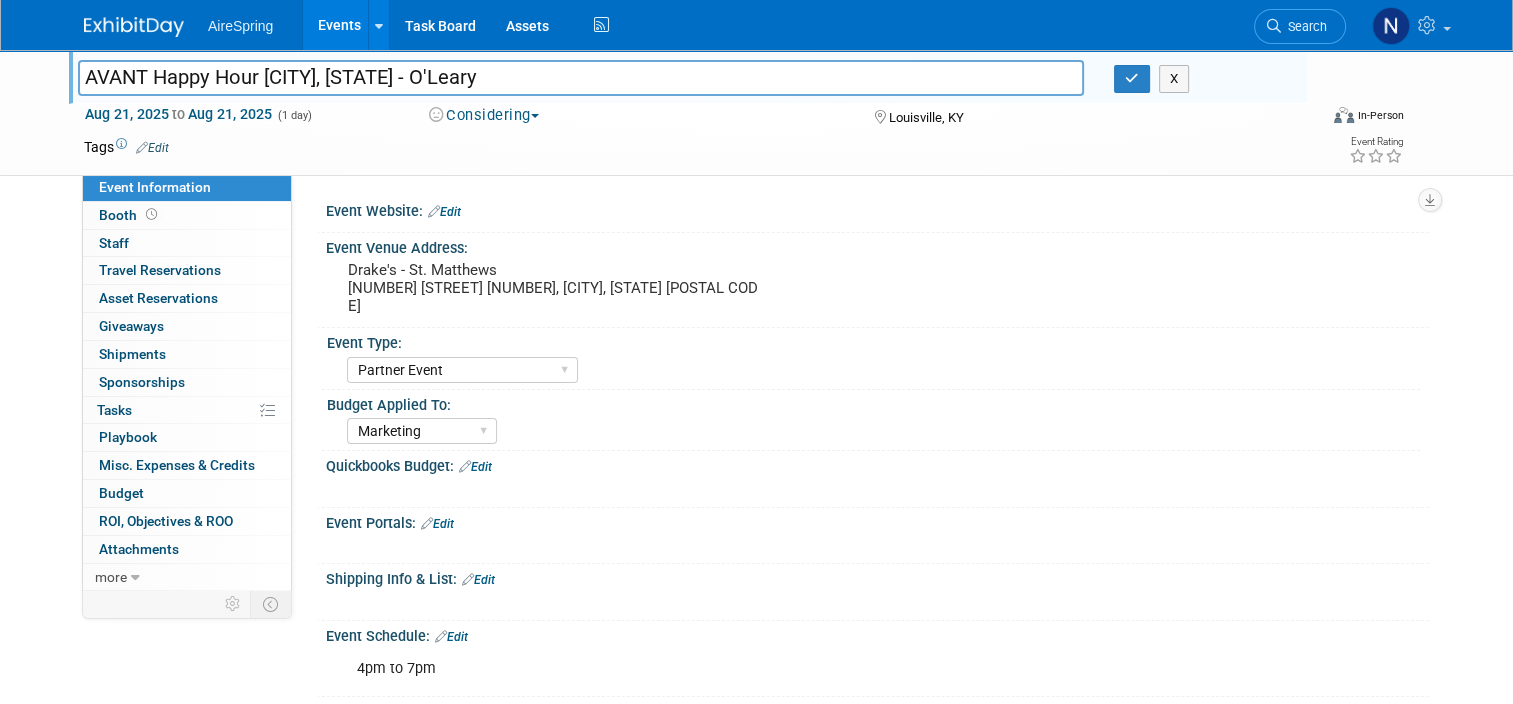 drag, startPoint x: 481, startPoint y: 74, endPoint x: 386, endPoint y: 69, distance: 95.131485 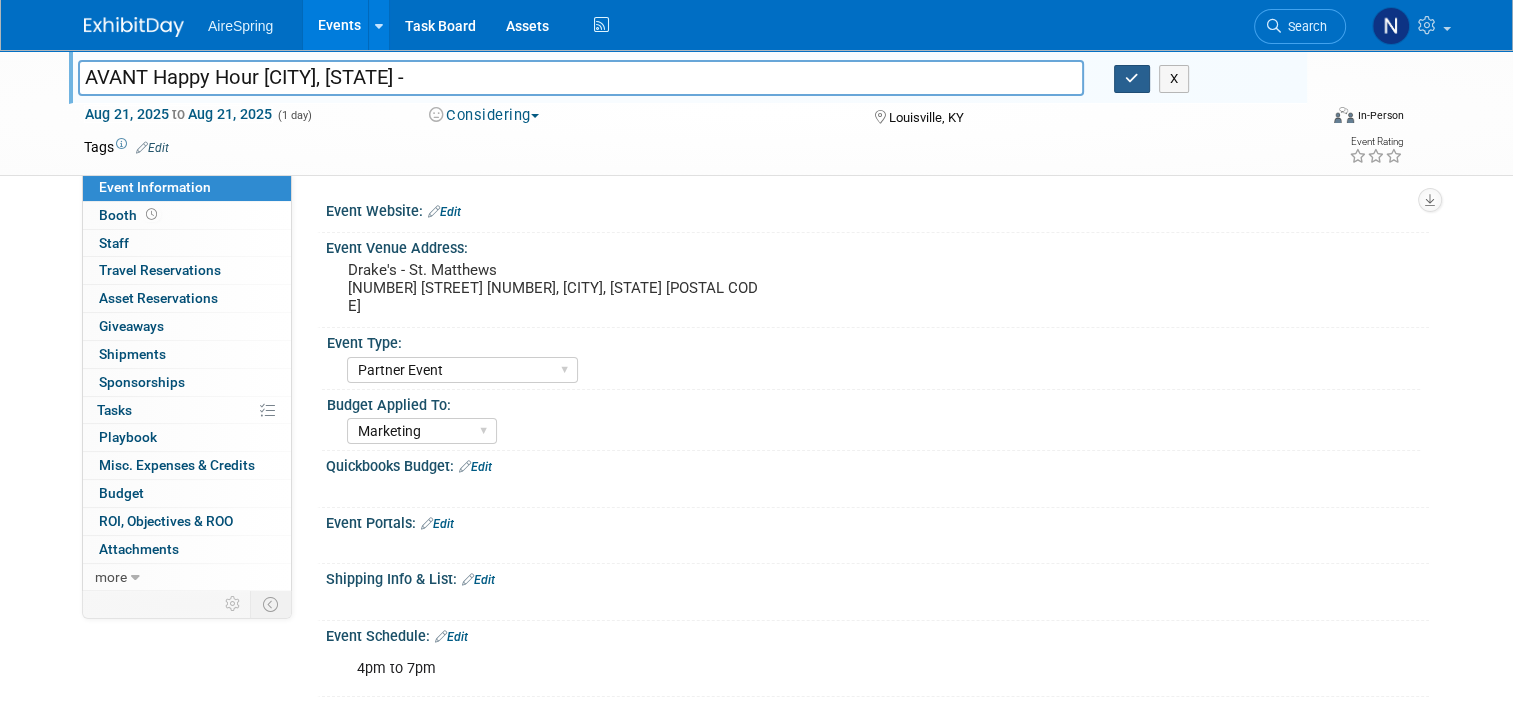 type on "AVANT Happy Hour Louisville, KY -" 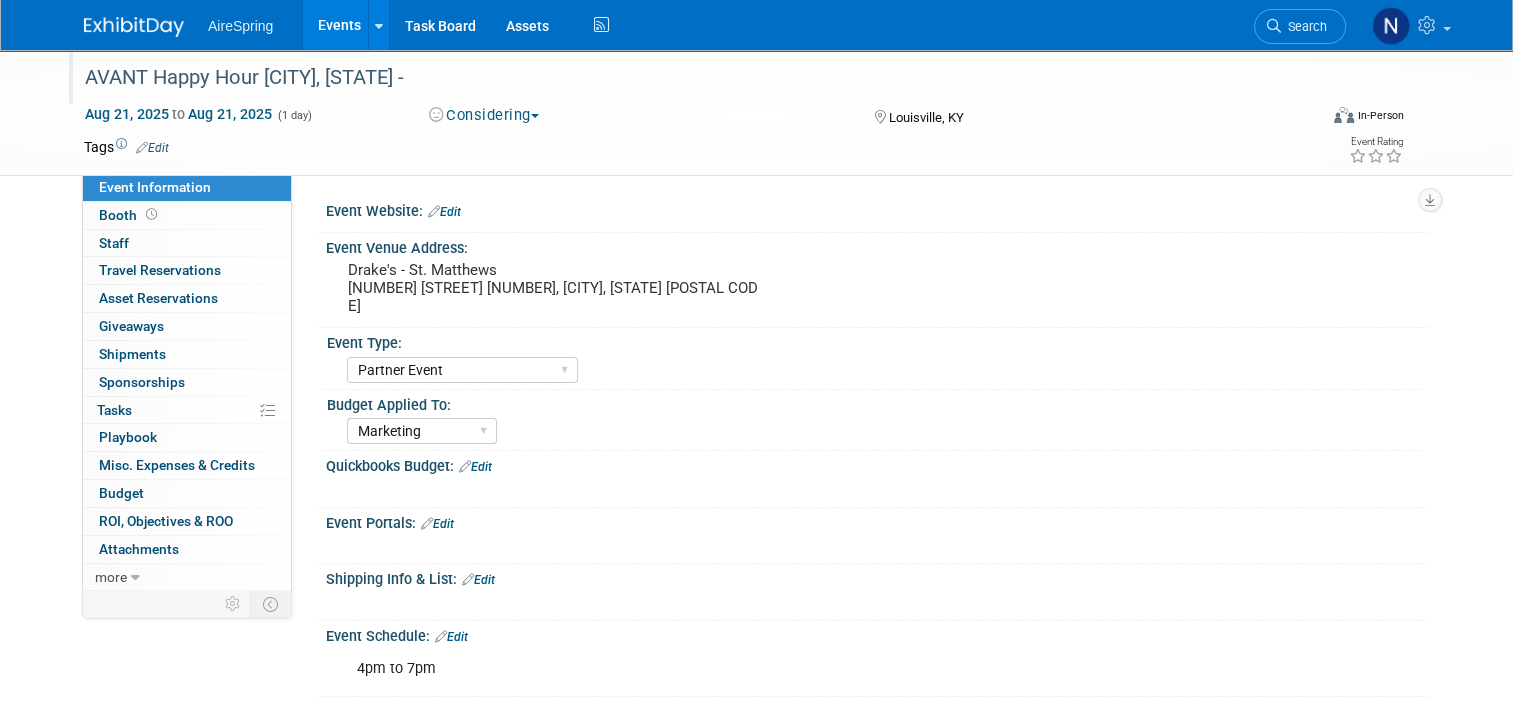 click on "Events" at bounding box center [339, 25] 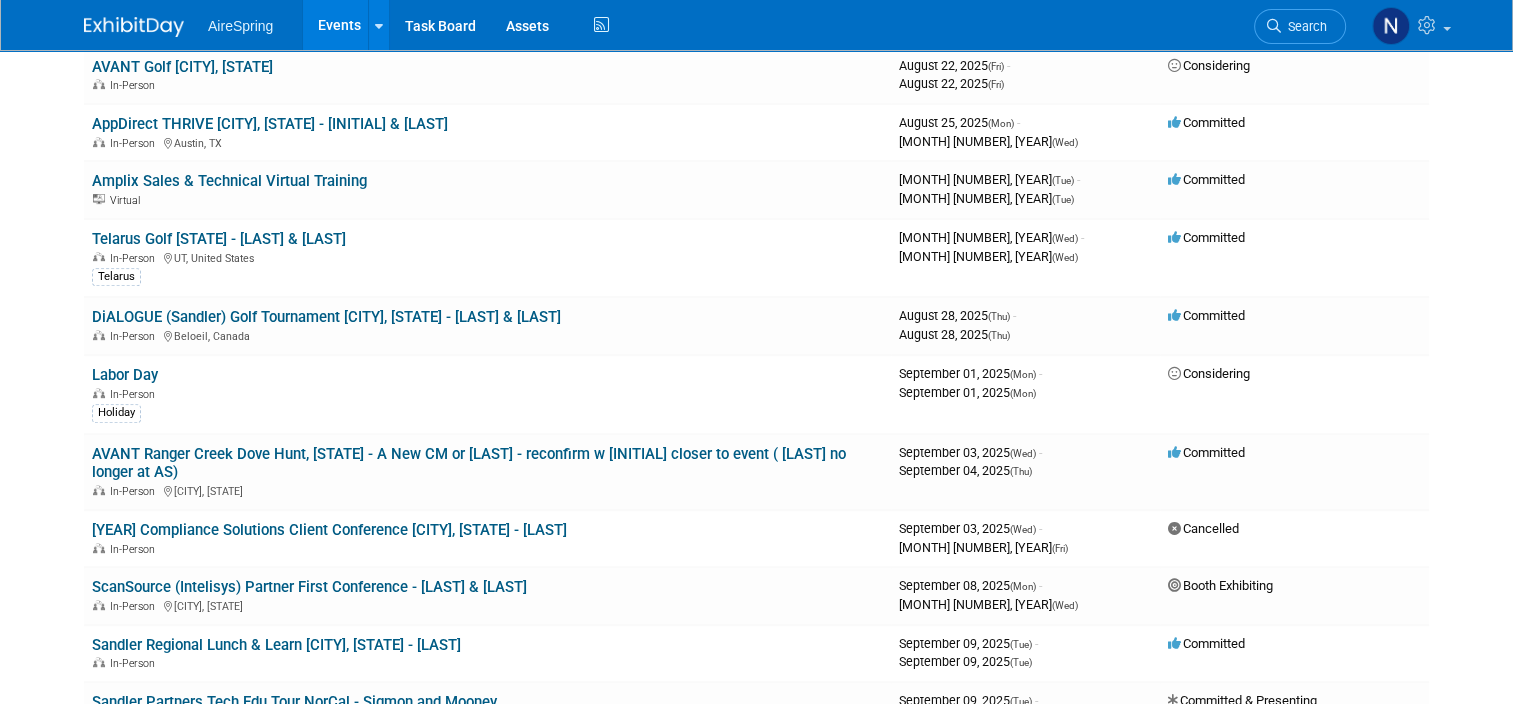 scroll, scrollTop: 900, scrollLeft: 0, axis: vertical 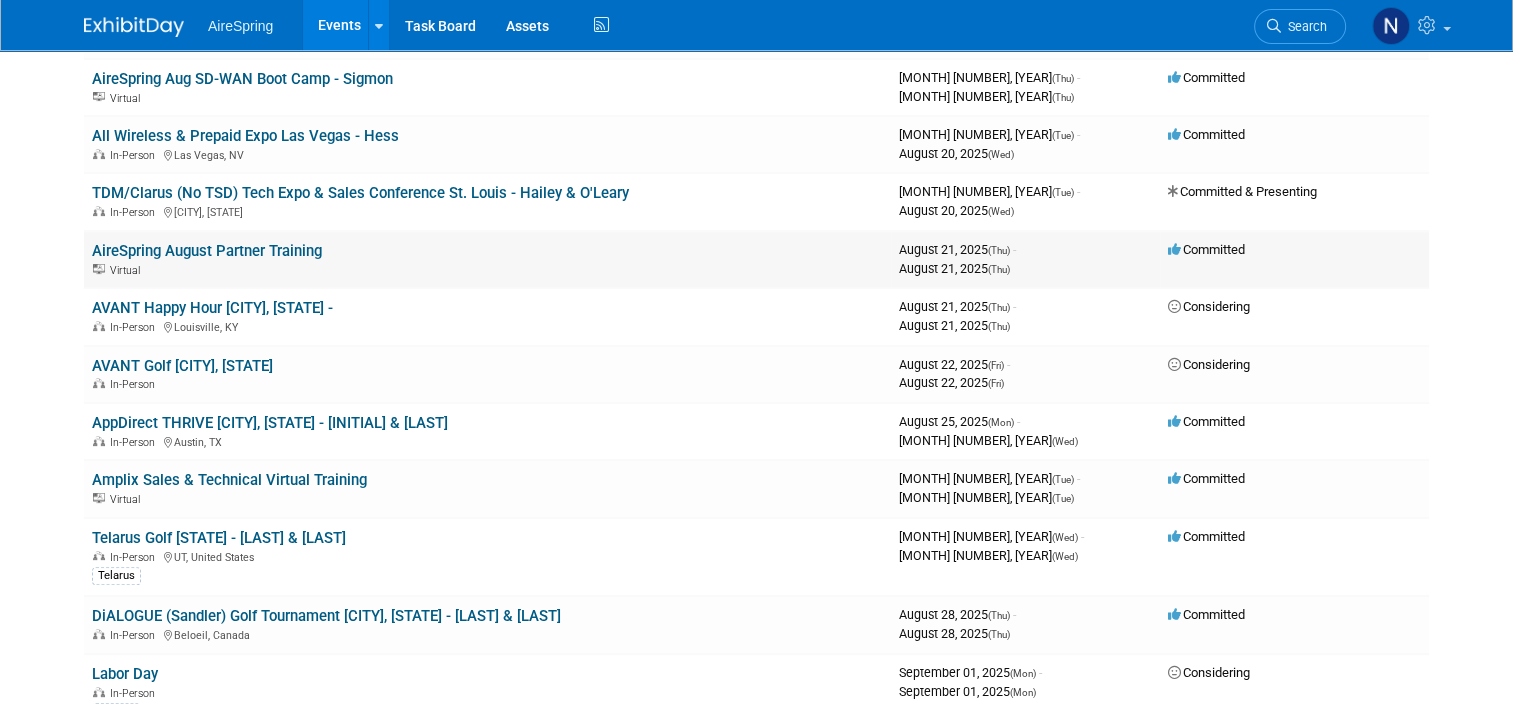 click on "AireSpring [MONTH] Partner Training
Virtual" at bounding box center (487, 259) 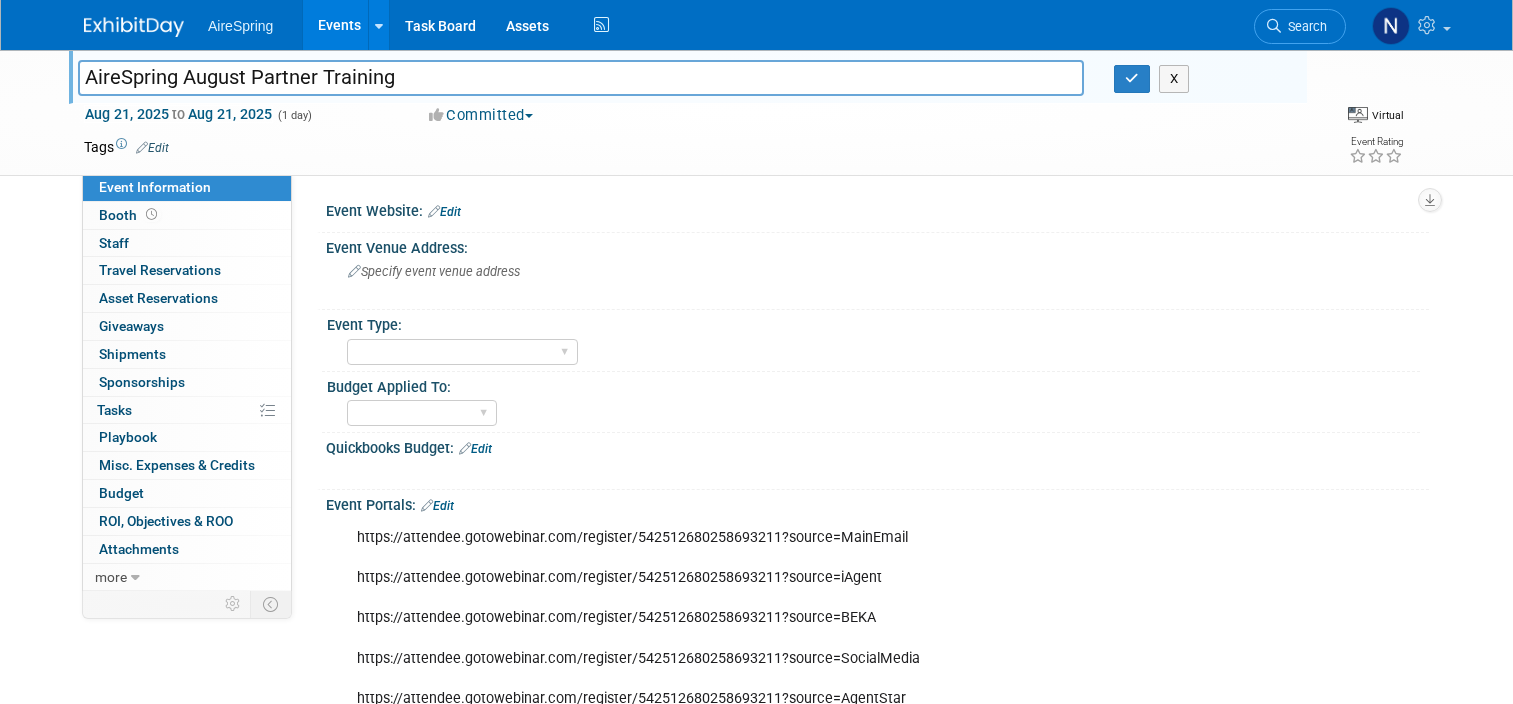 scroll, scrollTop: 0, scrollLeft: 0, axis: both 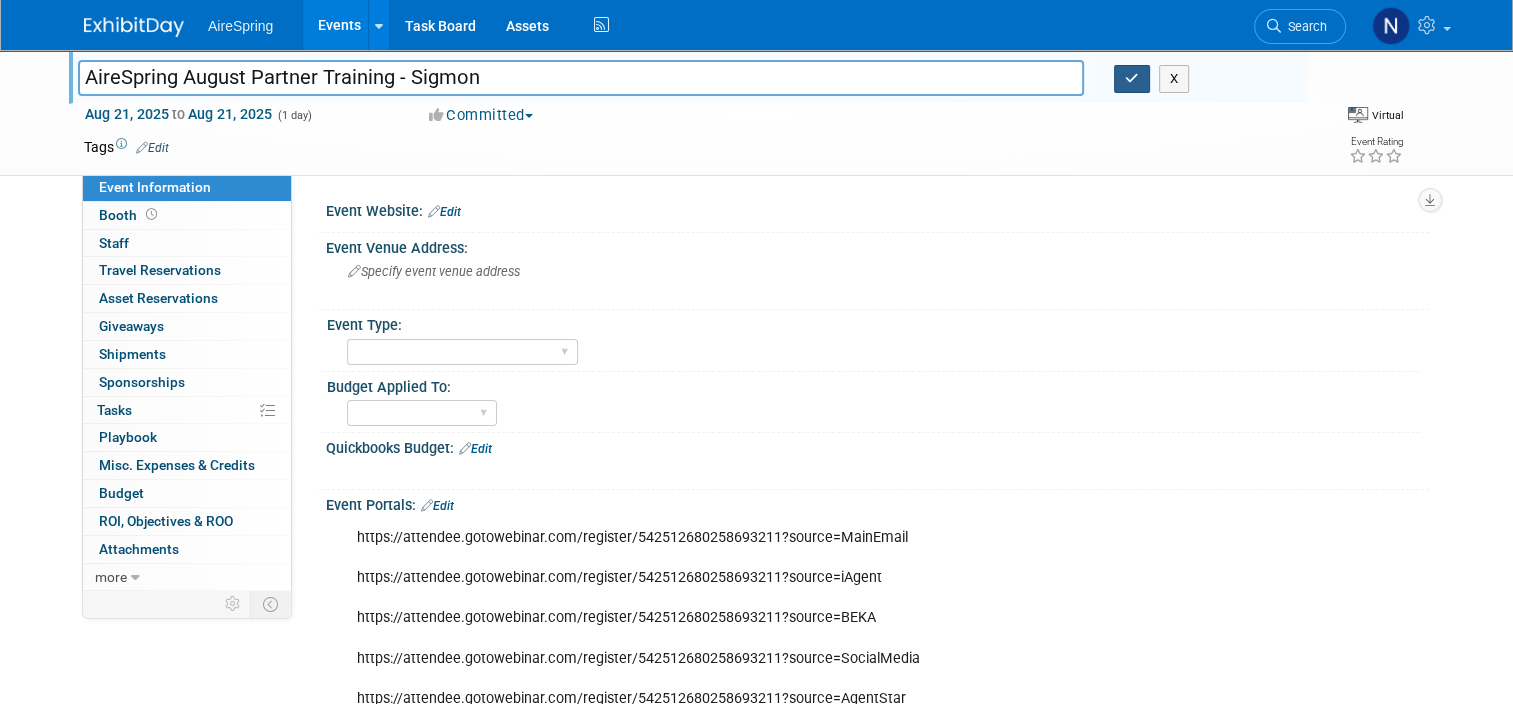 type on "AireSpring August Partner Training - Sigmon" 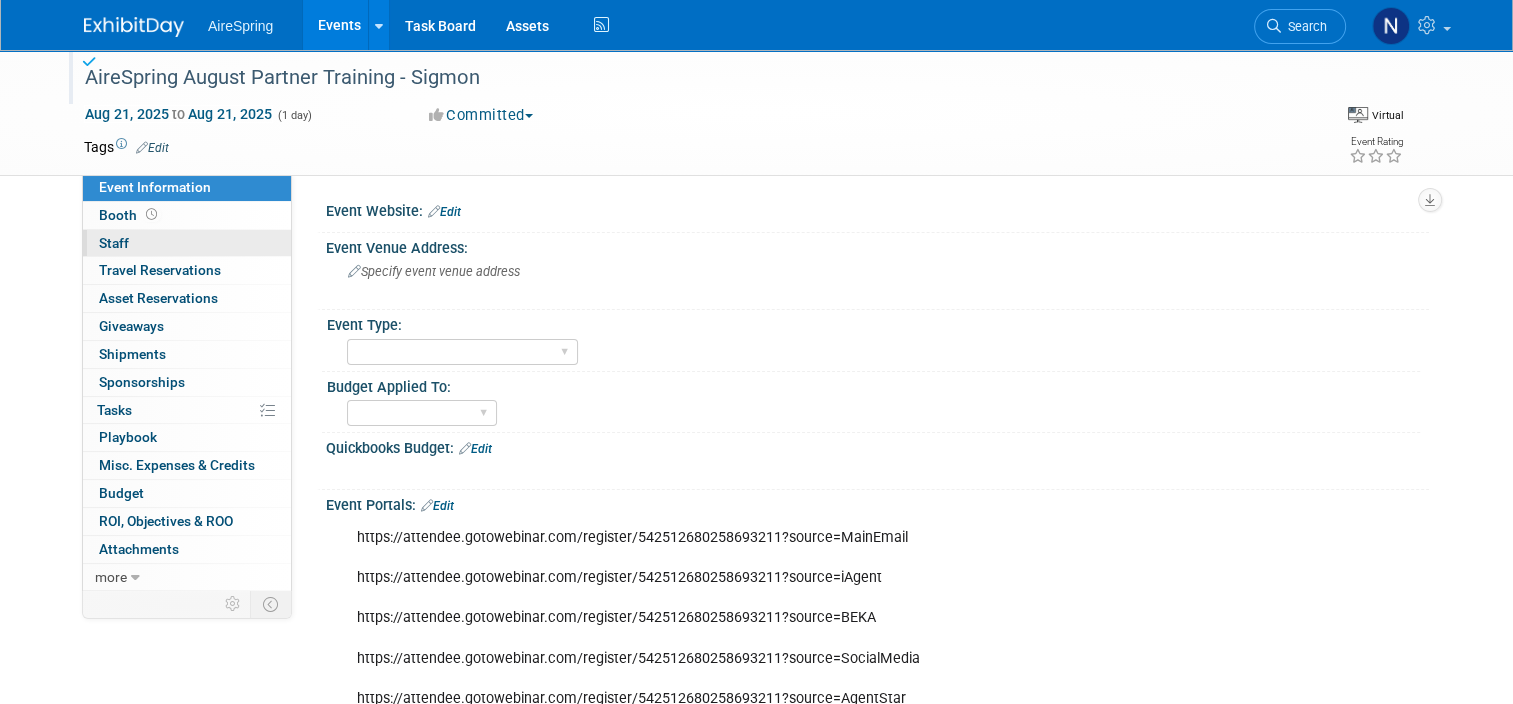 click on "0
Staff 0" at bounding box center [187, 243] 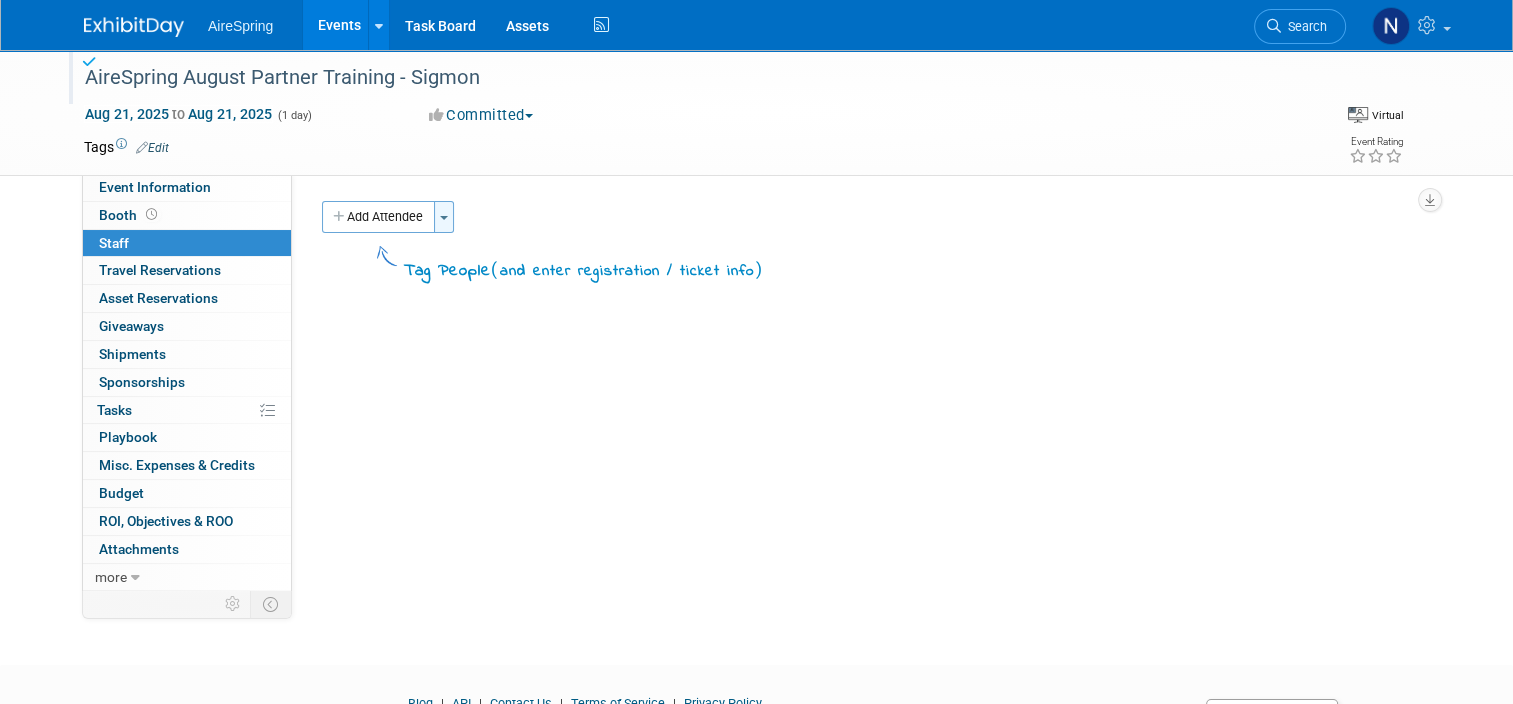 click on "Toggle Dropdown" at bounding box center (444, 217) 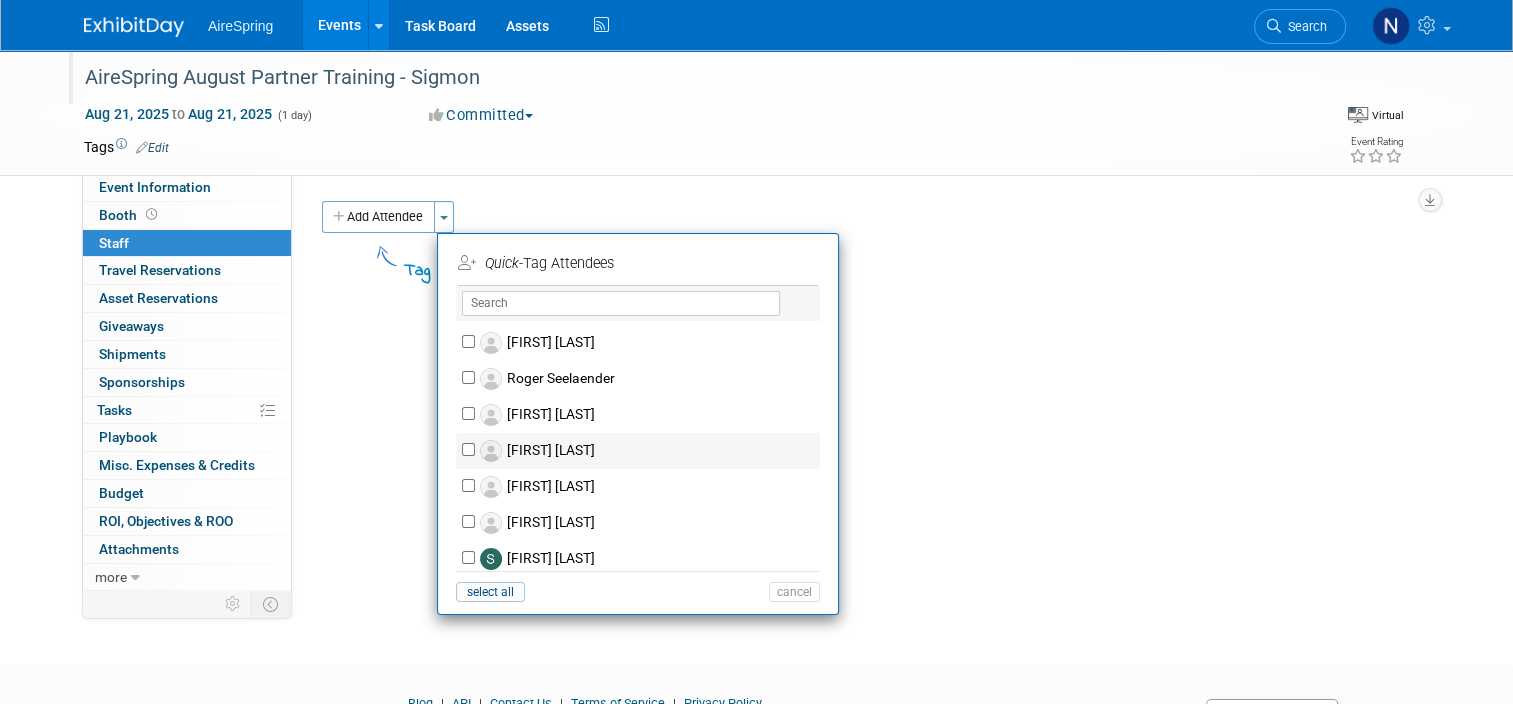 scroll, scrollTop: 2400, scrollLeft: 0, axis: vertical 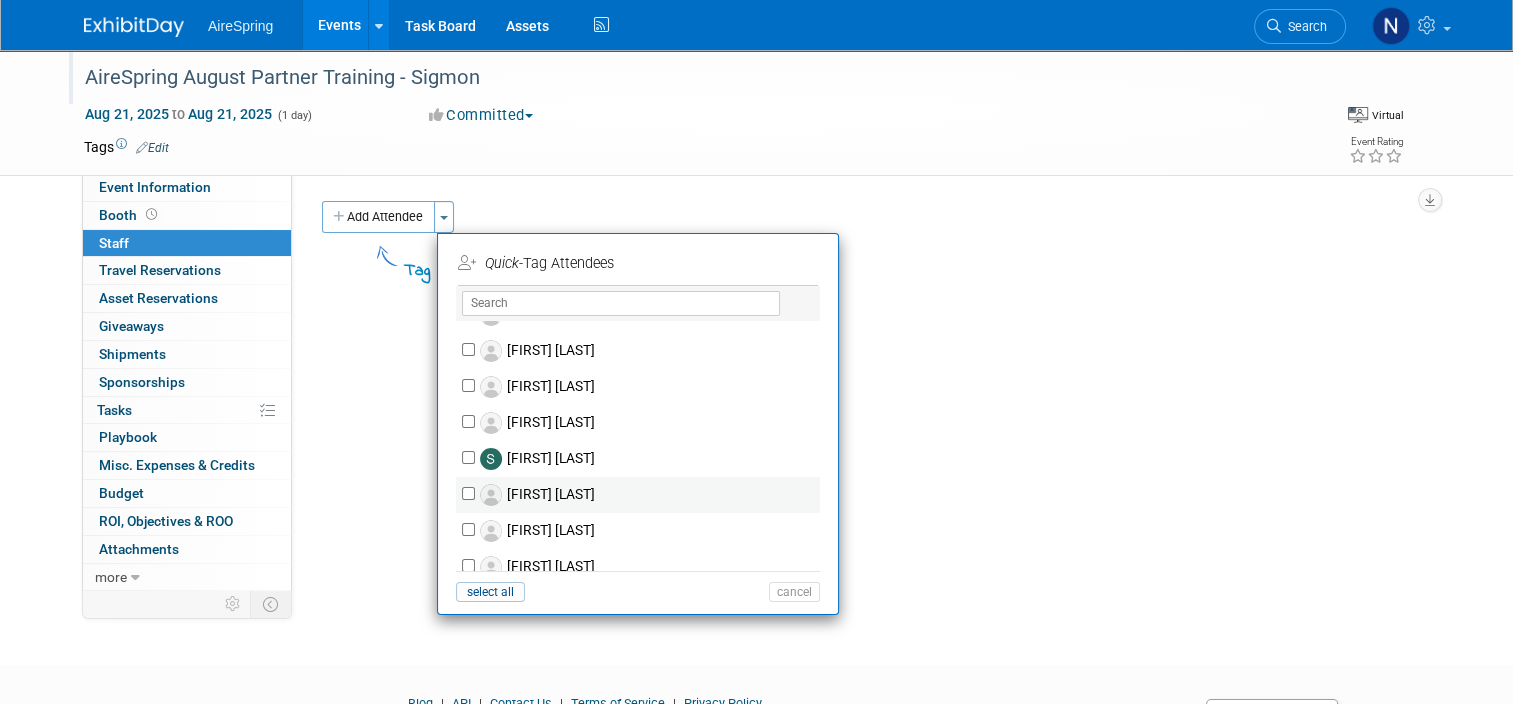 click on "[FIRST] [LAST]" at bounding box center [651, 495] 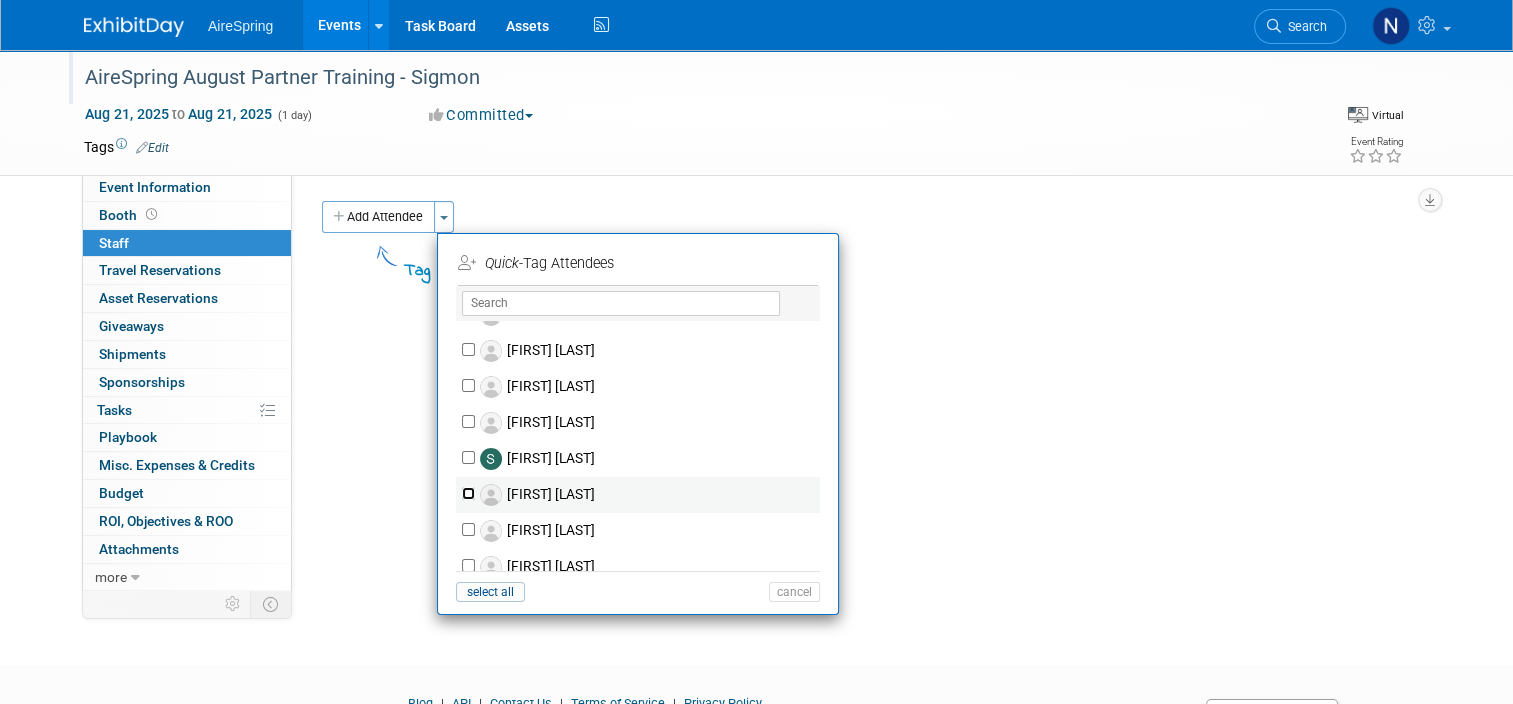 click on "[FIRST] [LAST]" at bounding box center (468, 493) 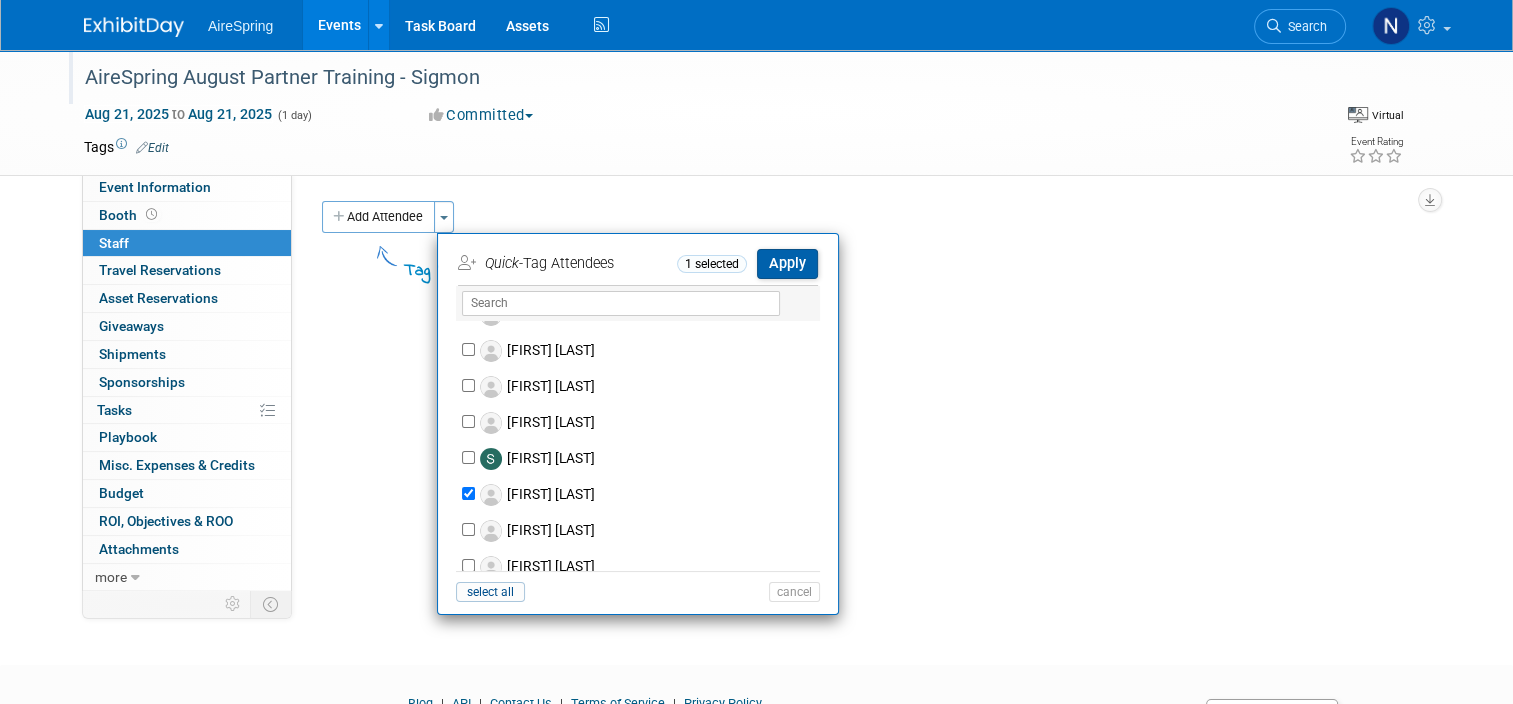 click on "Apply" at bounding box center [787, 263] 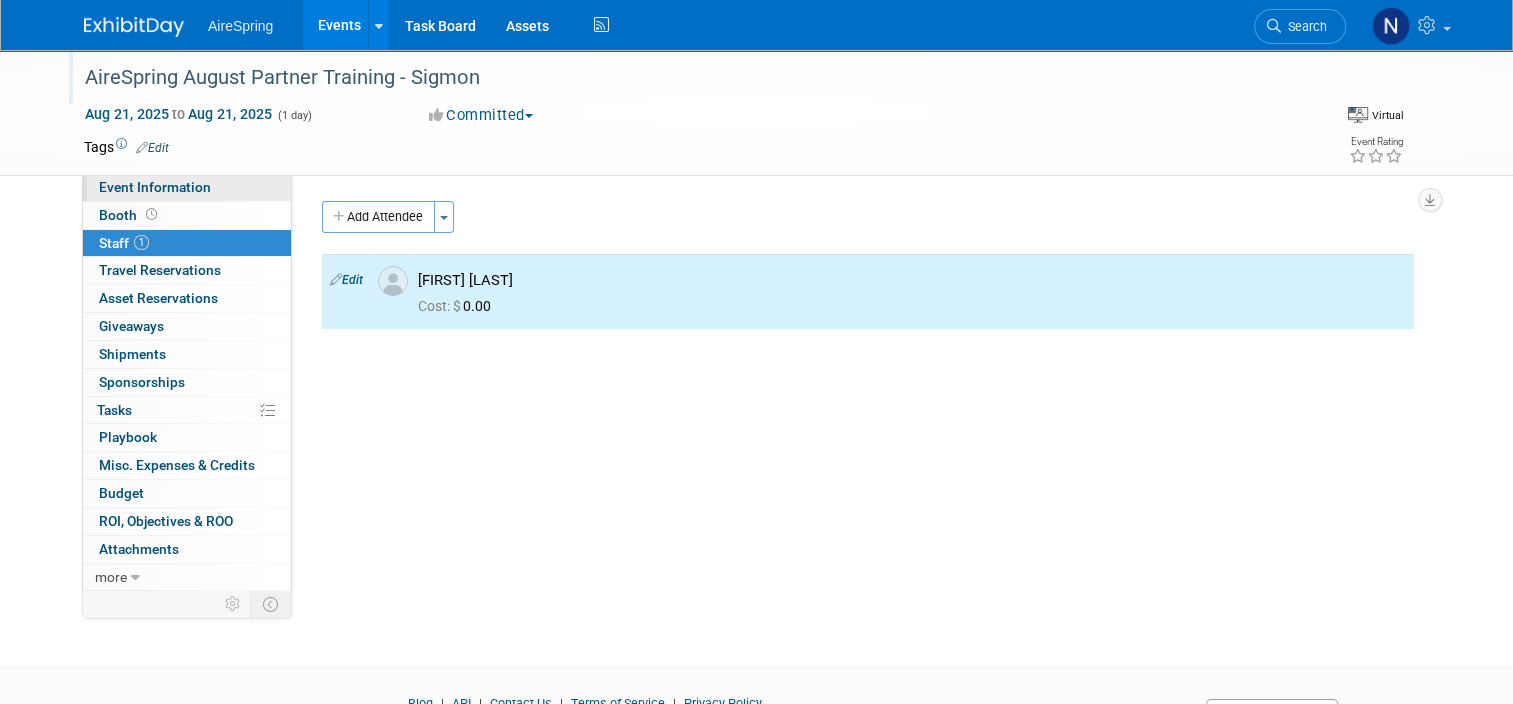 click on "Event Information" at bounding box center (187, 187) 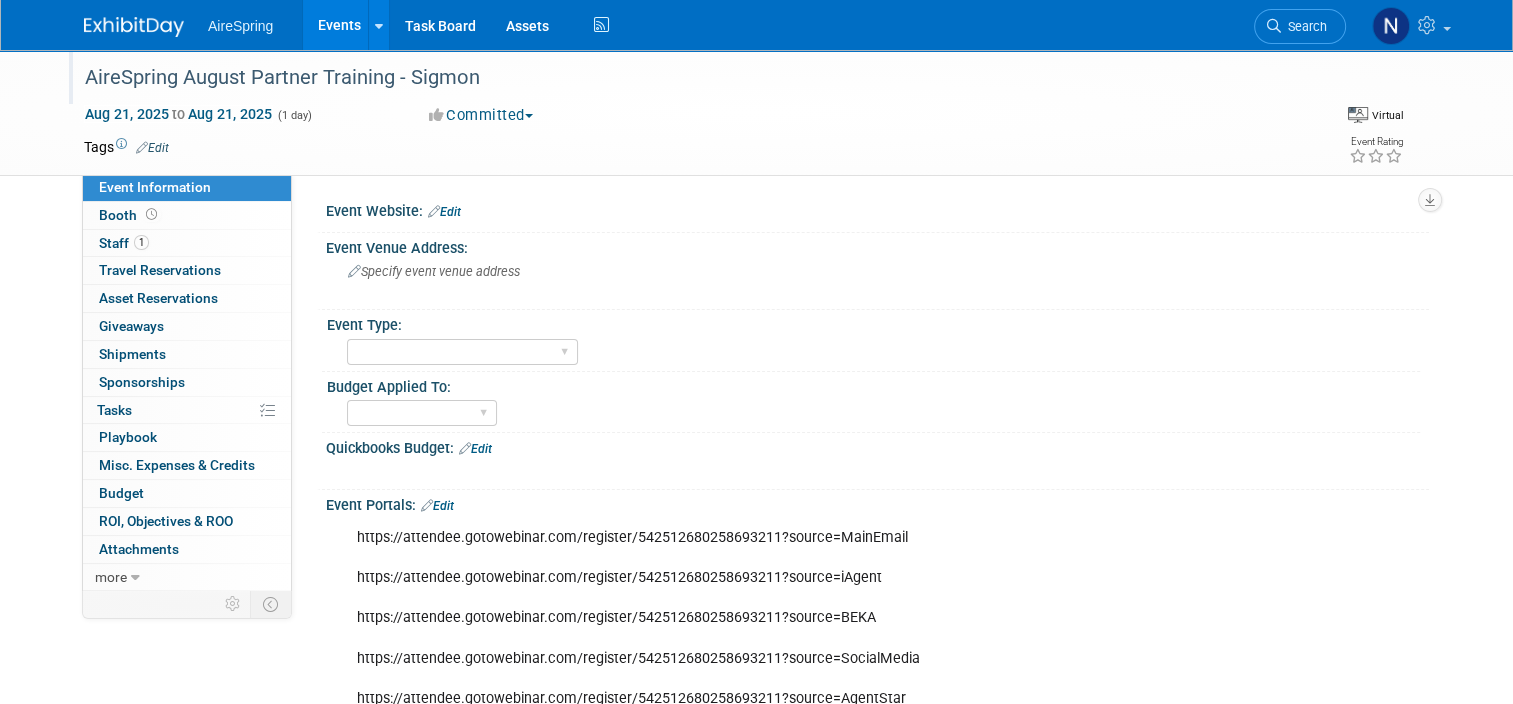 click on "Events" at bounding box center [339, 25] 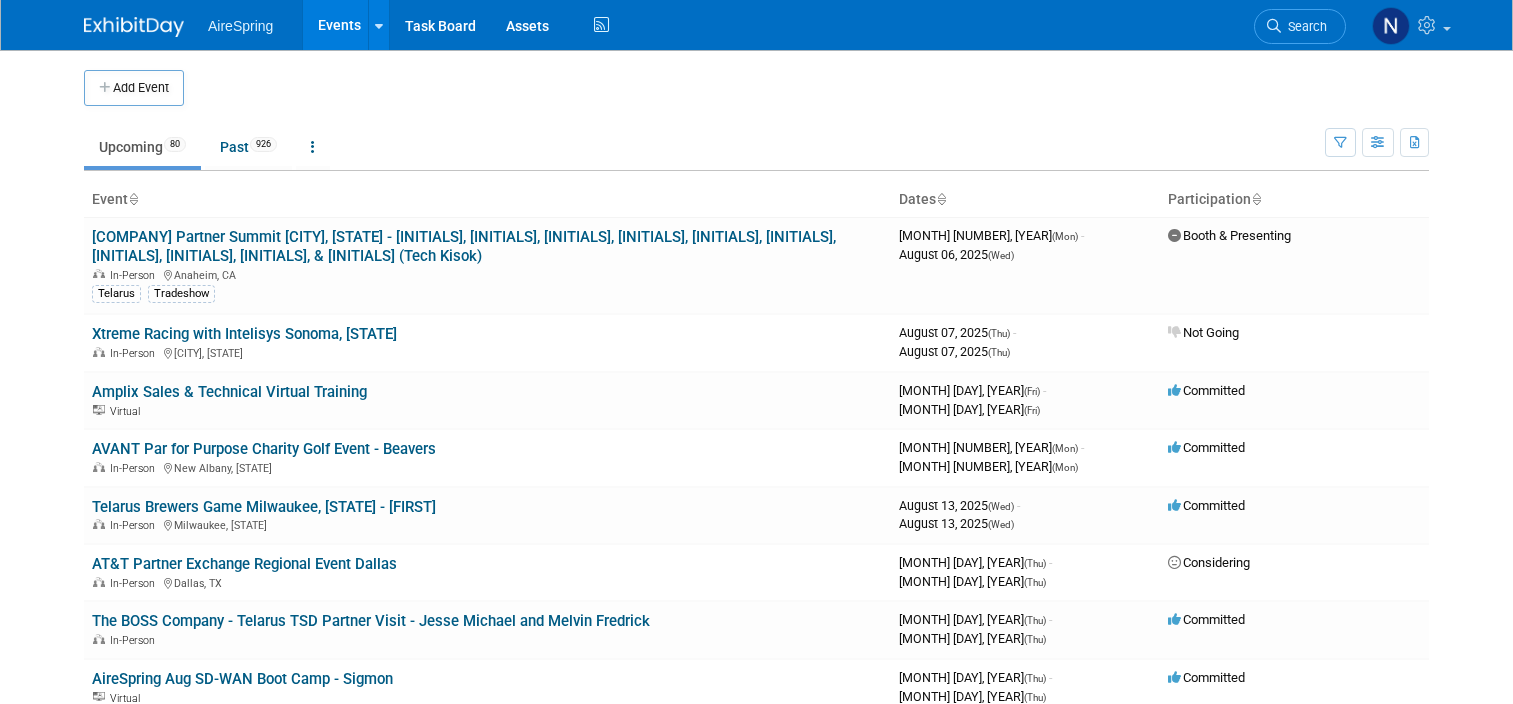 scroll, scrollTop: 0, scrollLeft: 0, axis: both 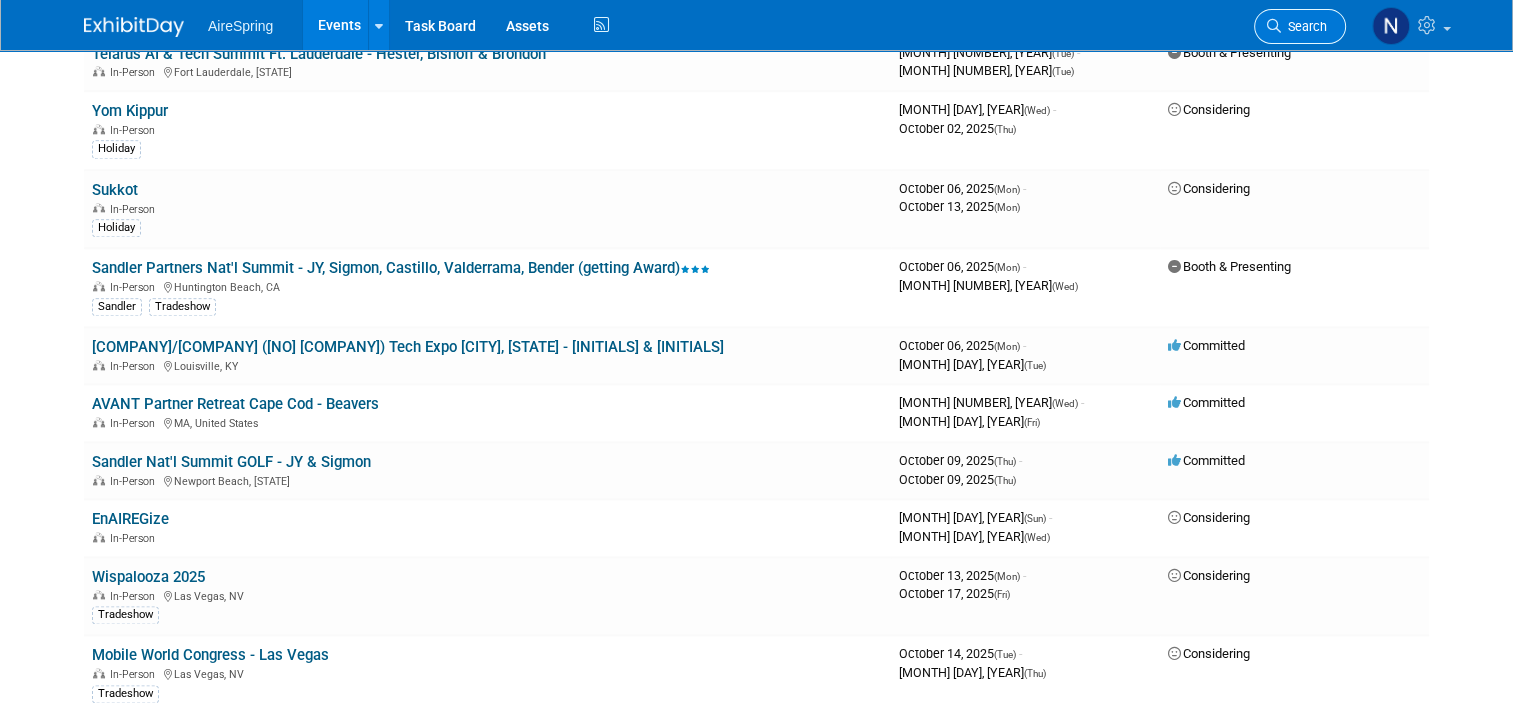 click on "Search" at bounding box center (1304, 26) 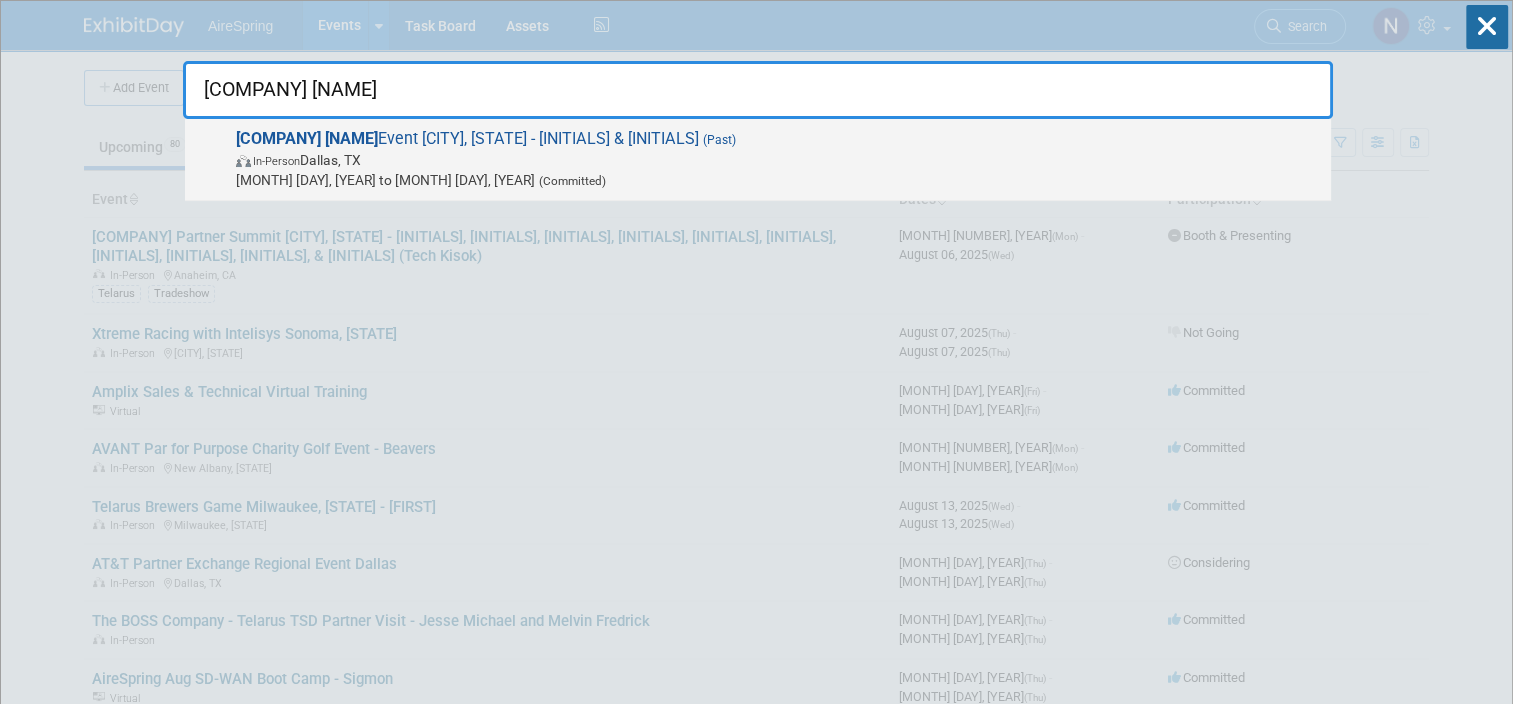 type on "Telarus SKO" 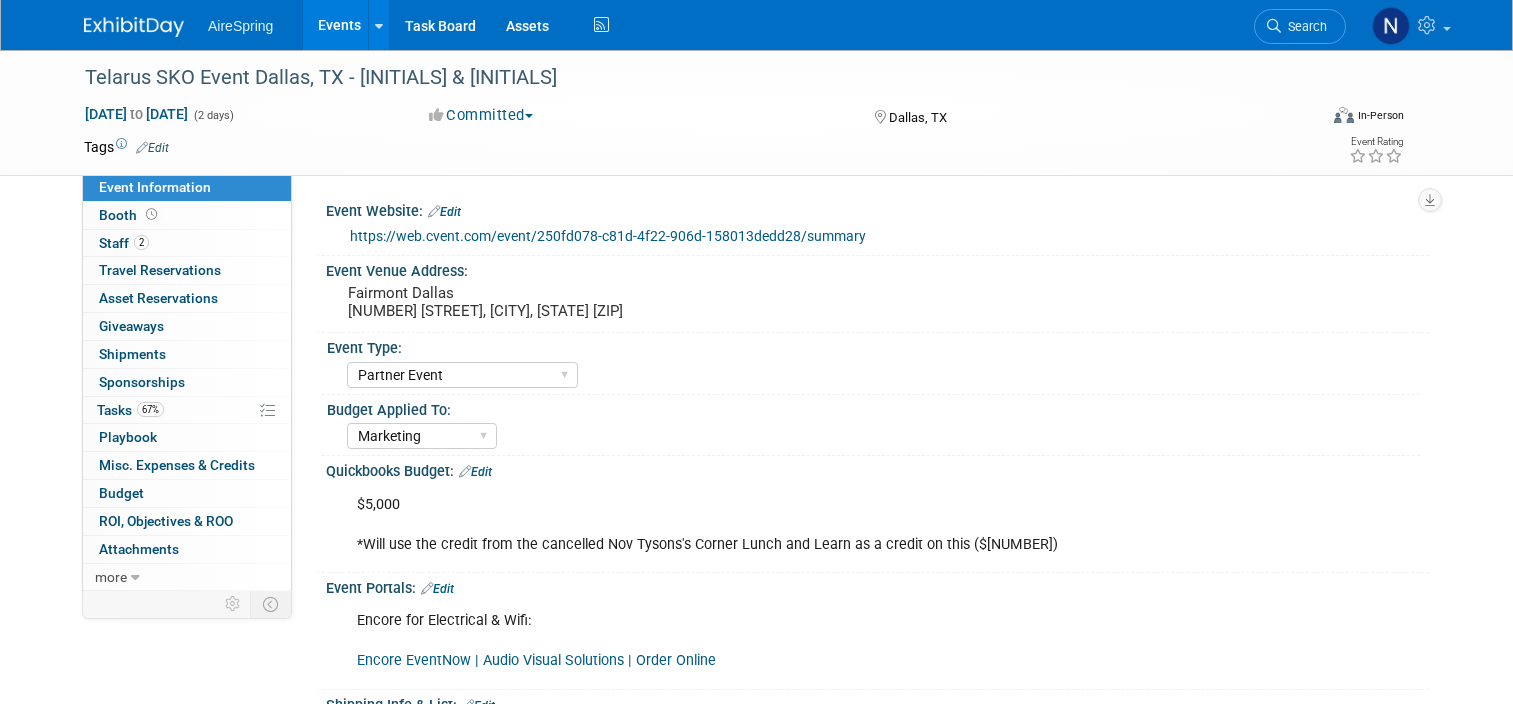 select on "Partner Event" 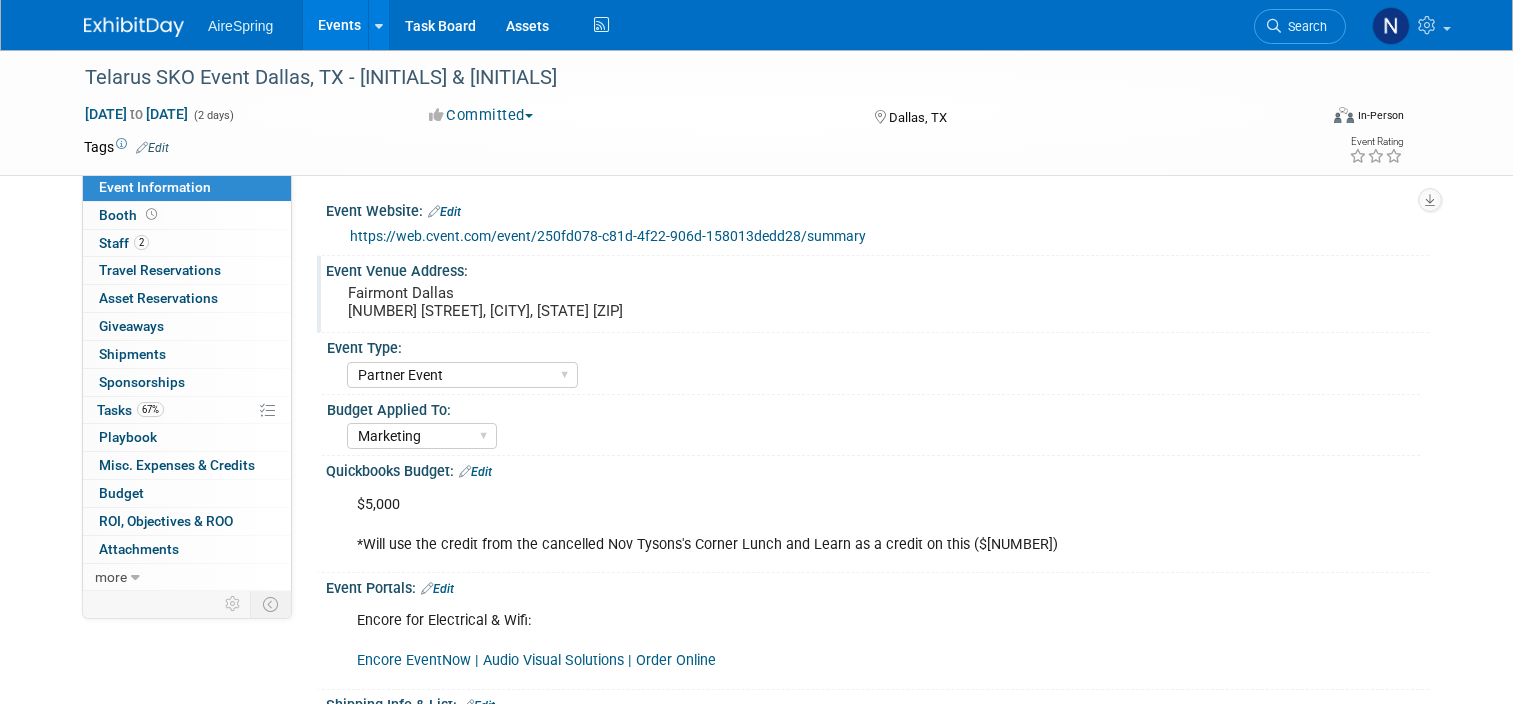 scroll, scrollTop: 0, scrollLeft: 0, axis: both 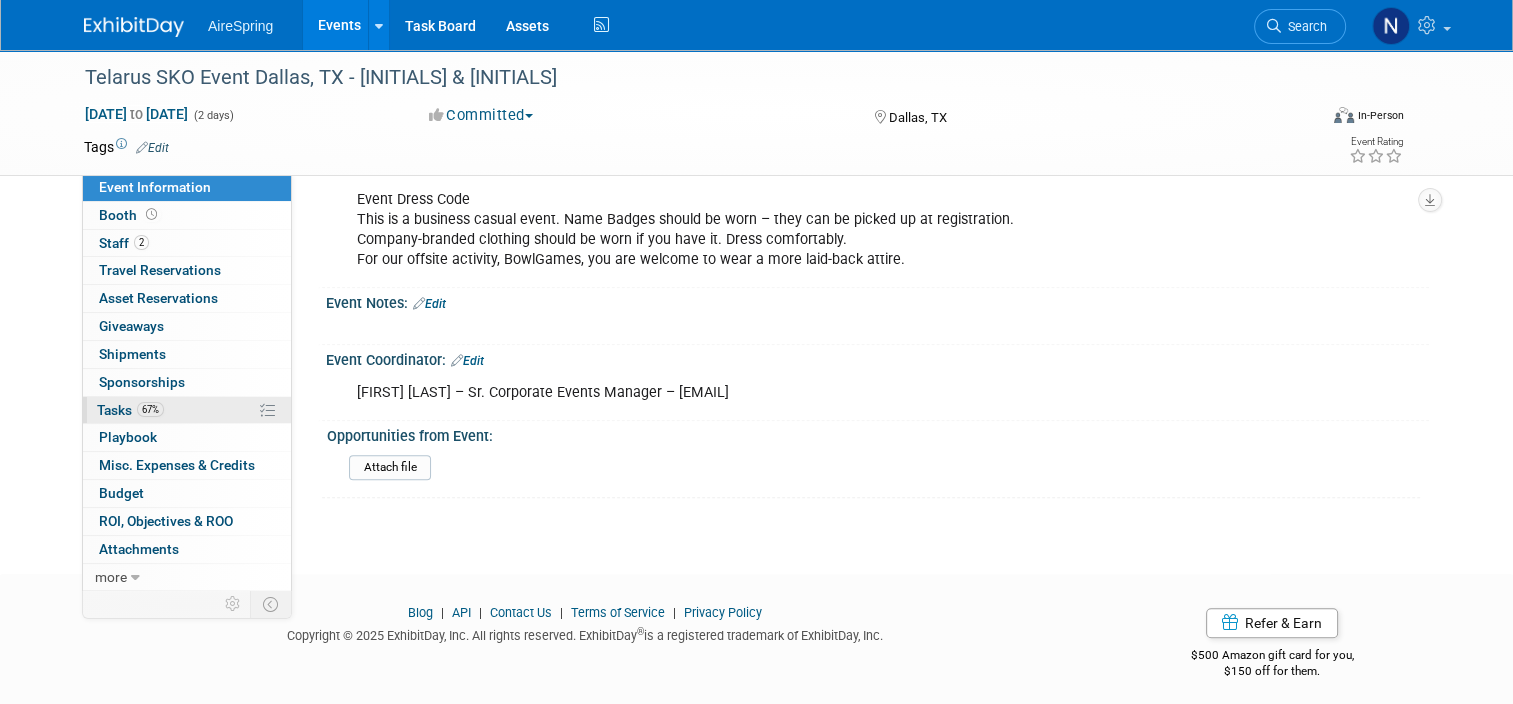 click on "67%" at bounding box center [150, 409] 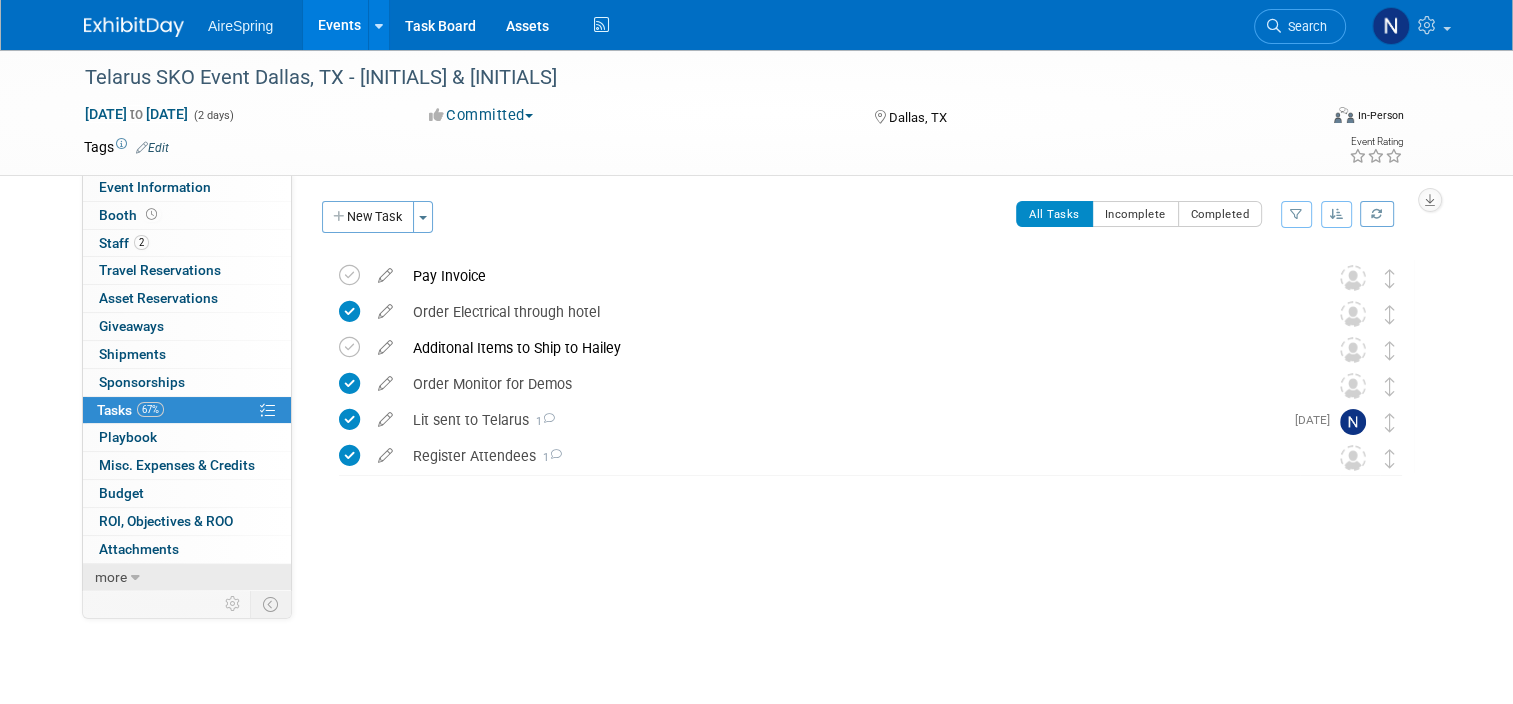 click on "more" at bounding box center [187, 577] 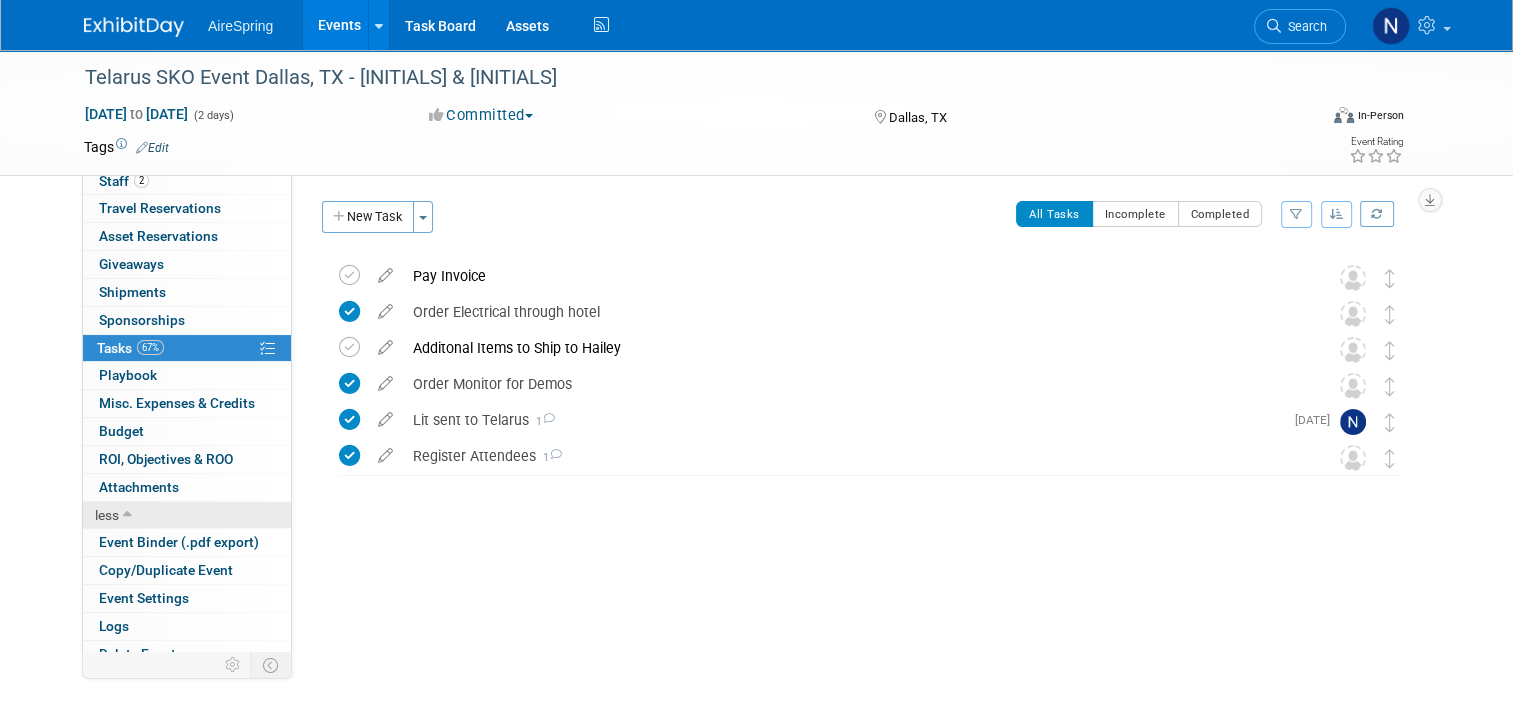 scroll, scrollTop: 74, scrollLeft: 0, axis: vertical 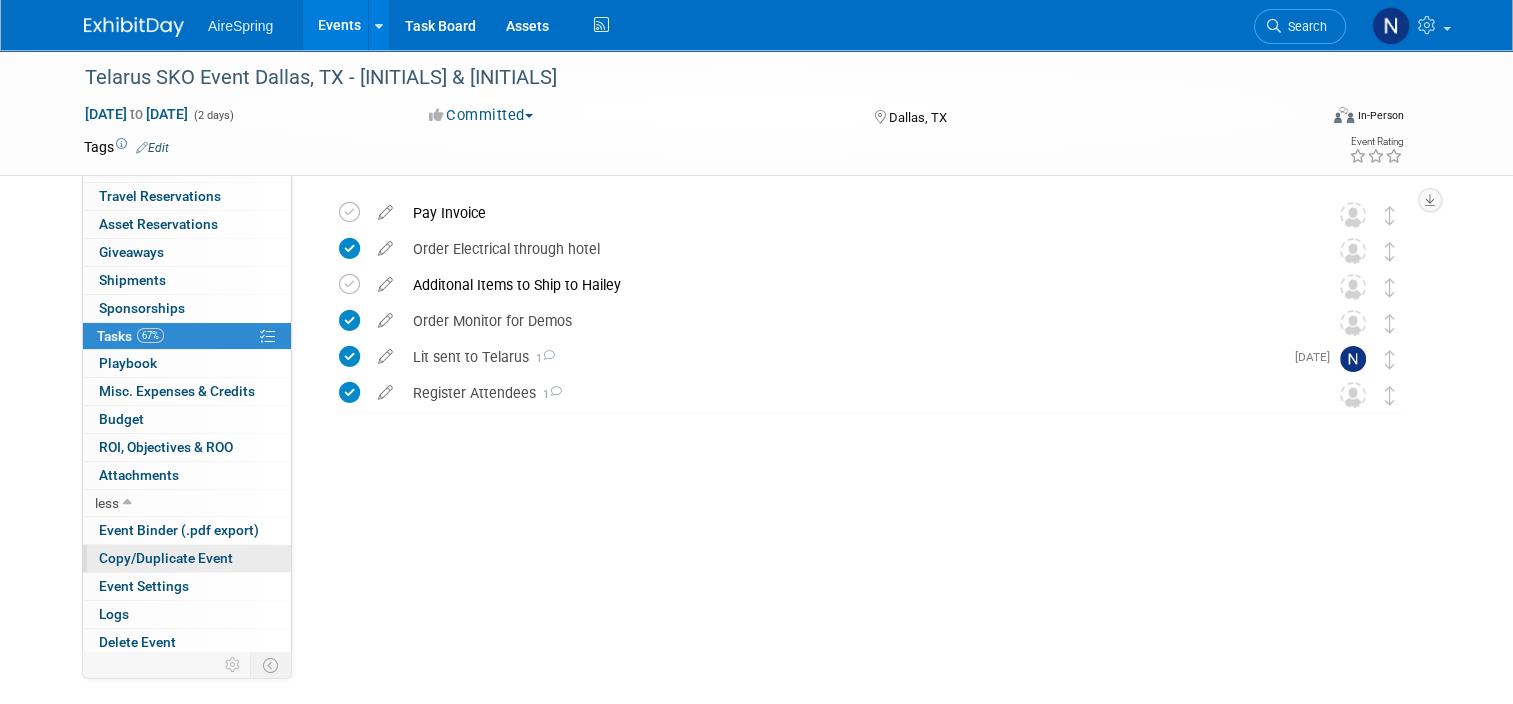click on "Copy/Duplicate Event" at bounding box center (166, 558) 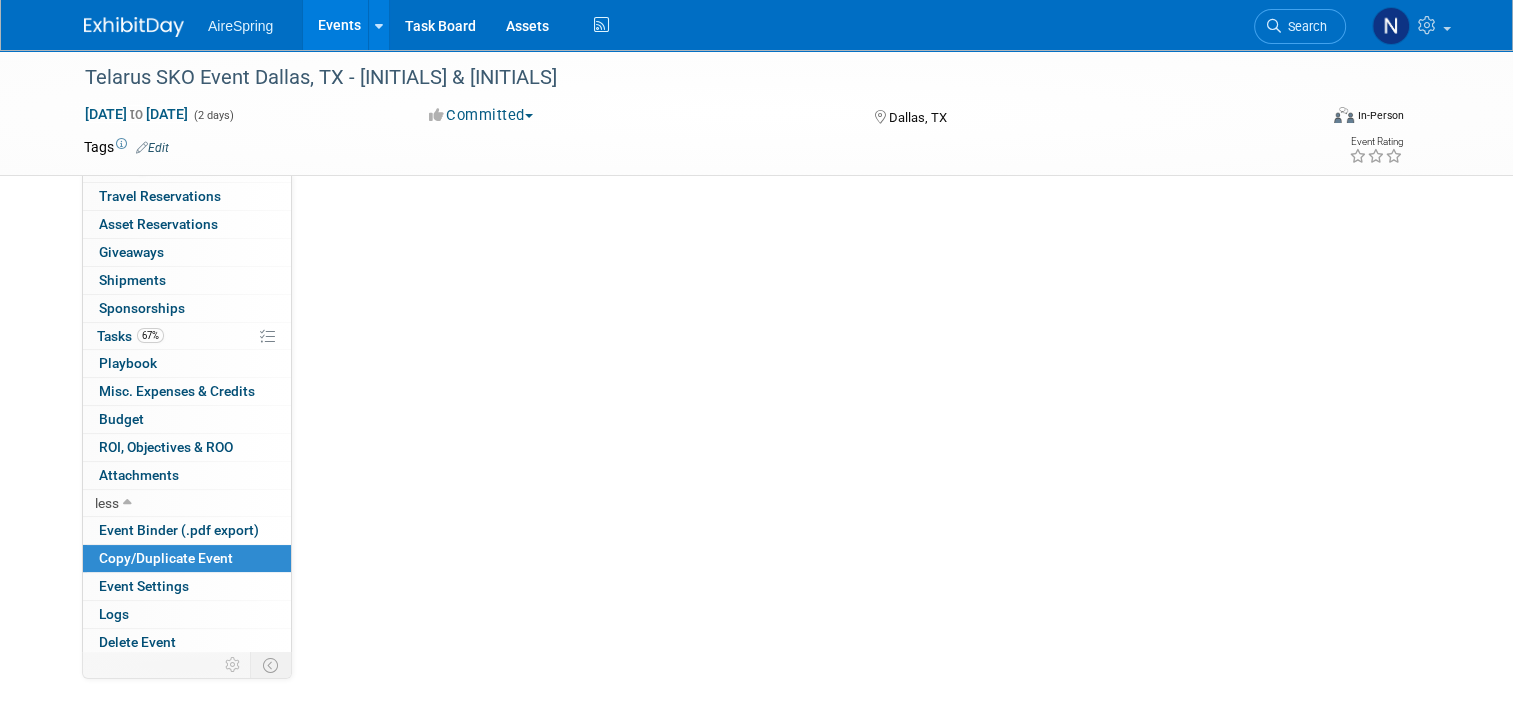 scroll, scrollTop: 0, scrollLeft: 0, axis: both 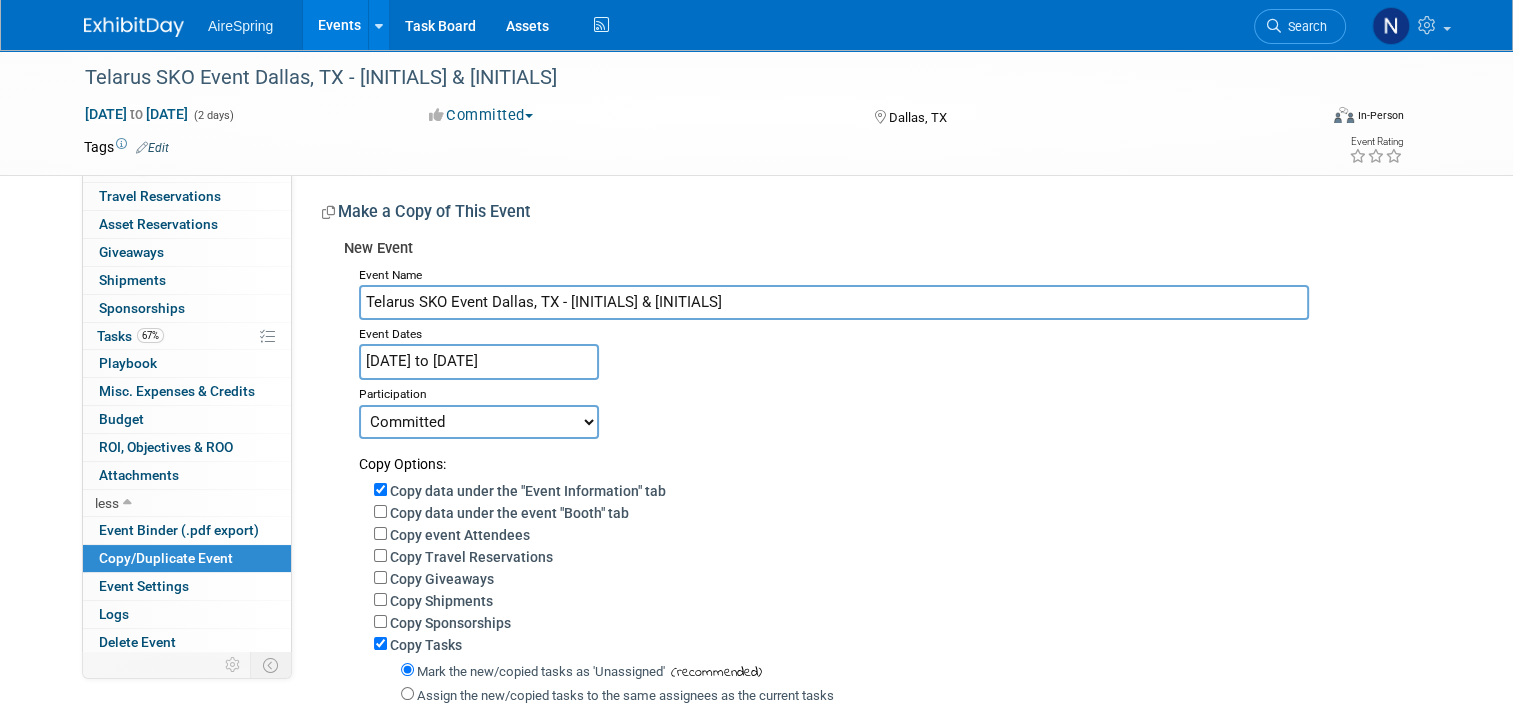 drag, startPoint x: 408, startPoint y: 301, endPoint x: 306, endPoint y: 301, distance: 102 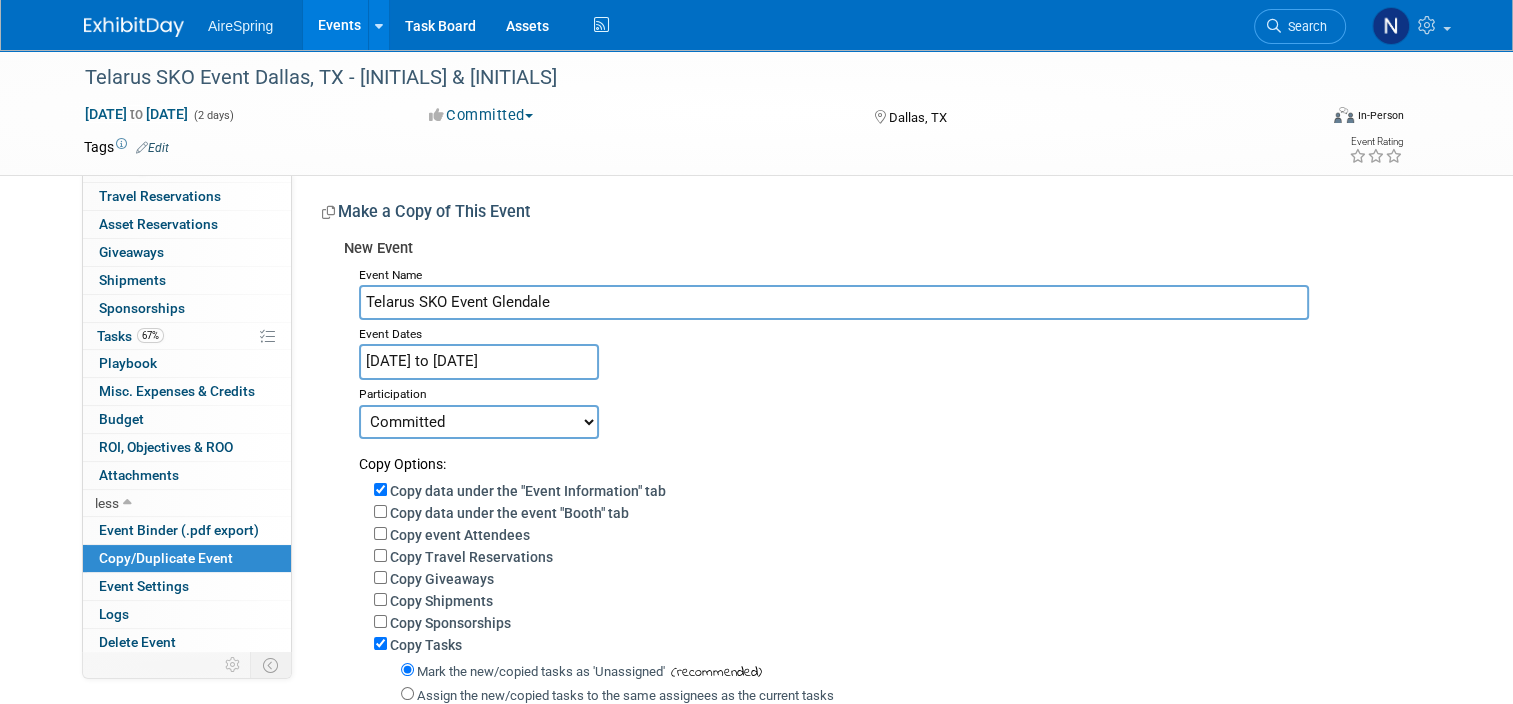type on "Telarus SKO Event Glendale" 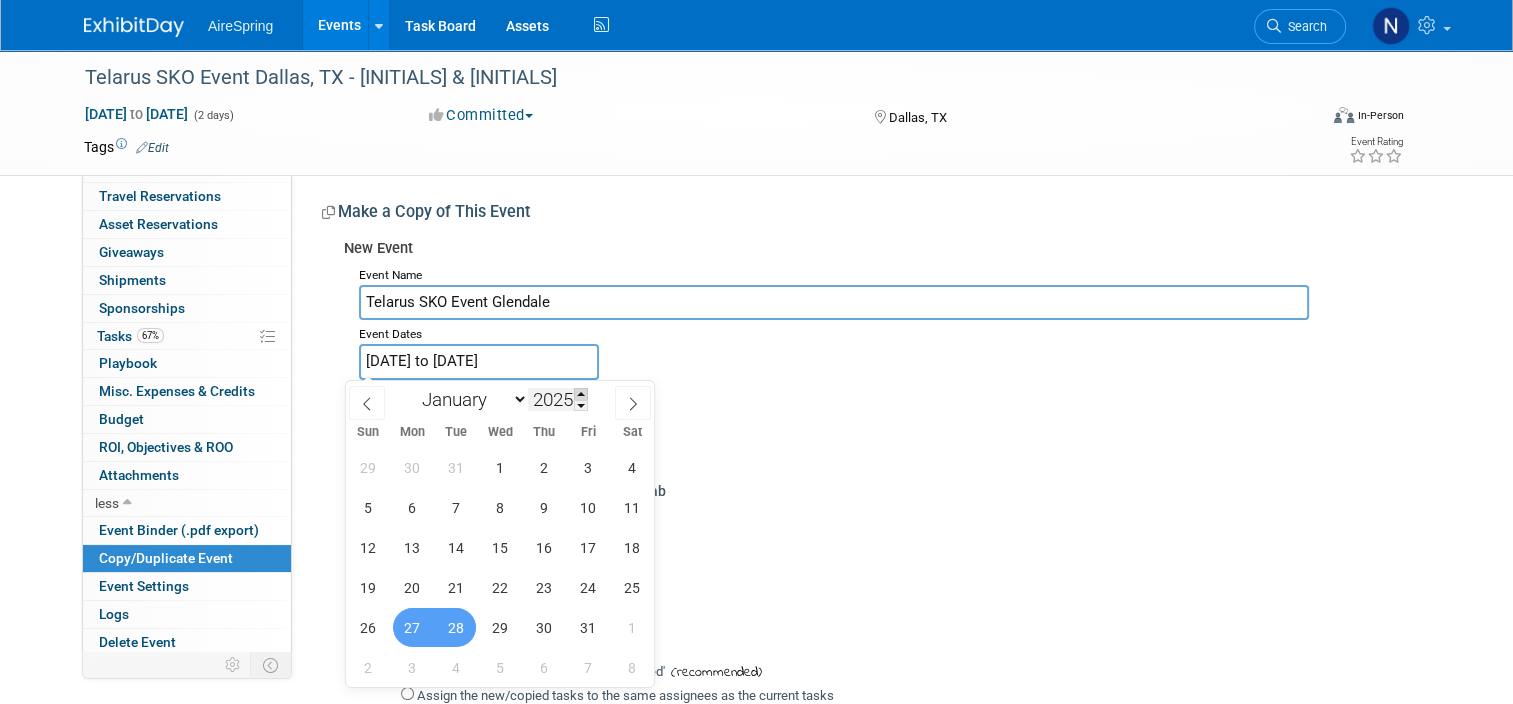 click at bounding box center (581, 394) 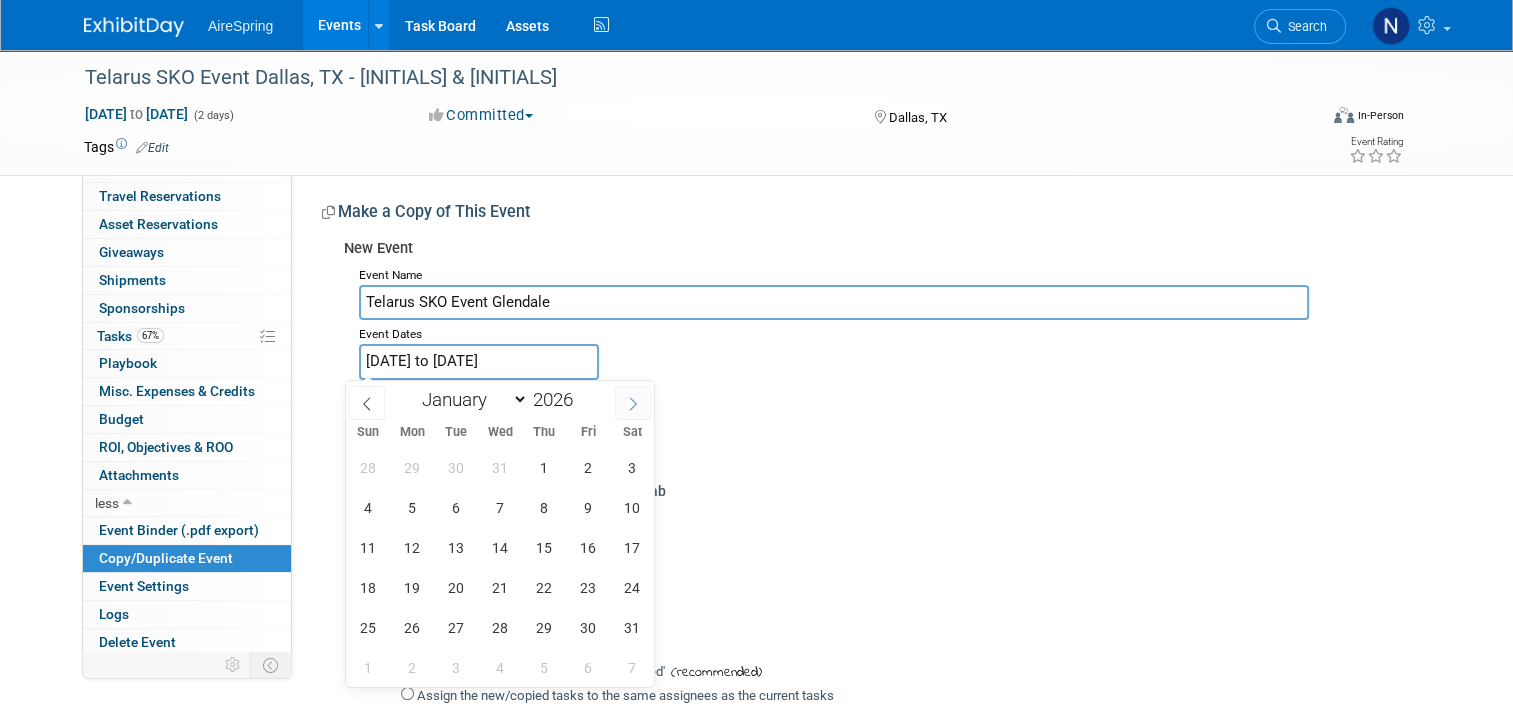 click at bounding box center [633, 403] 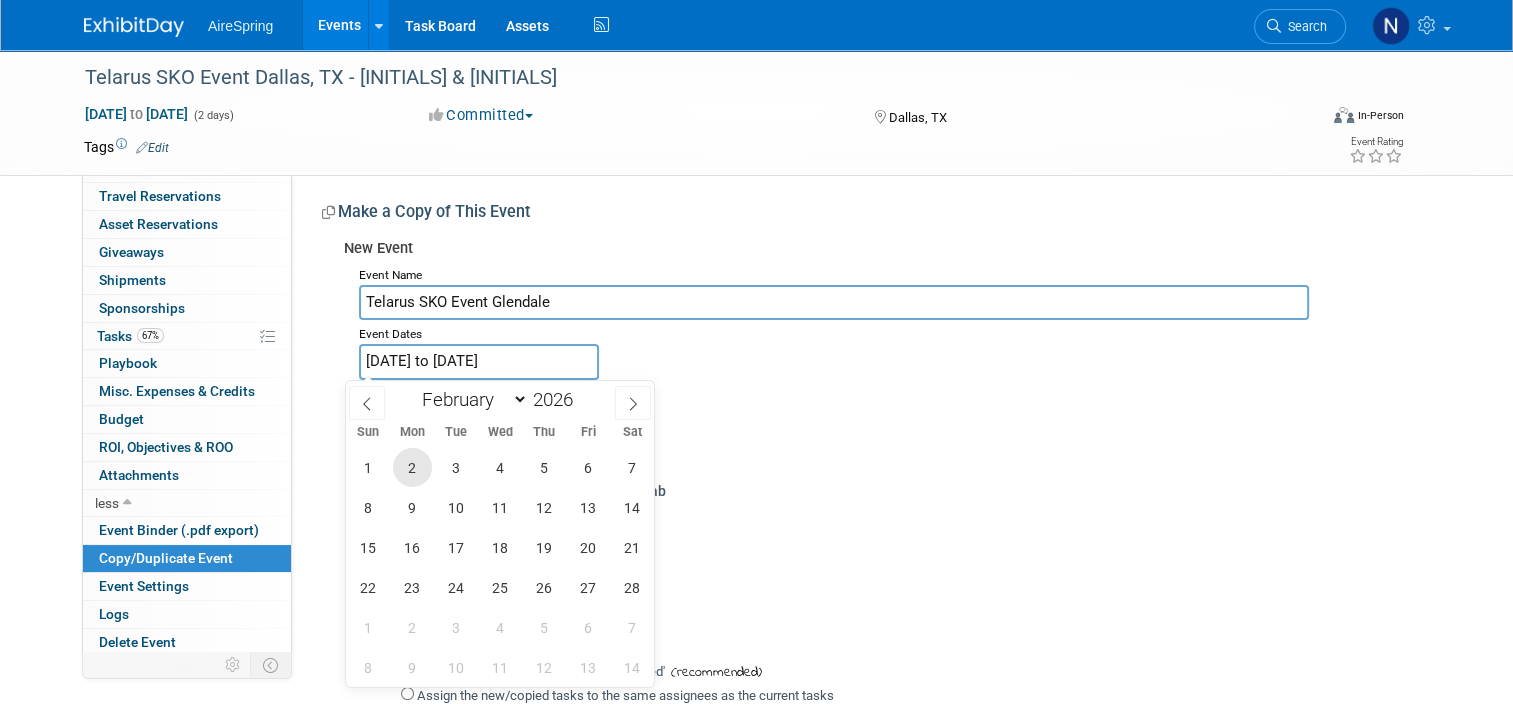 click on "2" at bounding box center [412, 467] 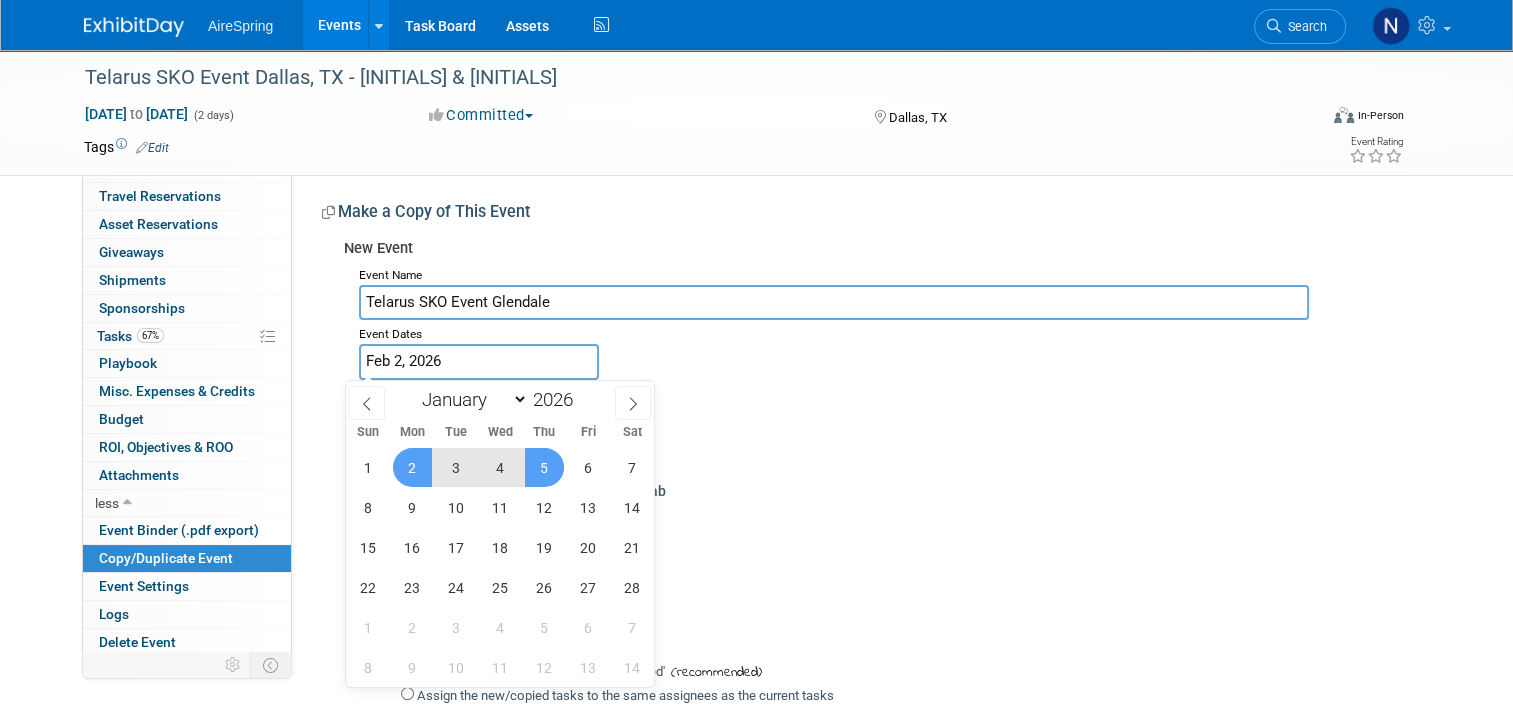 click on "5" at bounding box center [544, 467] 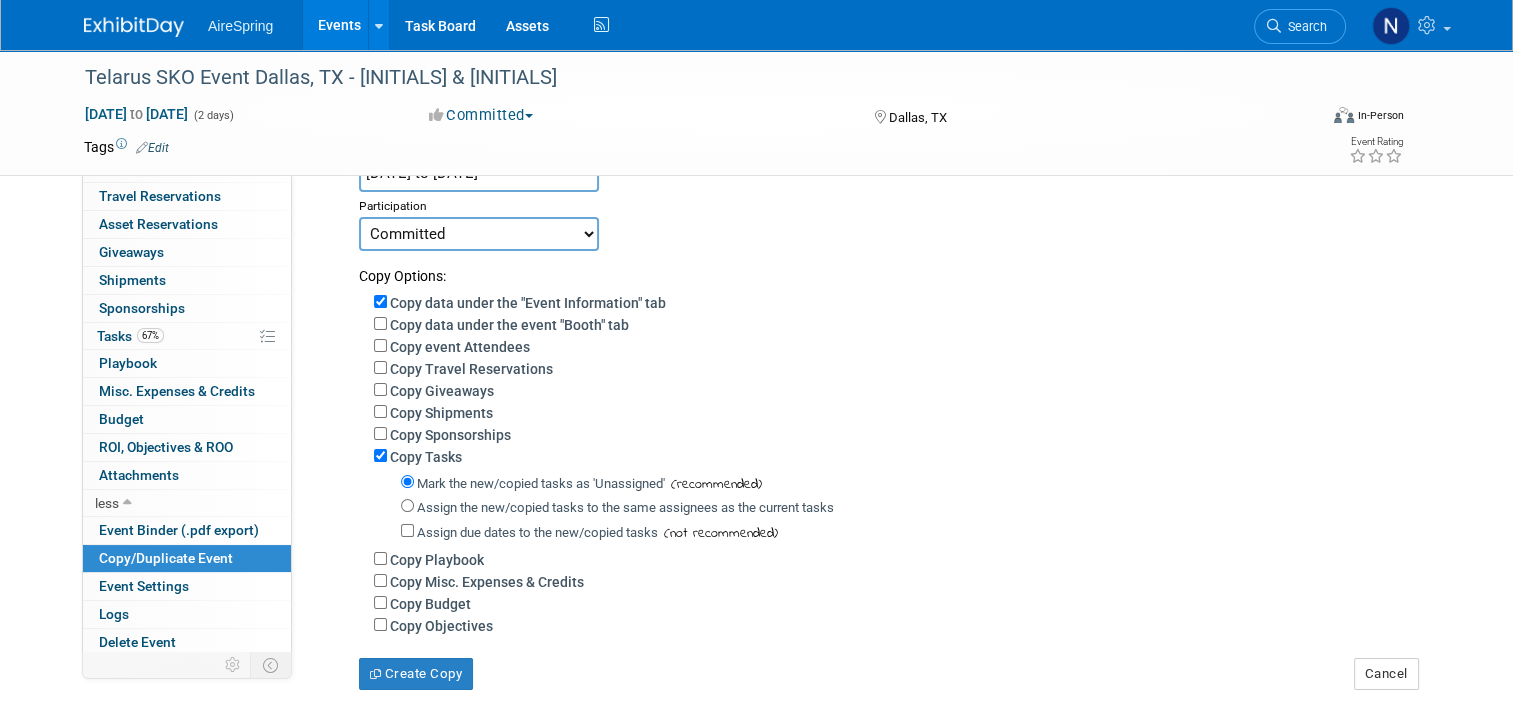 scroll, scrollTop: 200, scrollLeft: 0, axis: vertical 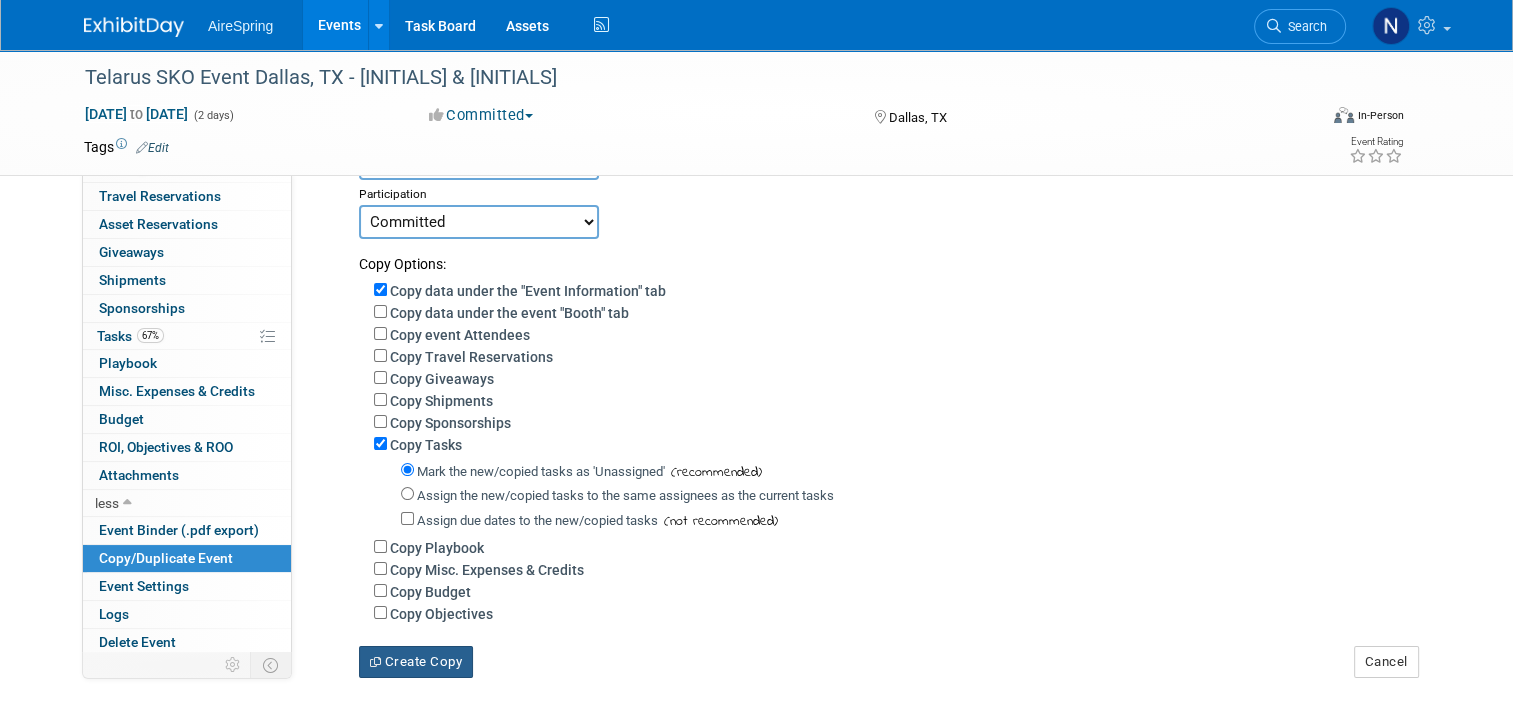 click on "Create Copy" at bounding box center [416, 662] 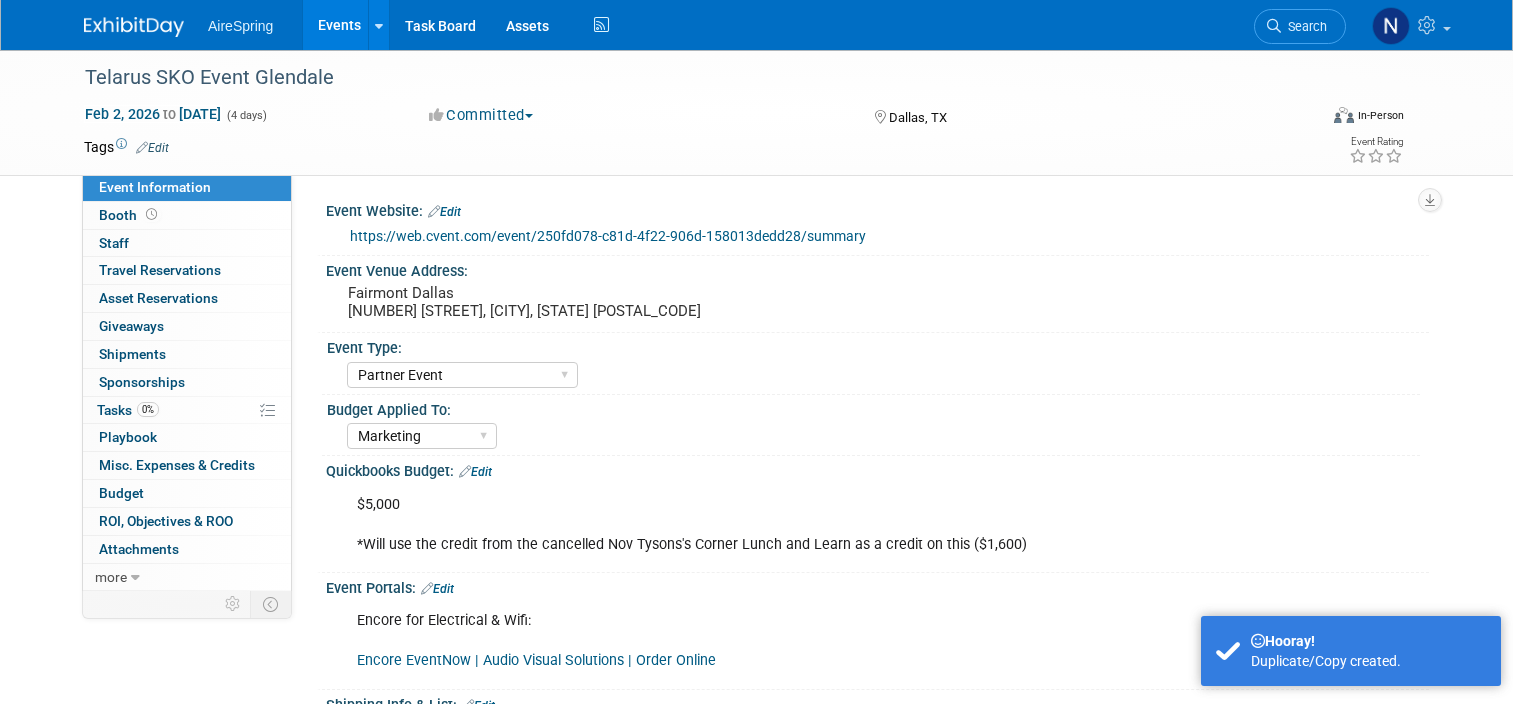 select on "Partner Event" 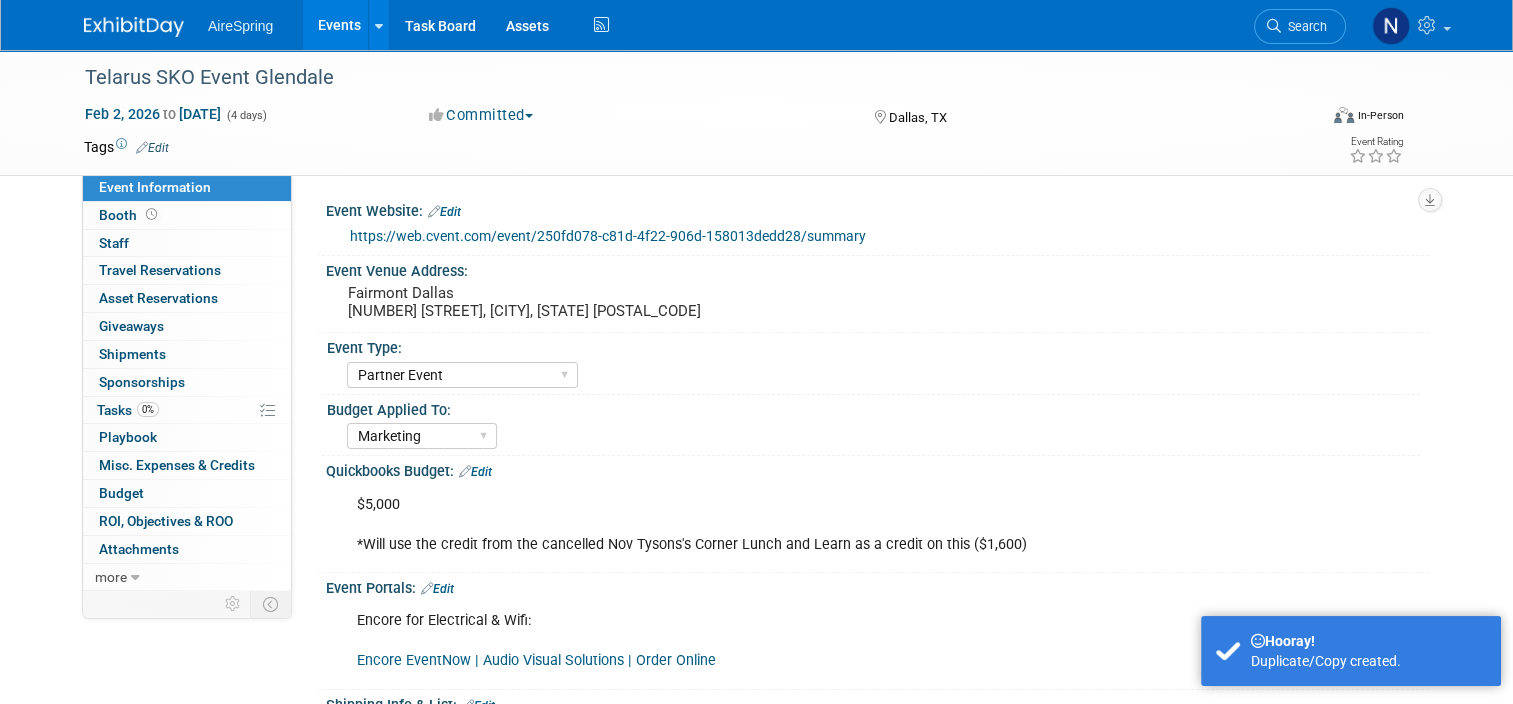 scroll, scrollTop: 0, scrollLeft: 0, axis: both 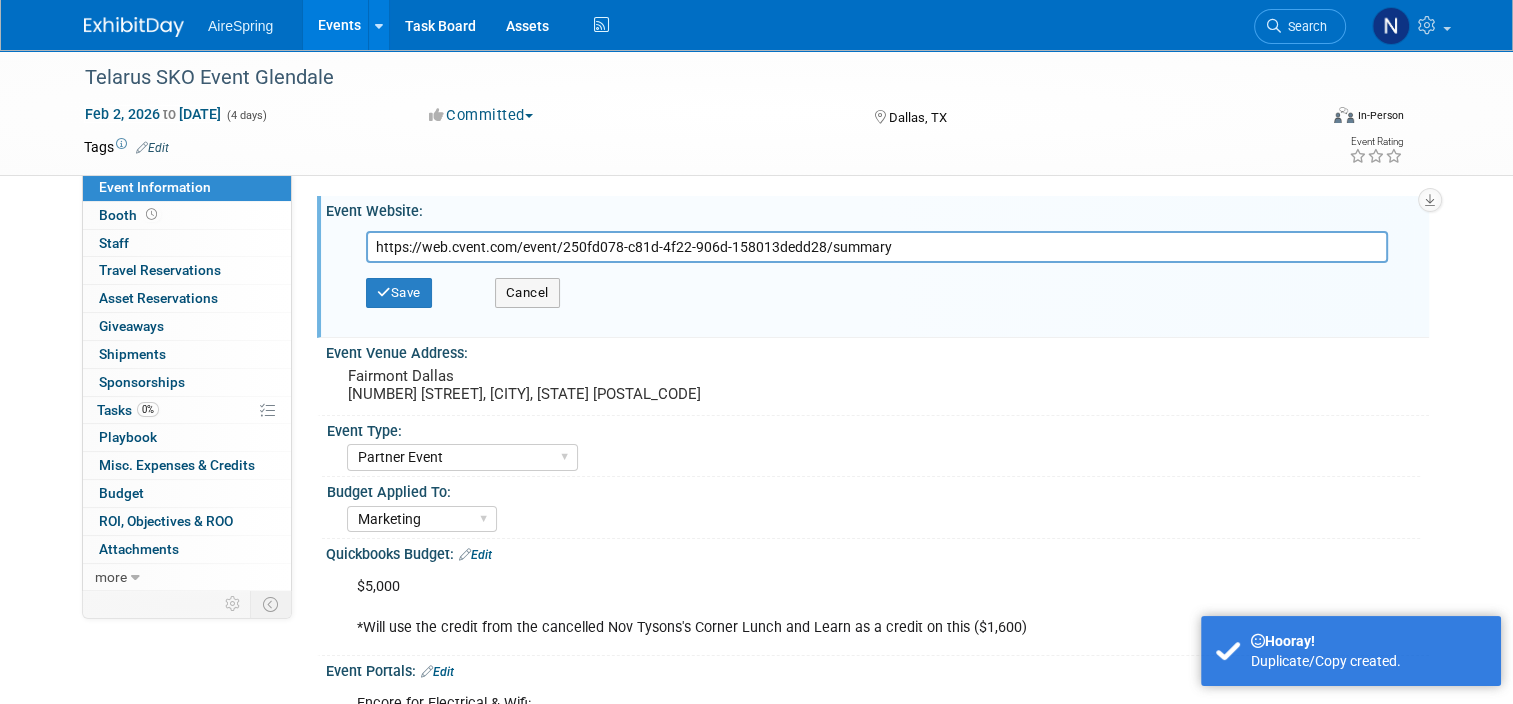 drag, startPoint x: 911, startPoint y: 263, endPoint x: 717, endPoint y: 254, distance: 194.20865 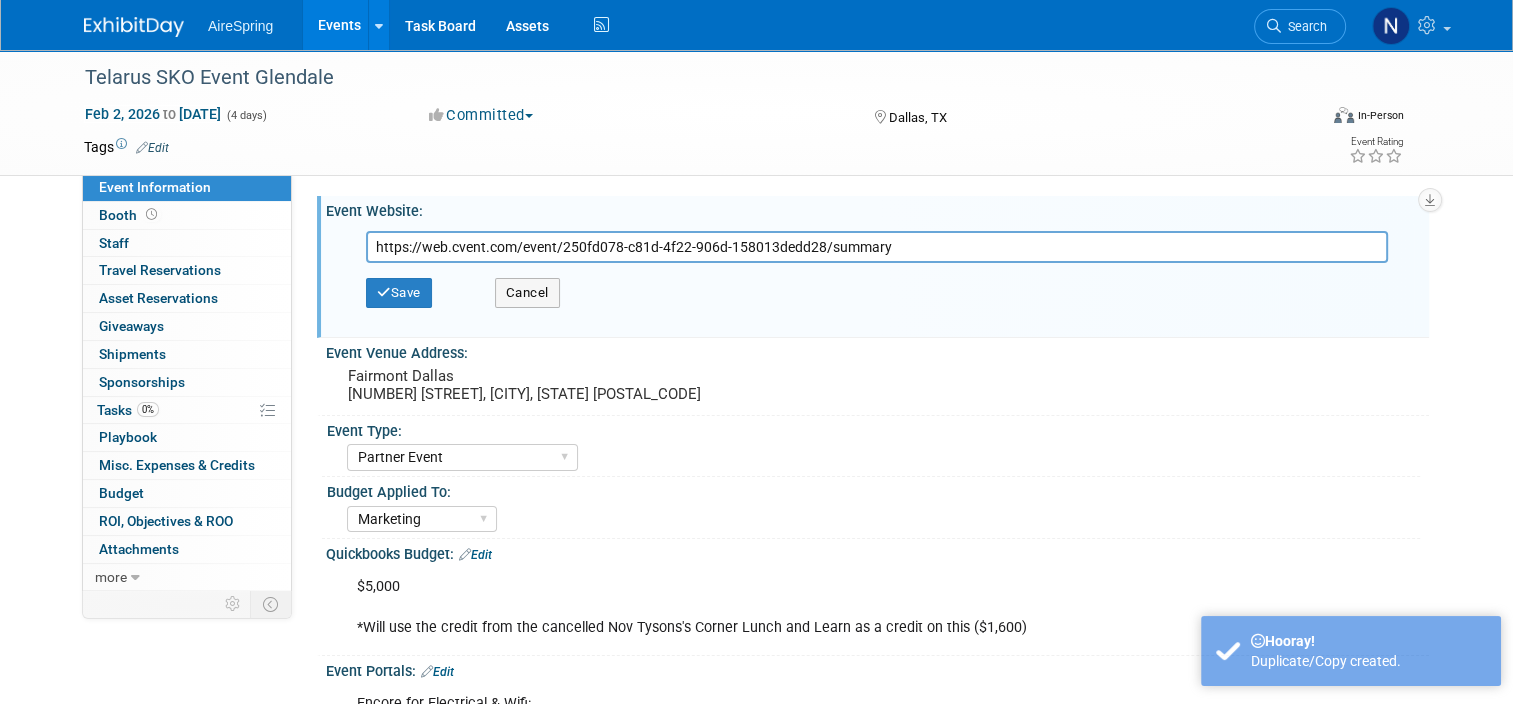 drag, startPoint x: 900, startPoint y: 248, endPoint x: 291, endPoint y: 215, distance: 609.89343 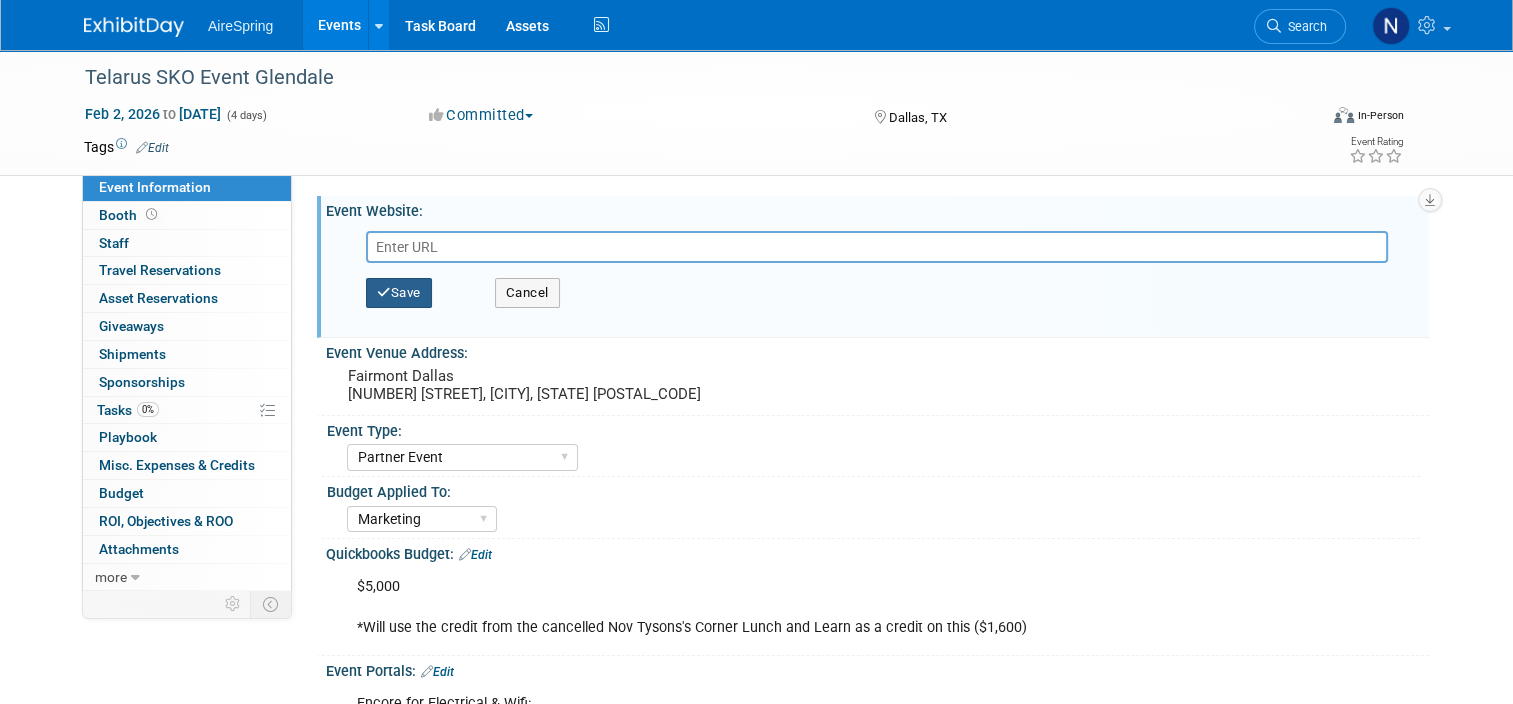 type 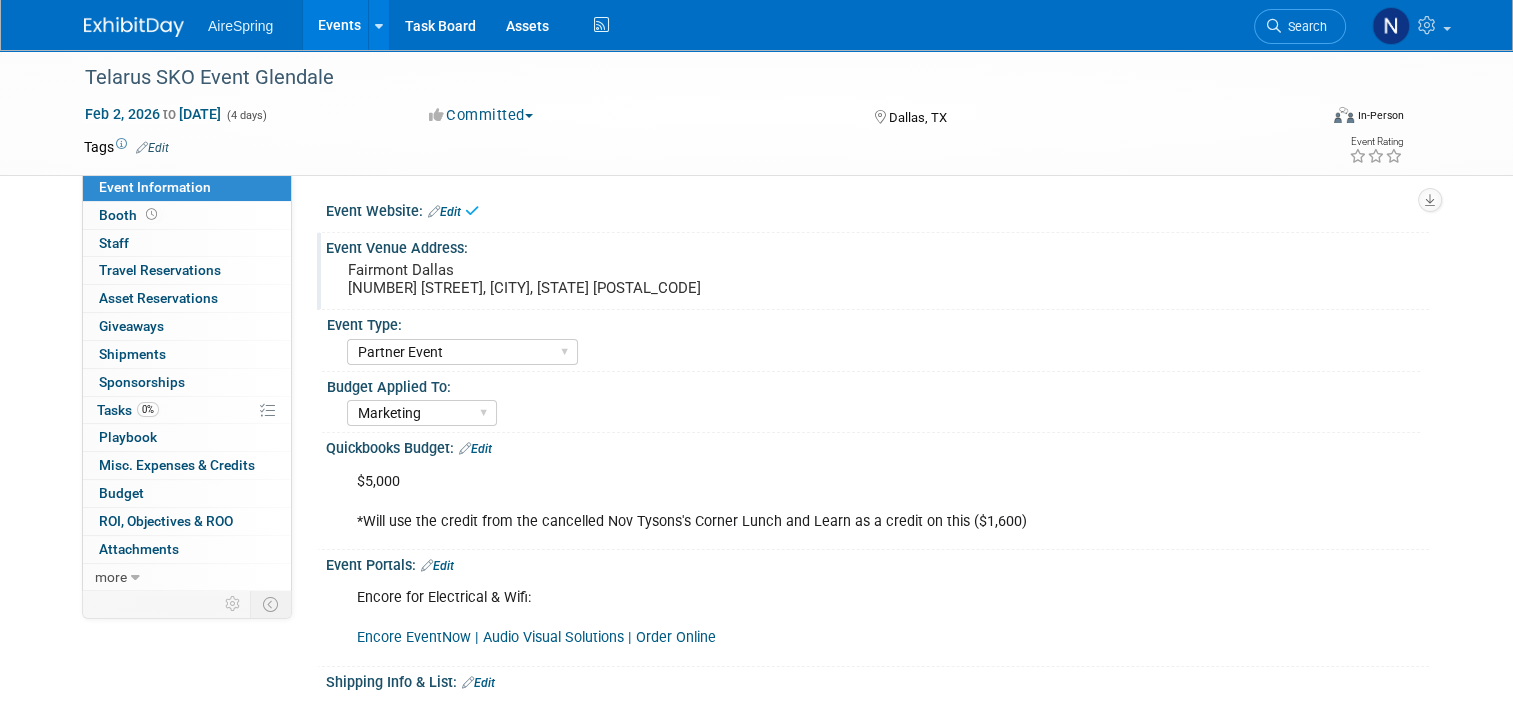click on "Fairmont Dallas
1717 N Akard St, Dallas, TX 75201" at bounding box center [556, 279] 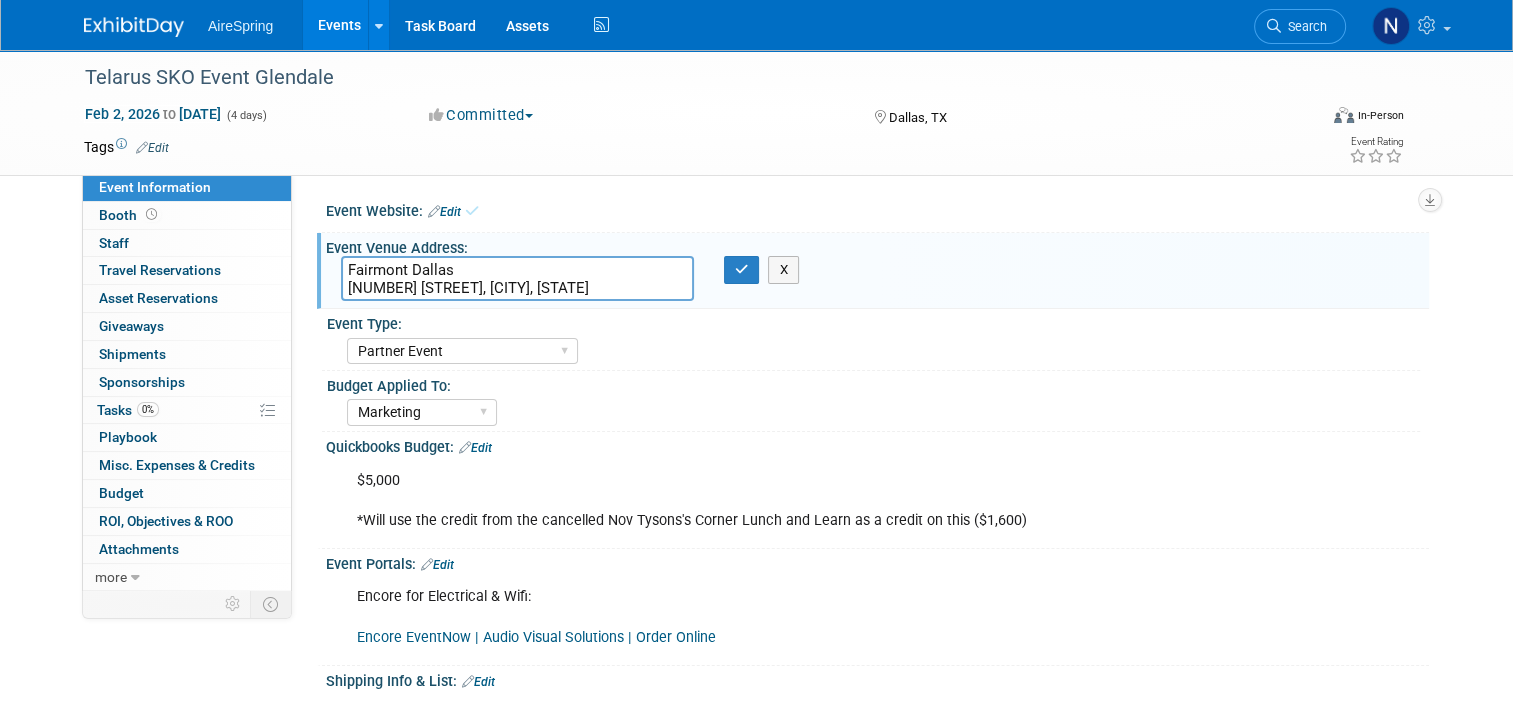 drag, startPoint x: 608, startPoint y: 284, endPoint x: 280, endPoint y: 239, distance: 331.0725 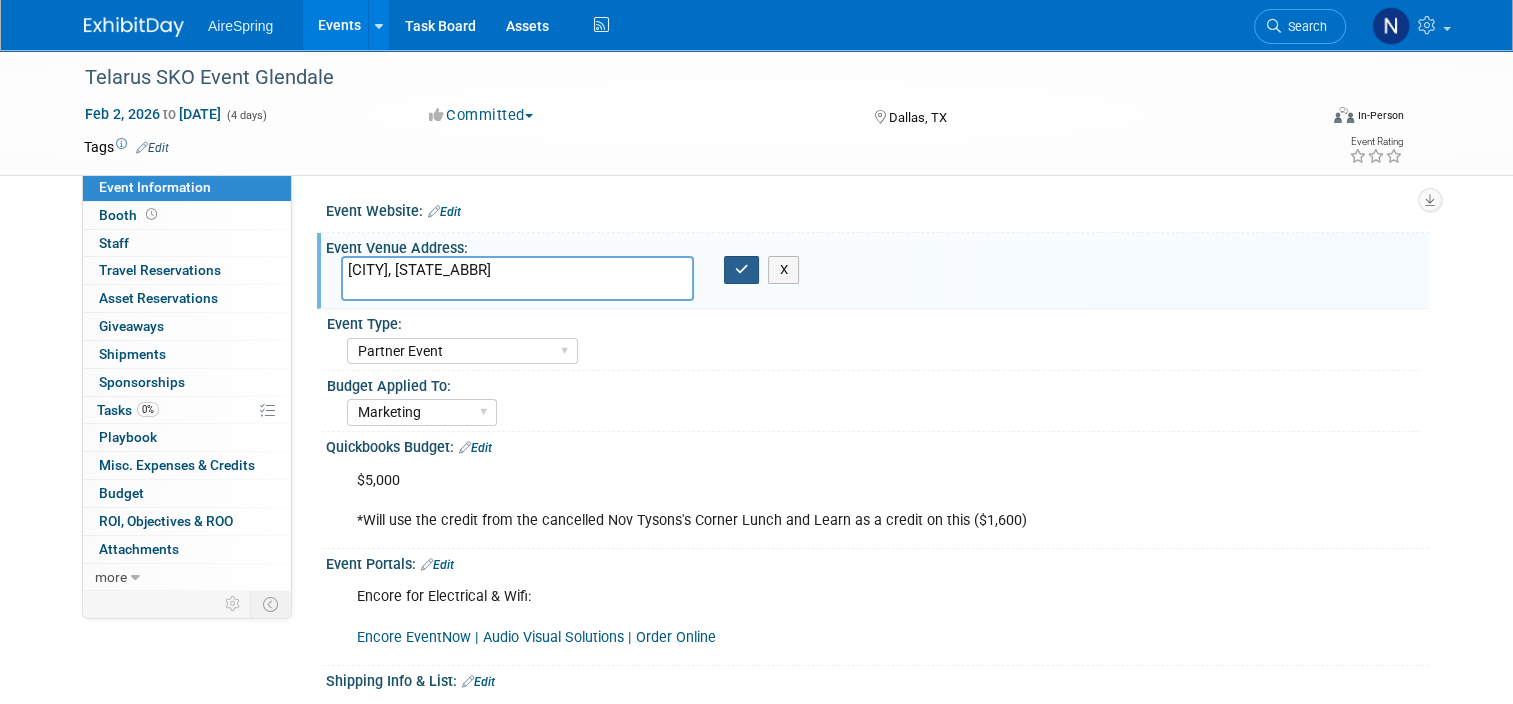 type on "[CITY], [STATE]" 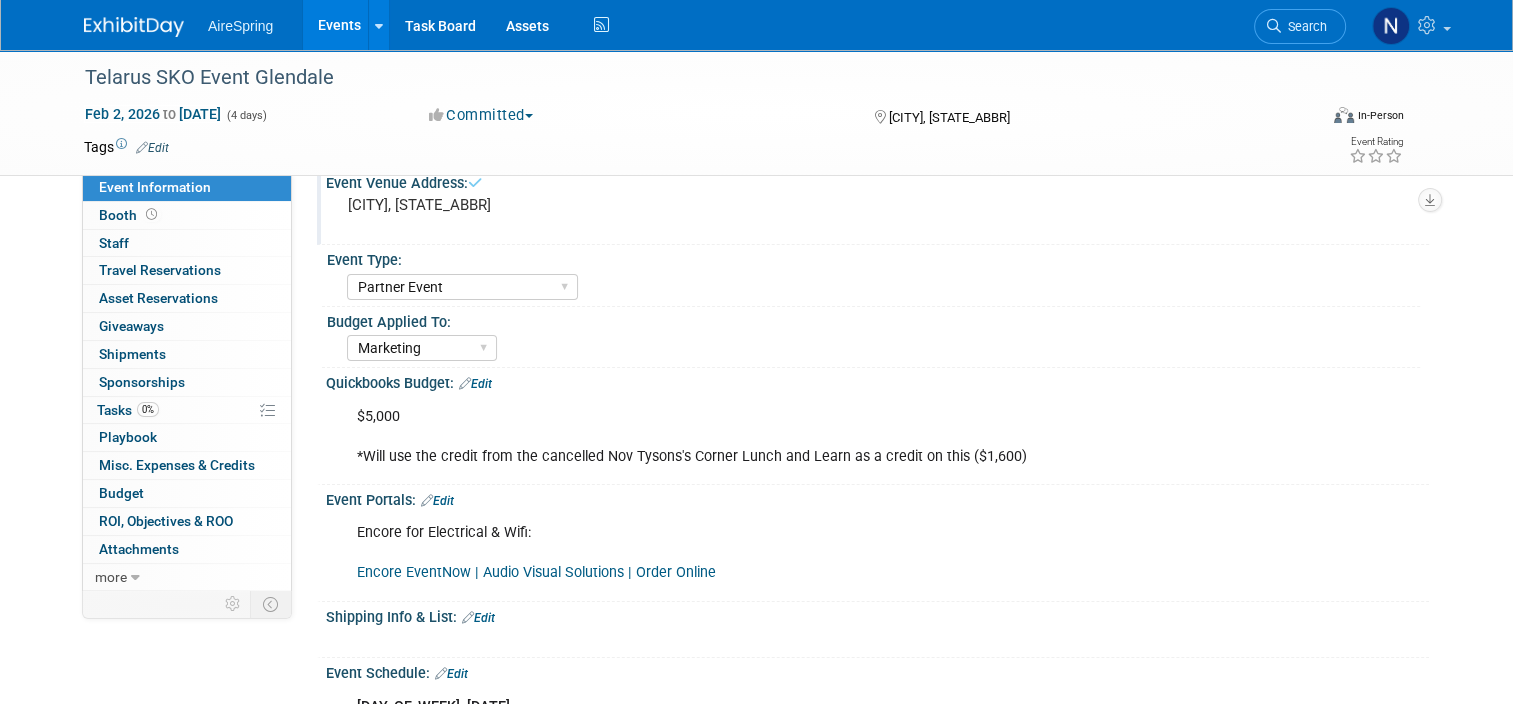 scroll, scrollTop: 100, scrollLeft: 0, axis: vertical 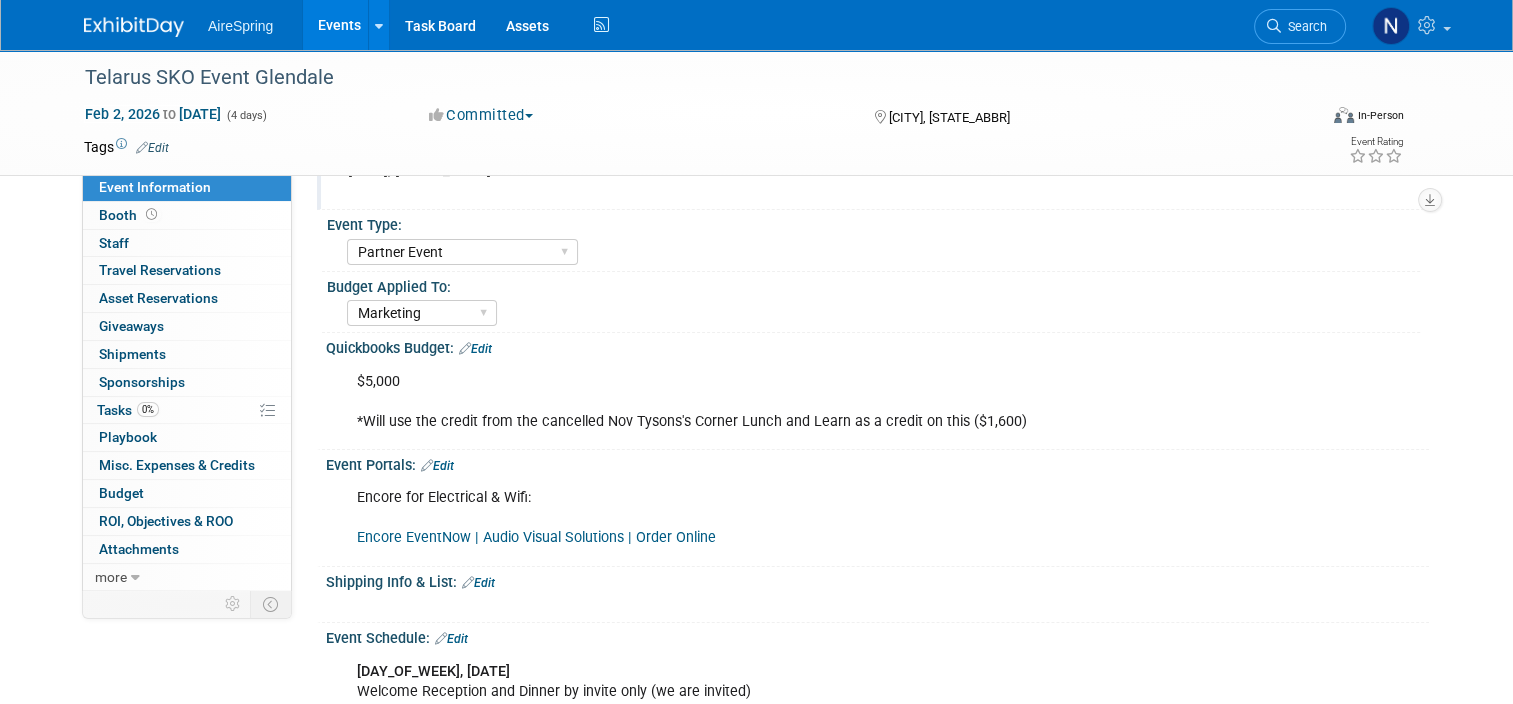 click on "Quickbooks Budget:
Edit" at bounding box center (877, 346) 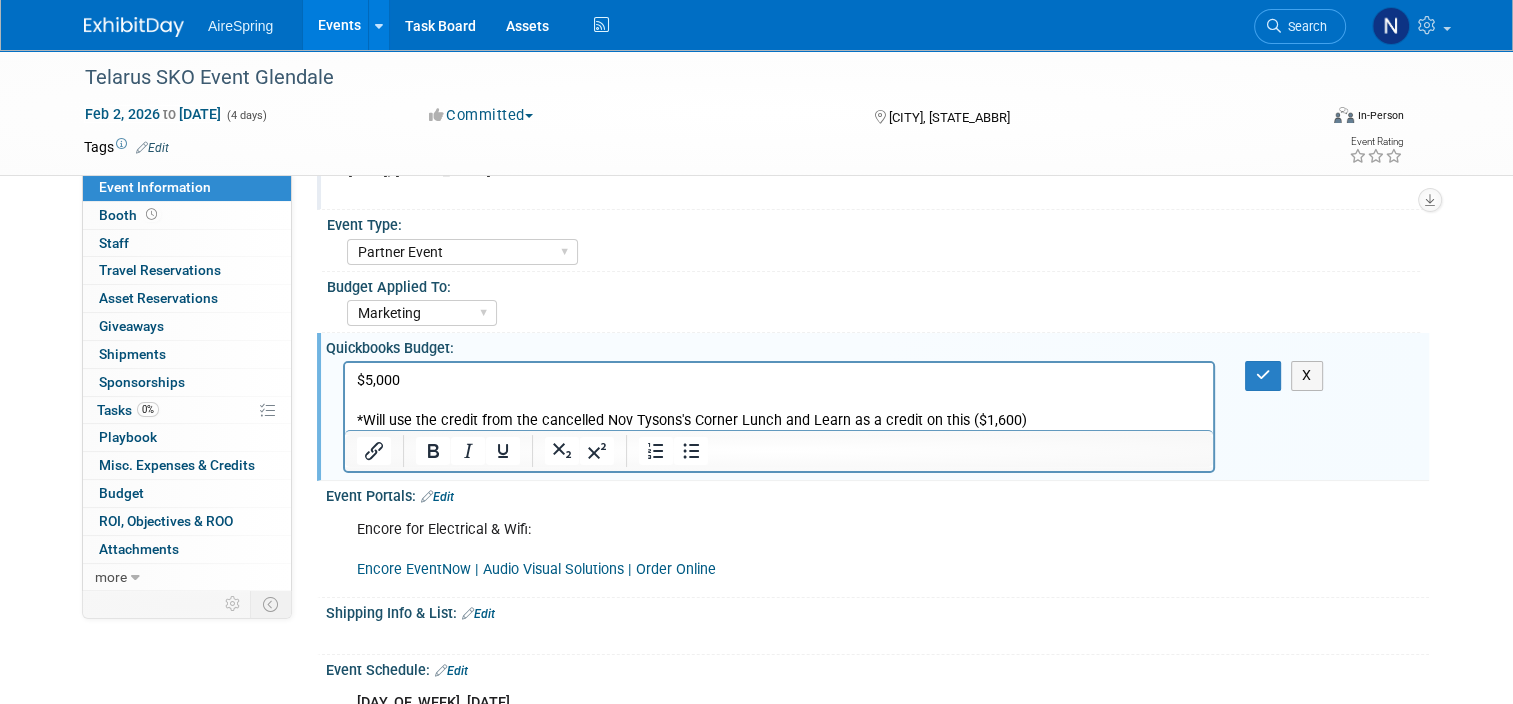 scroll, scrollTop: 0, scrollLeft: 0, axis: both 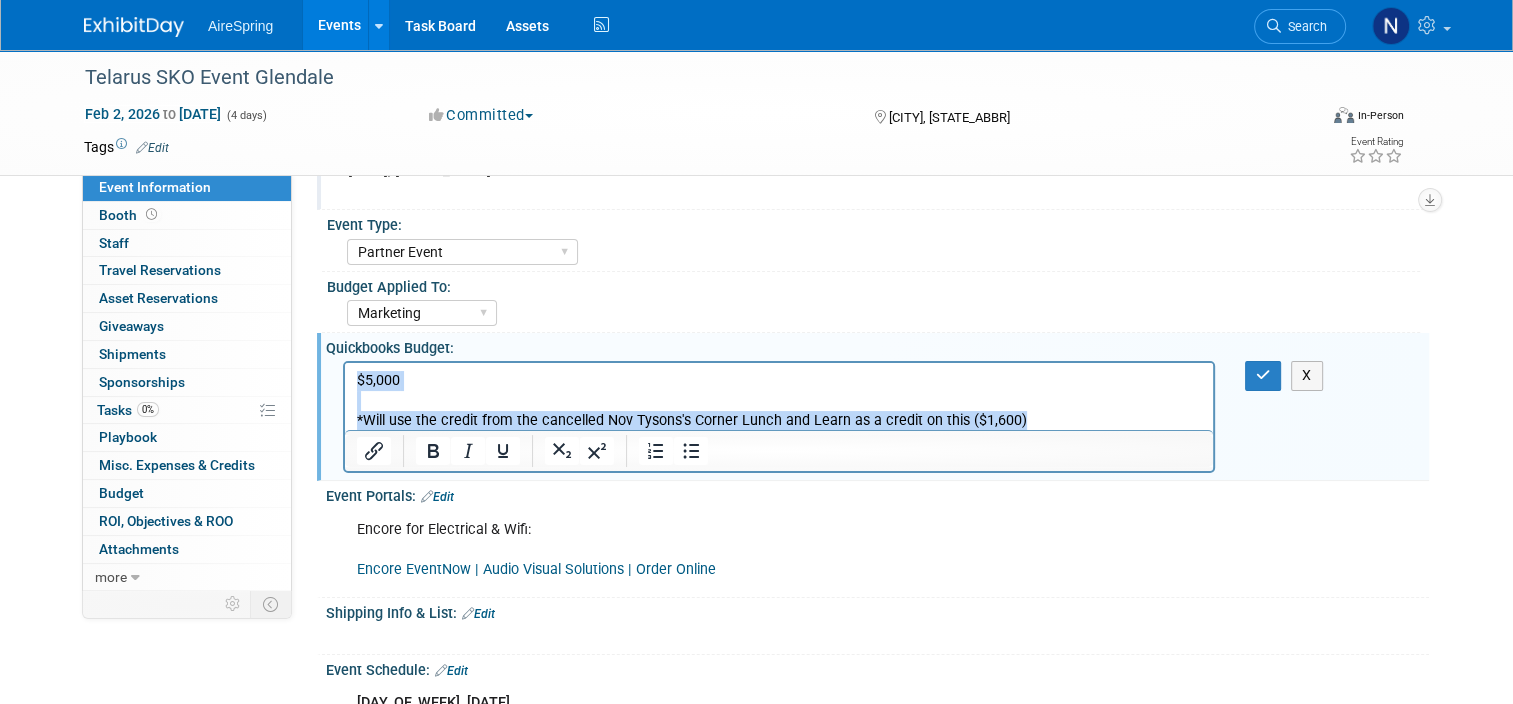 drag, startPoint x: 1040, startPoint y: 417, endPoint x: 307, endPoint y: 356, distance: 735.5338 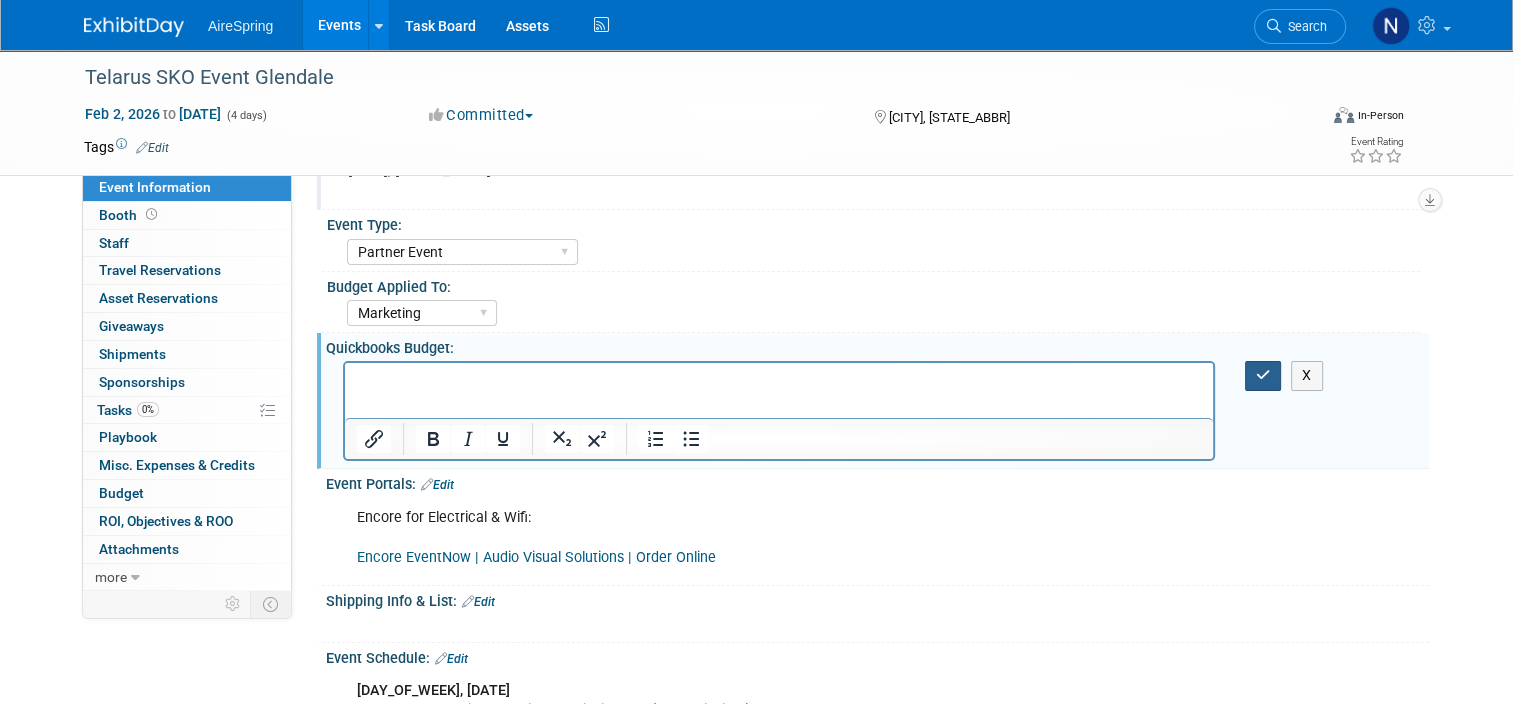 click at bounding box center [1263, 375] 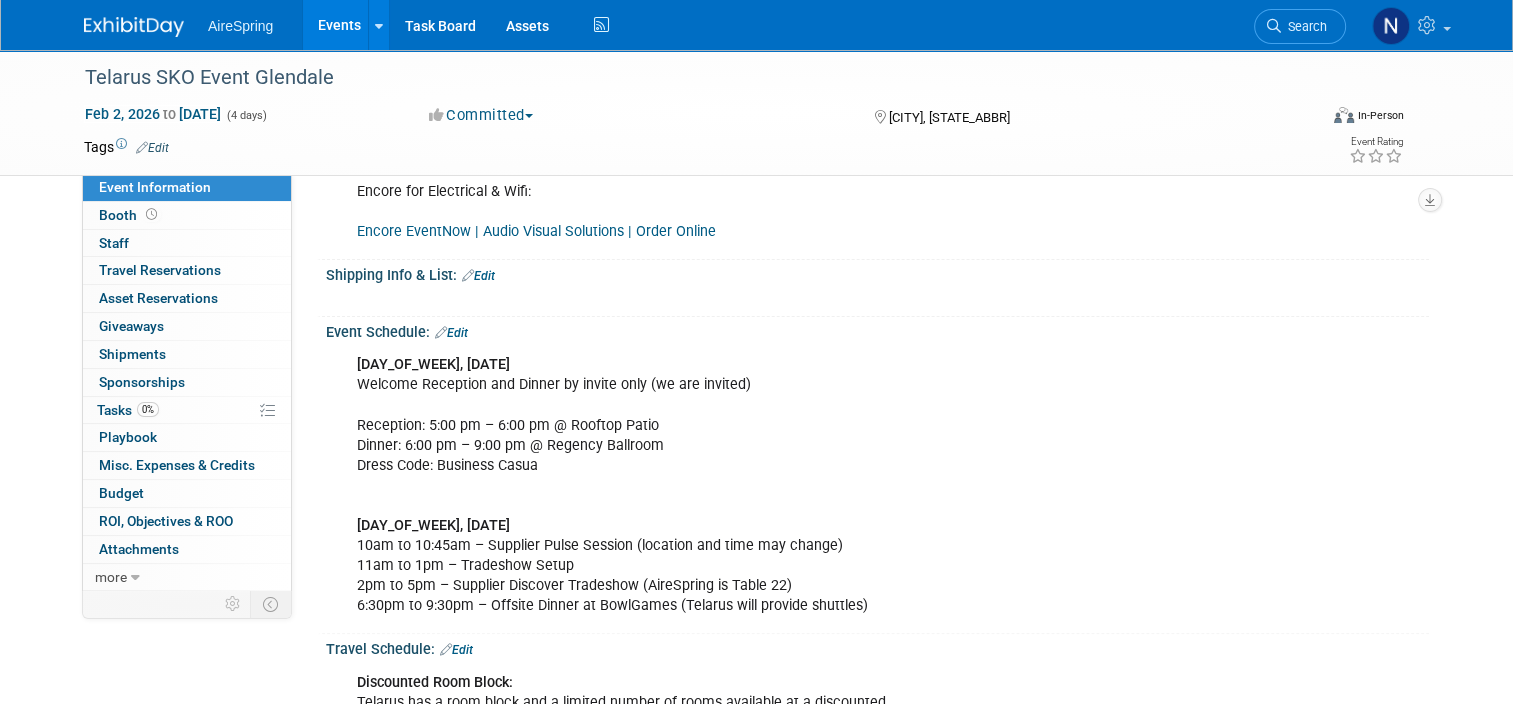 scroll, scrollTop: 300, scrollLeft: 0, axis: vertical 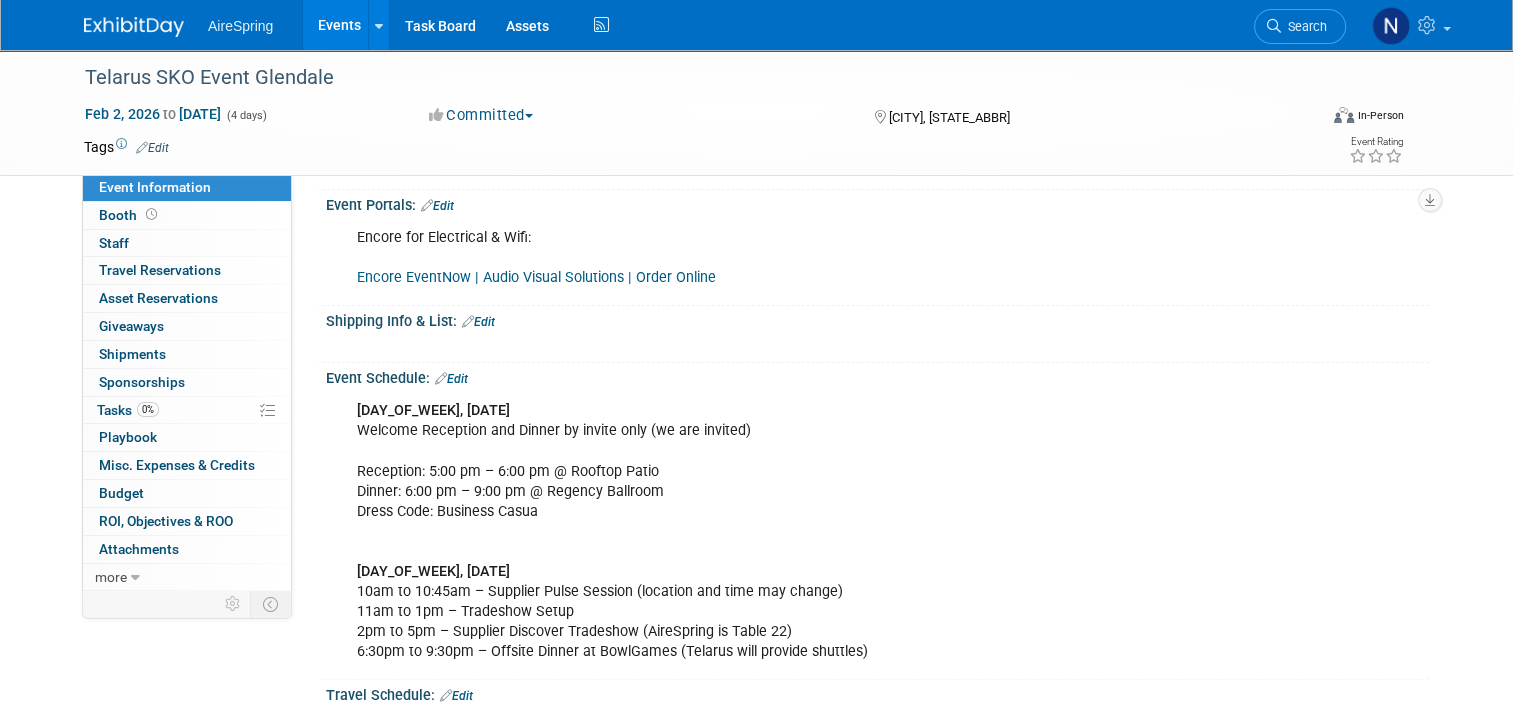 click on "Edit" at bounding box center (451, 379) 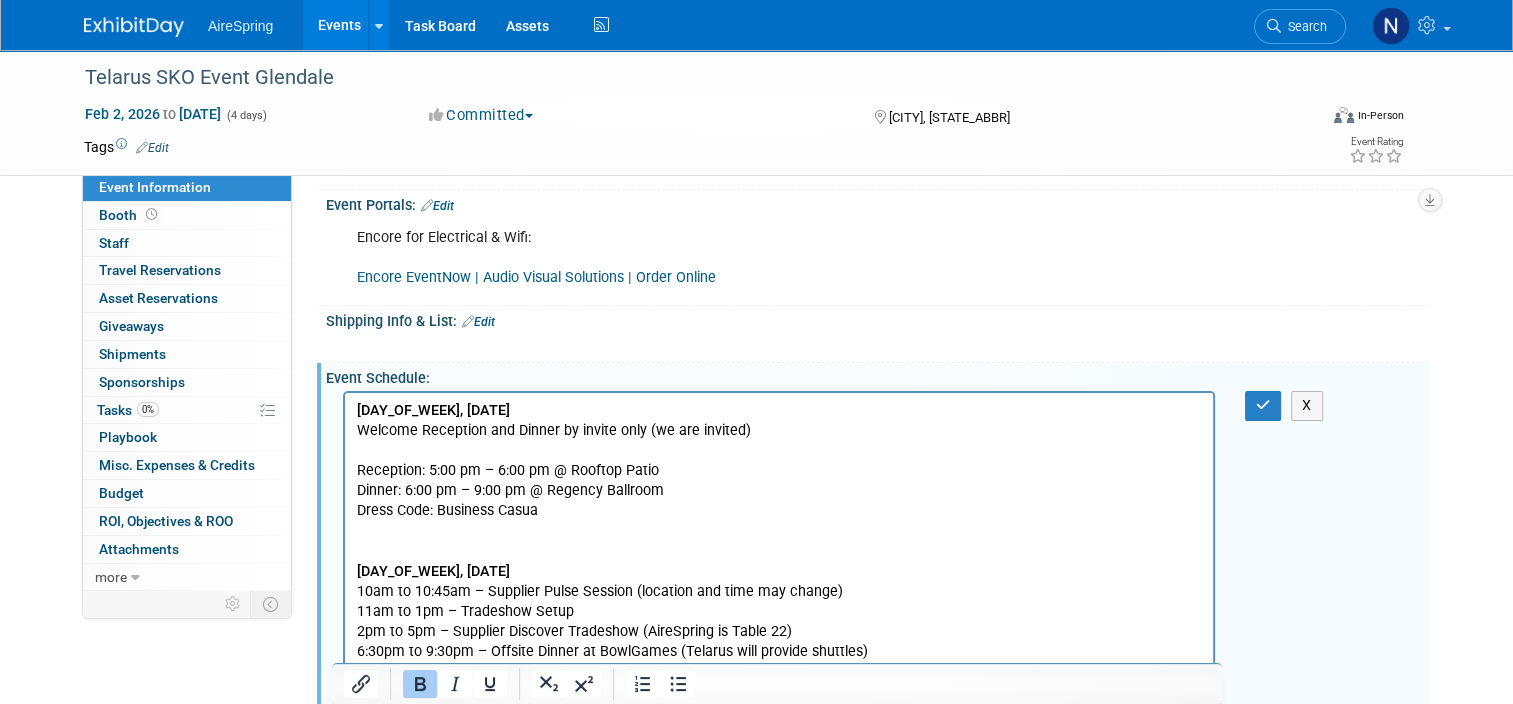 scroll, scrollTop: 0, scrollLeft: 0, axis: both 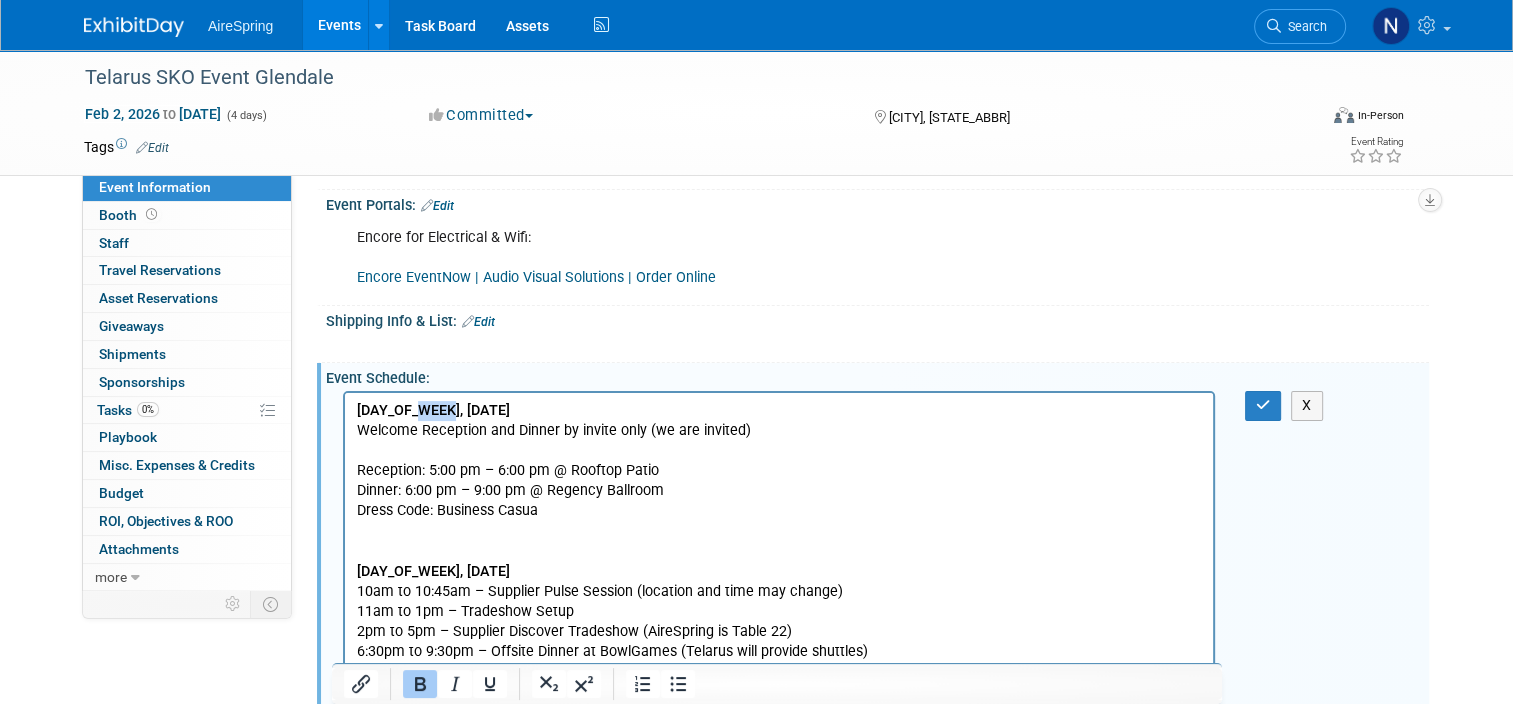 drag, startPoint x: 460, startPoint y: 412, endPoint x: 417, endPoint y: 413, distance: 43.011627 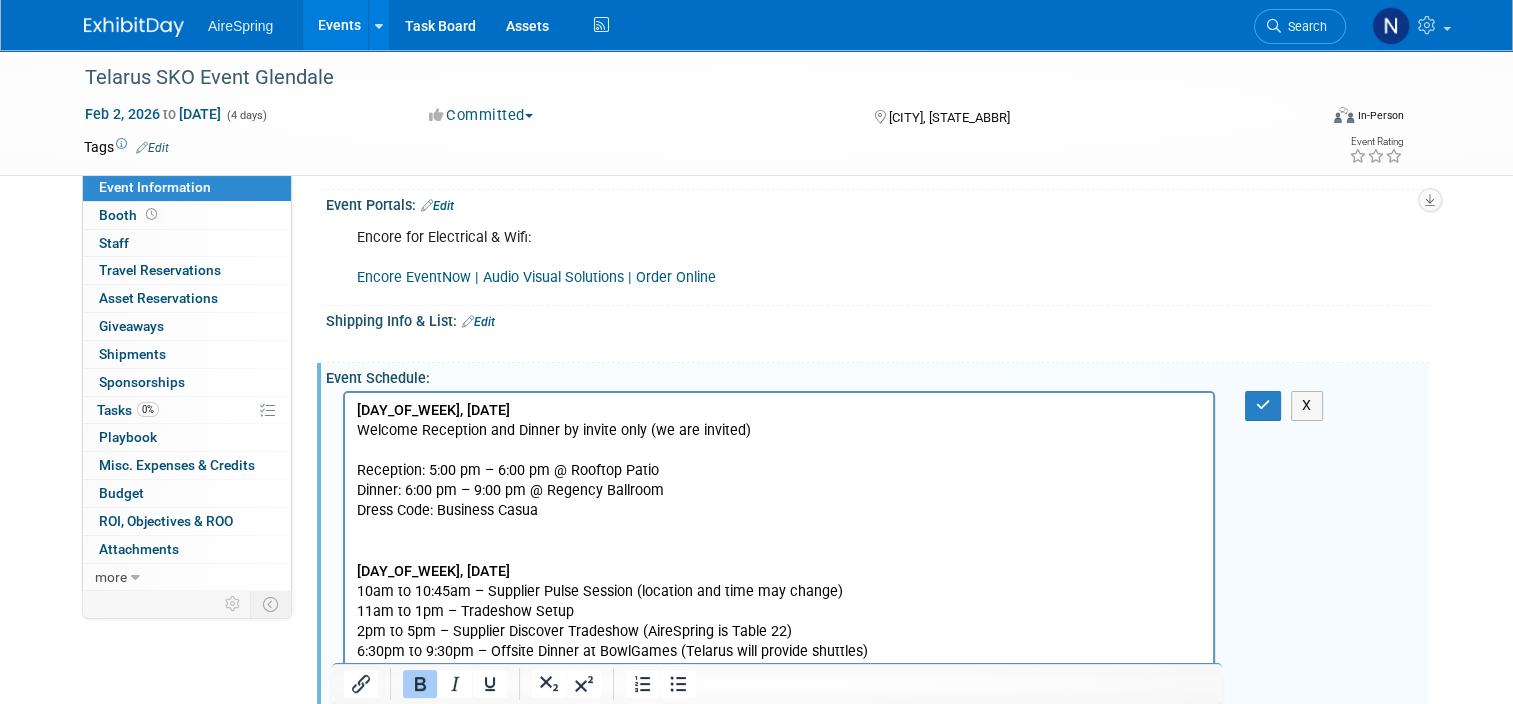 click on "Monday, 2.2.26  Welcome Reception and Dinner by invite only (we are invited) Reception: 5:00 pm – 6:00 pm @ Rooftop Patio Dinner: 6:00 pm – 9:00 pm @ Regency Ballroom Dress Code: Business Casua Tuesday, 1/28 10am to 10:45am – Supplier Pulse Session (location and time may change) 11am to 1pm – Tradeshow Setup 2pm to 5pm – Supplier Discover Tradeshow (AireSpring is Table 22) 6:30pm to 9:30pm – Offsite Dinner at BowlGames (Telarus will provide shuttles)" at bounding box center [779, 531] 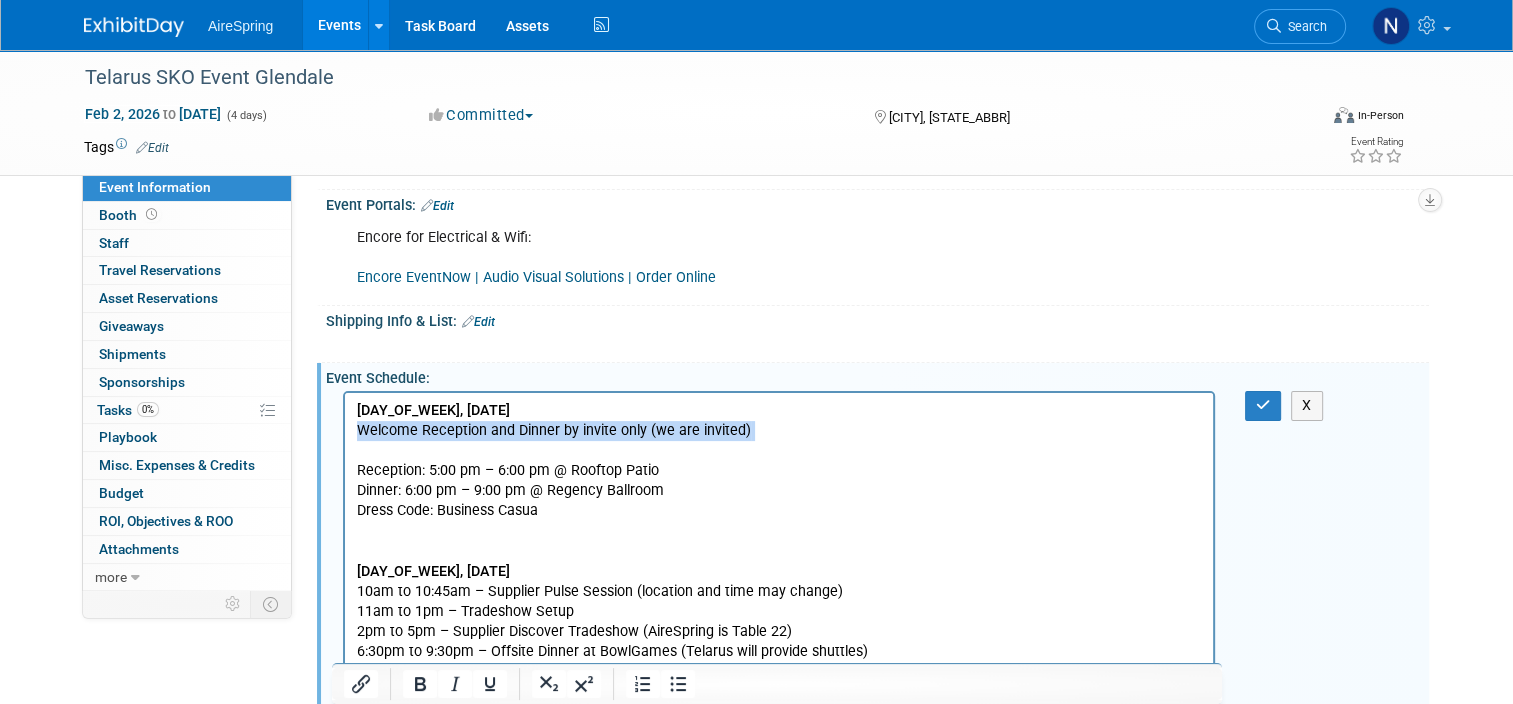 drag, startPoint x: 797, startPoint y: 439, endPoint x: 695, endPoint y: 441, distance: 102.01961 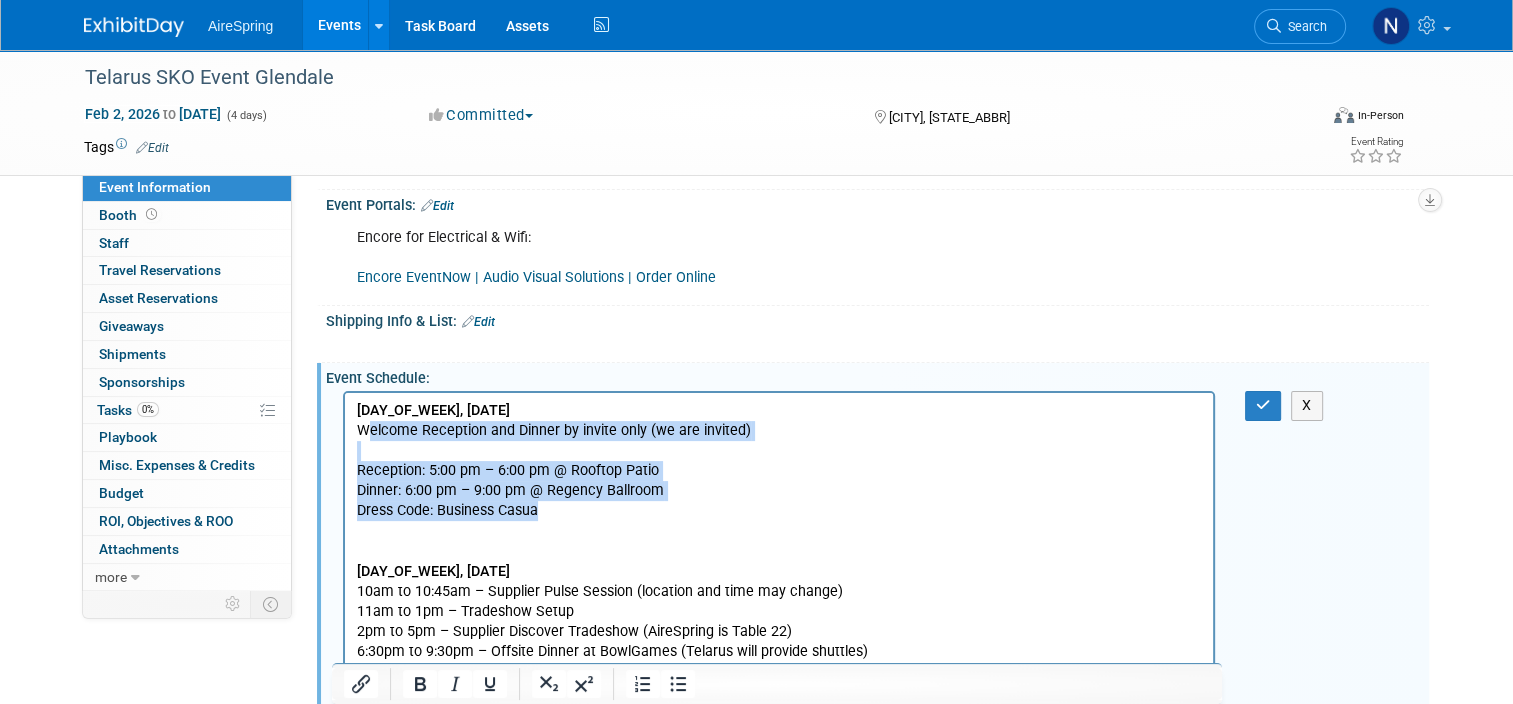 drag, startPoint x: 633, startPoint y: 517, endPoint x: 359, endPoint y: 435, distance: 286.007 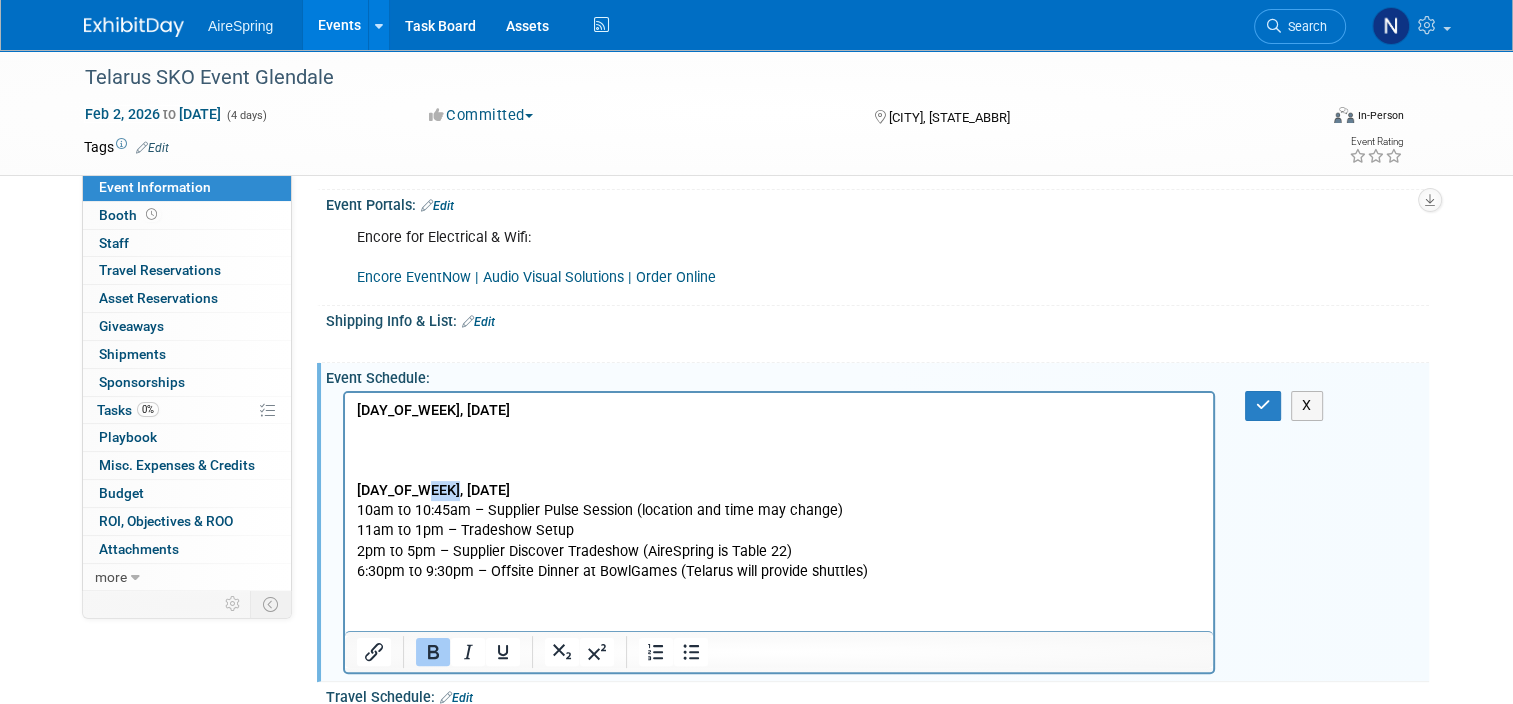 drag, startPoint x: 461, startPoint y: 493, endPoint x: 419, endPoint y: 493, distance: 42 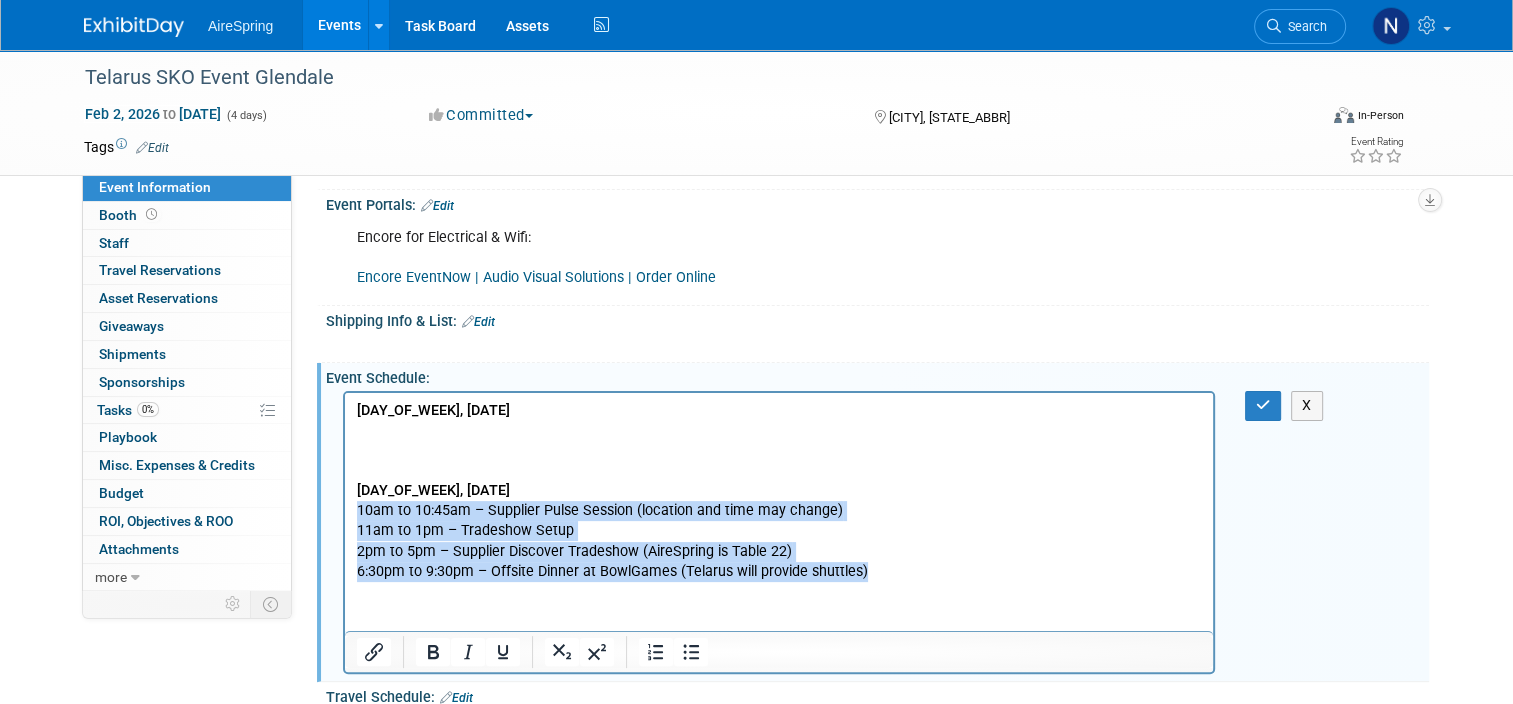 drag, startPoint x: 876, startPoint y: 576, endPoint x: 373, endPoint y: 507, distance: 507.71054 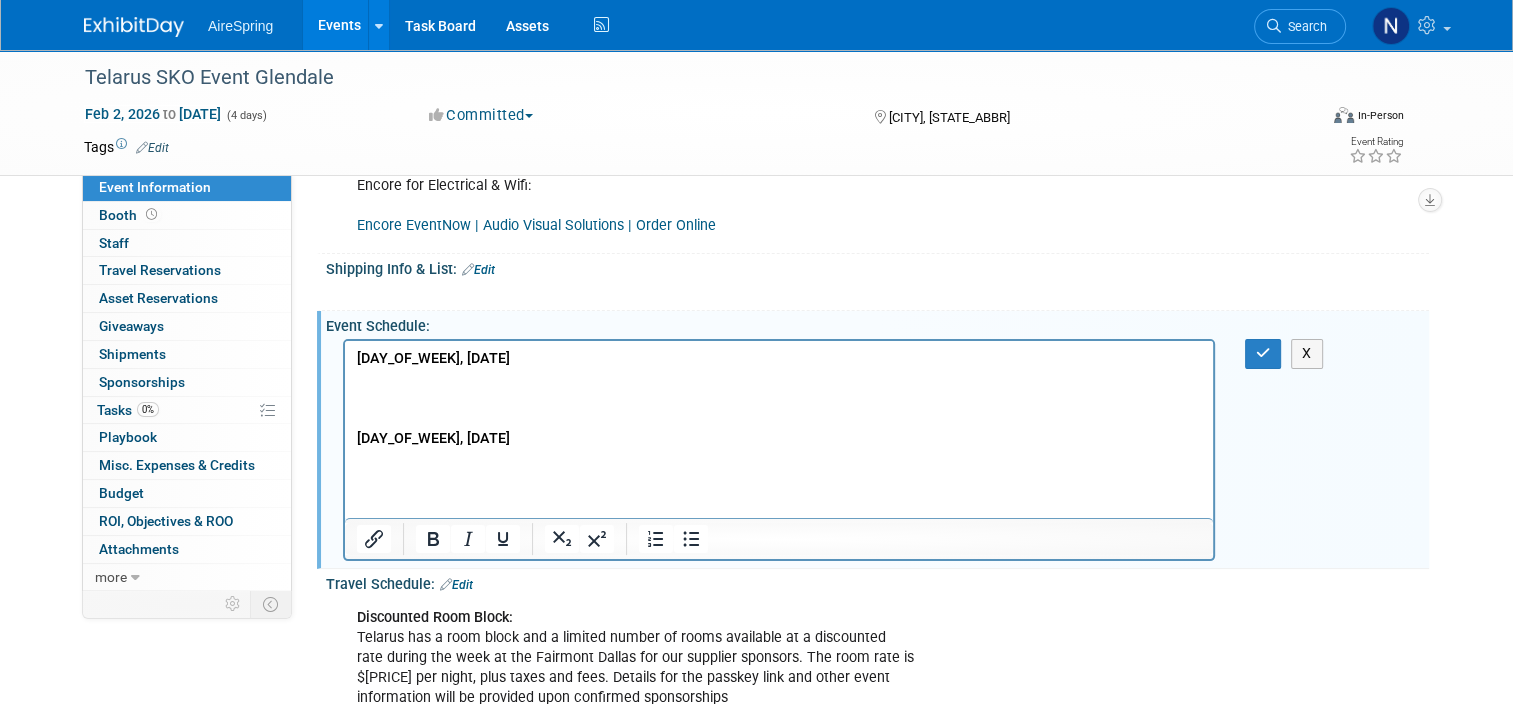 scroll, scrollTop: 400, scrollLeft: 0, axis: vertical 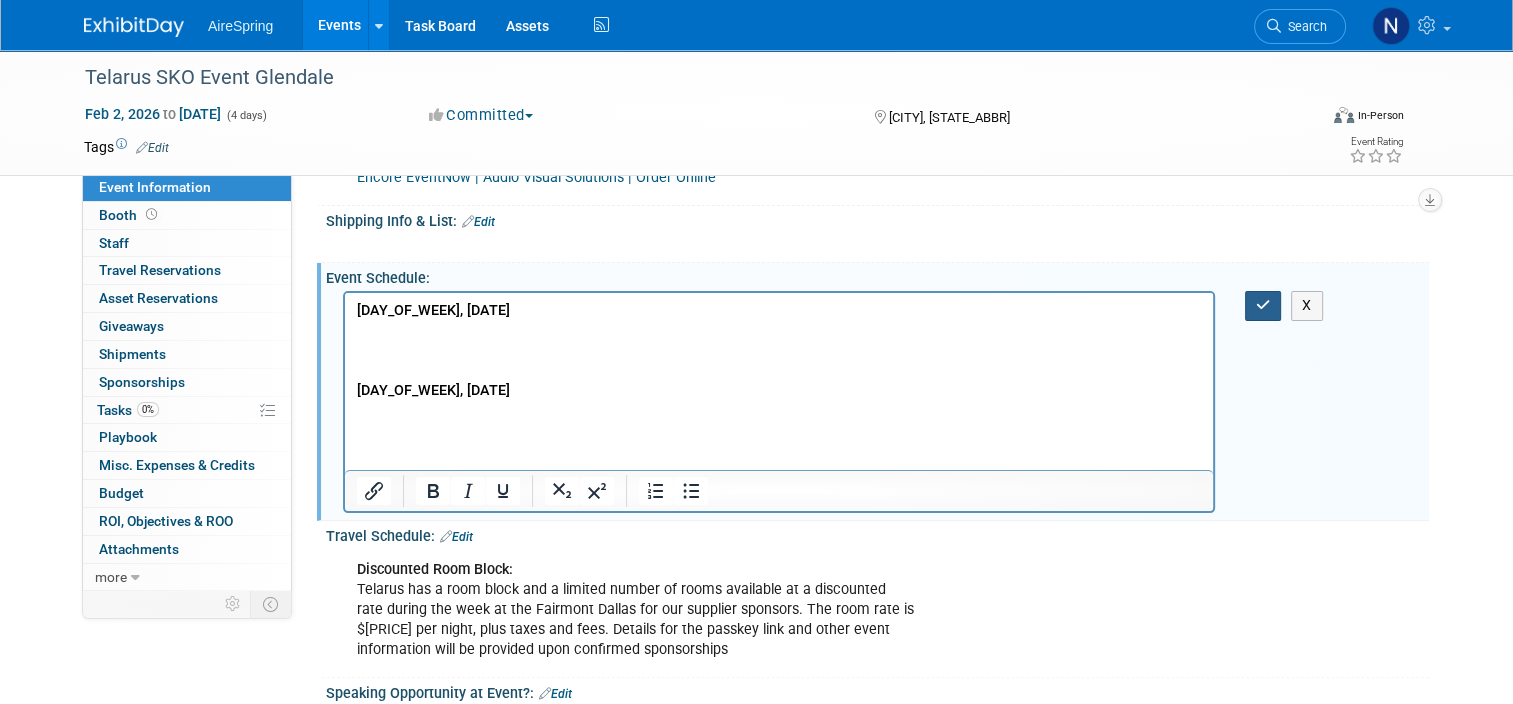 click at bounding box center (1263, 305) 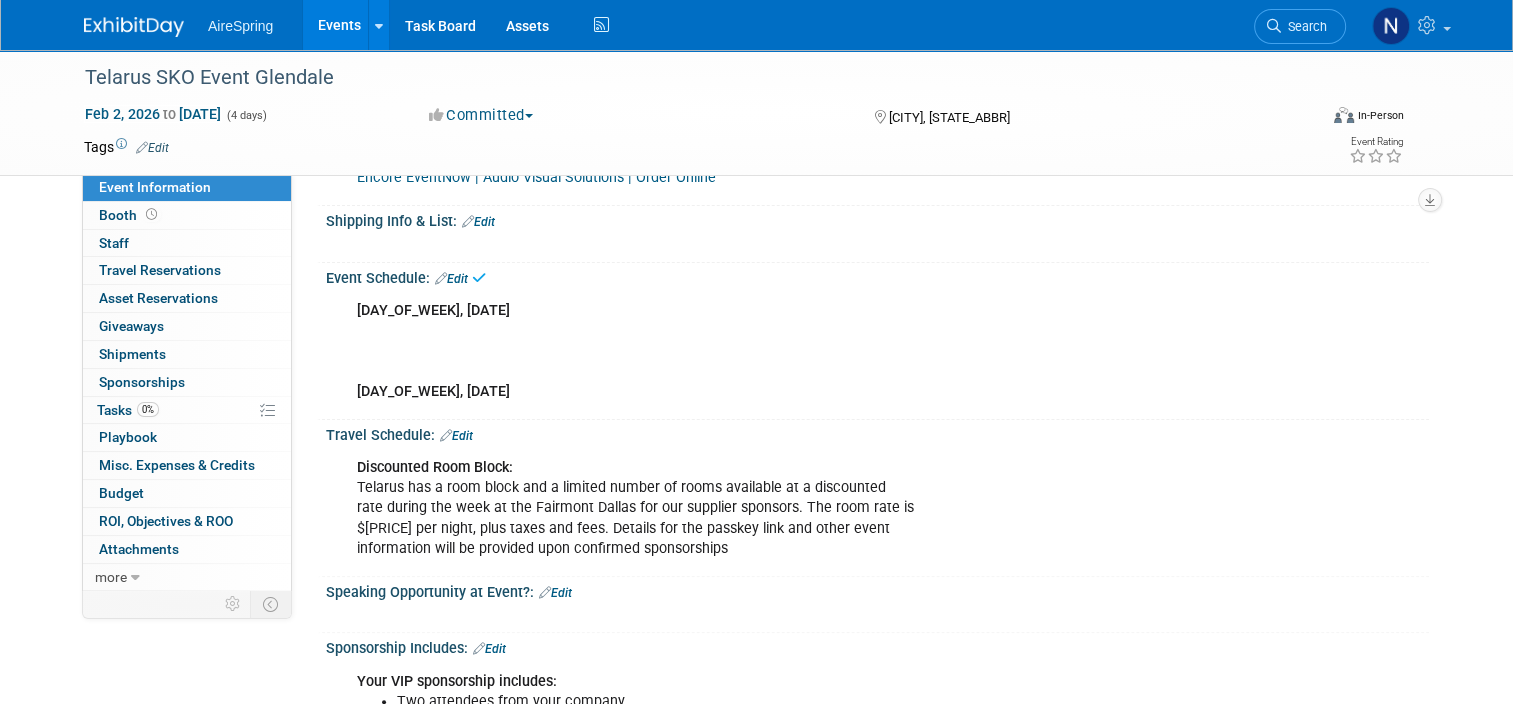 click on "Edit" at bounding box center [456, 436] 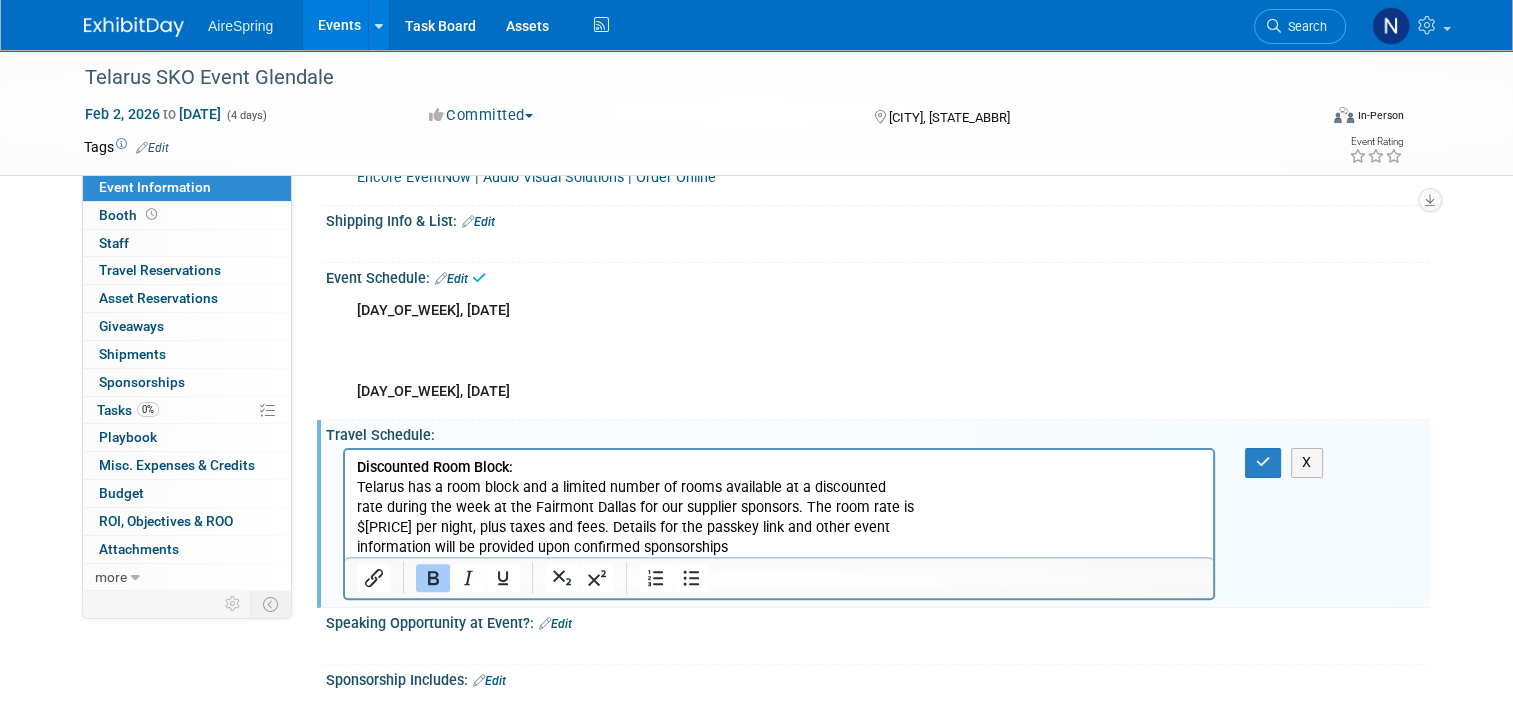 scroll, scrollTop: 0, scrollLeft: 0, axis: both 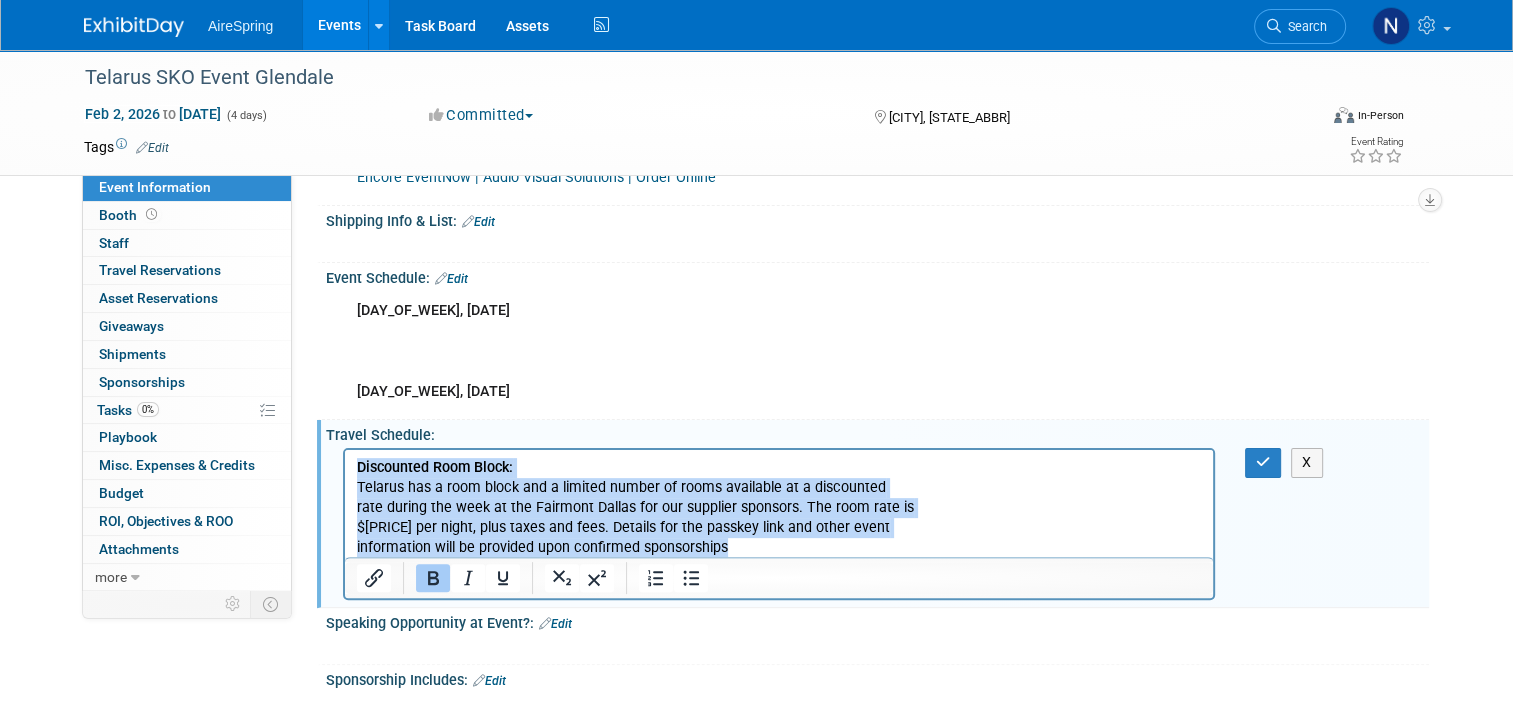 drag, startPoint x: 359, startPoint y: 465, endPoint x: 1166, endPoint y: 1003, distance: 969.8933 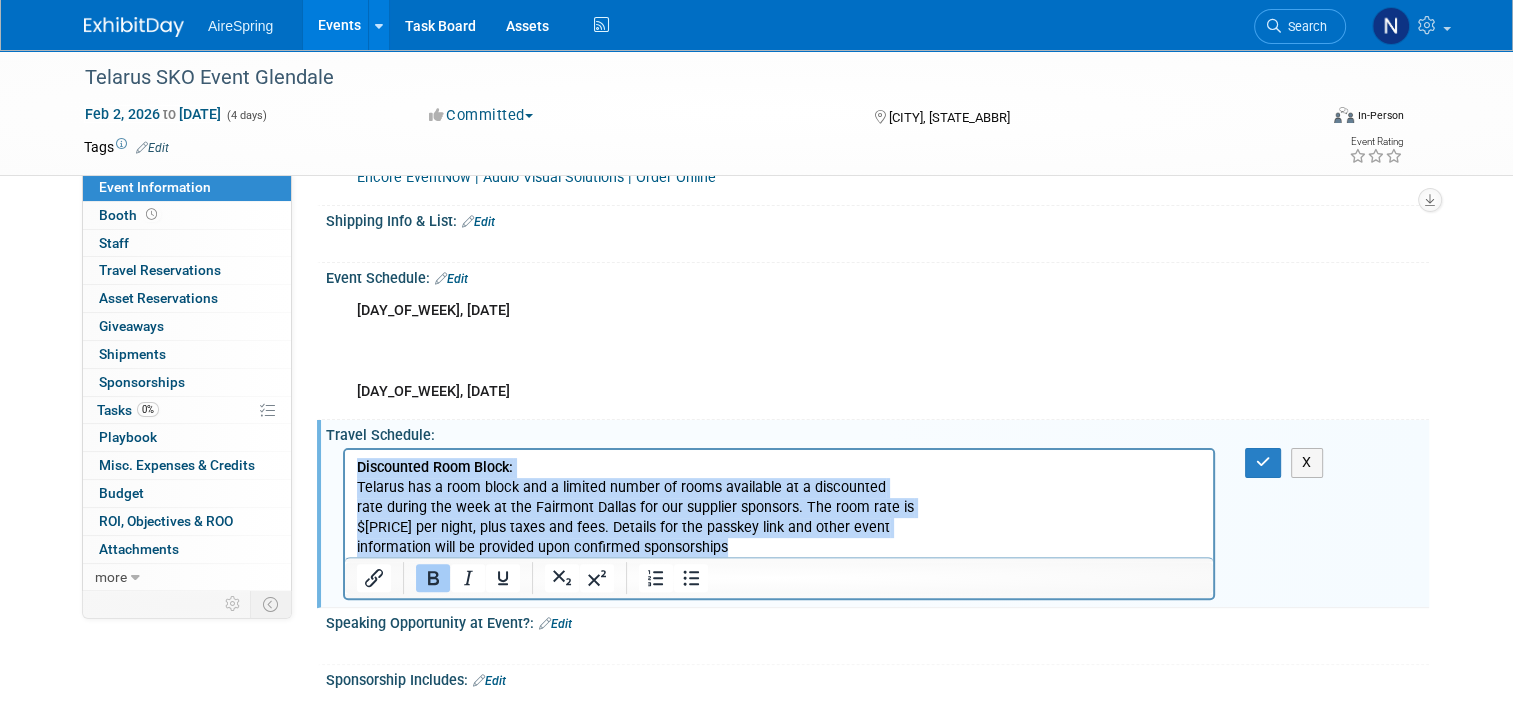 type 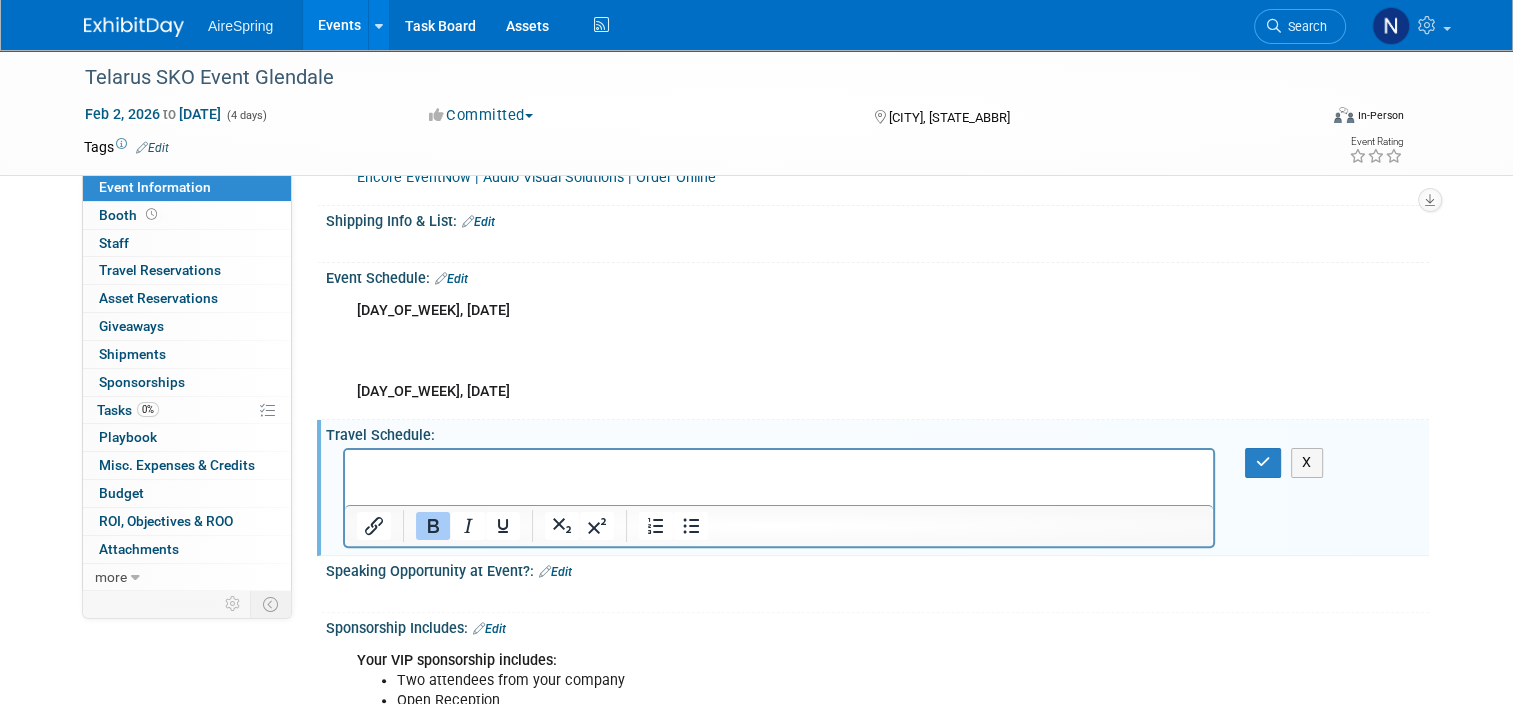 click on "Discounted Room Block: Telarus has a room block and a limited number of rooms available at a discounted  rate during the week at the Fairmont Dallas for our supplier sponsors. The room rate is  $259 per night, plus taxes and fees. Details for the passkey link and other event  information will be provided upon confirmed sponsorships
X" at bounding box center (875, 448) 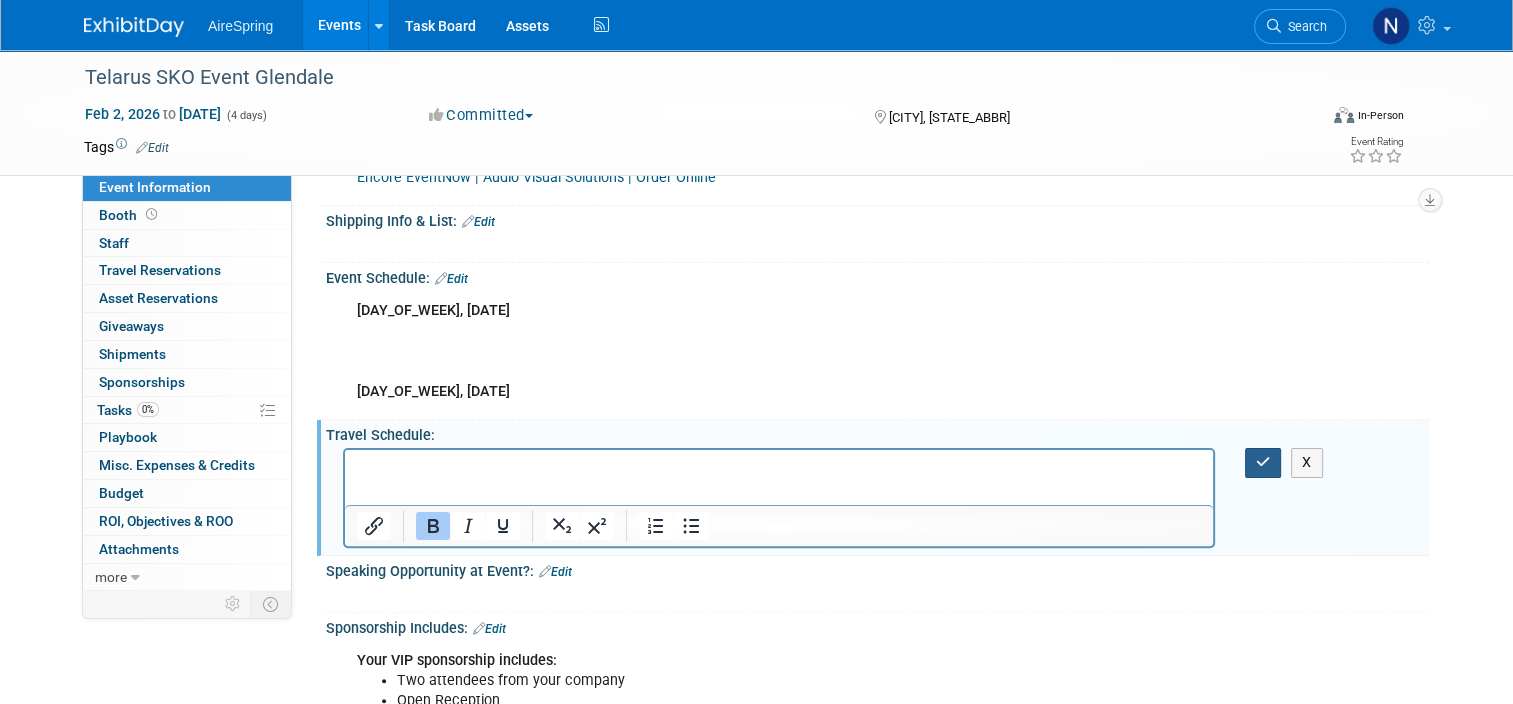 click at bounding box center [1263, 462] 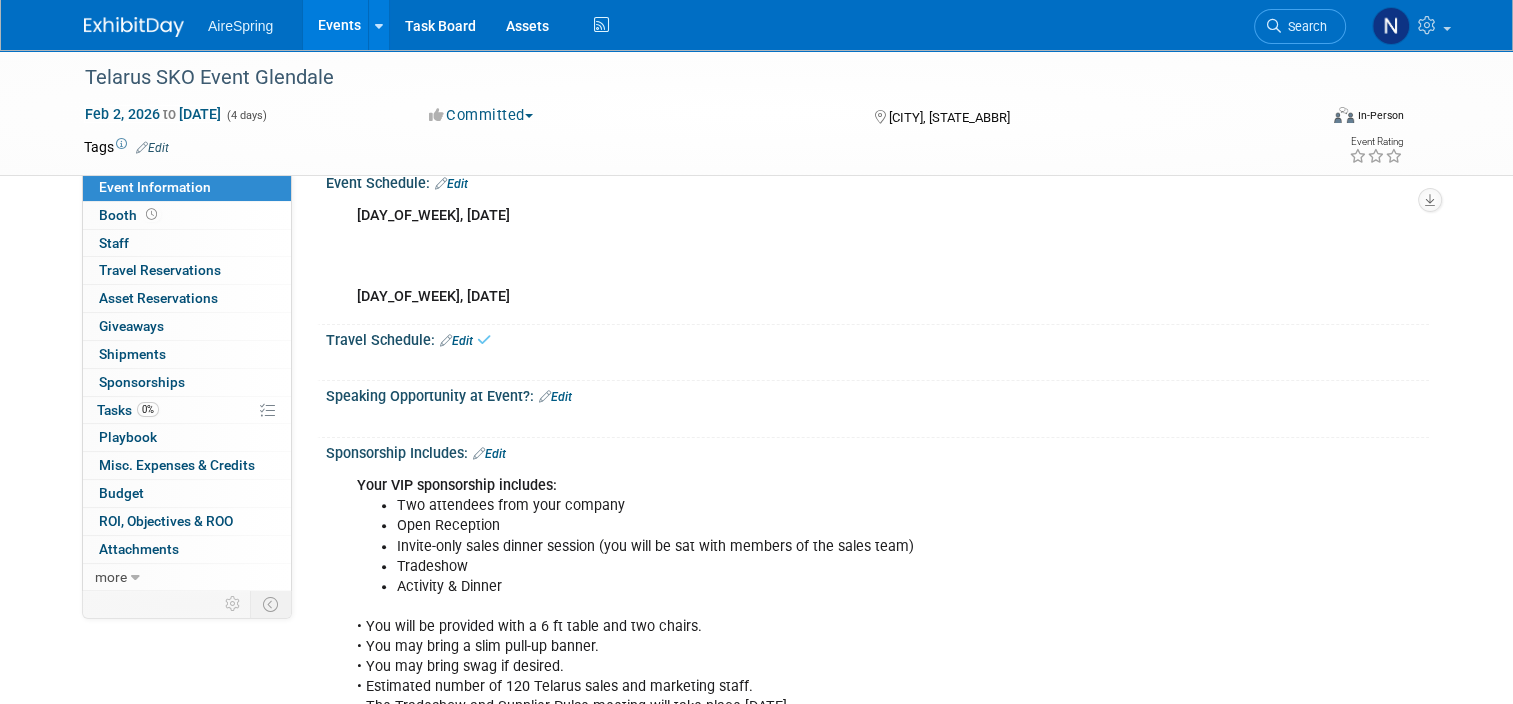scroll, scrollTop: 500, scrollLeft: 0, axis: vertical 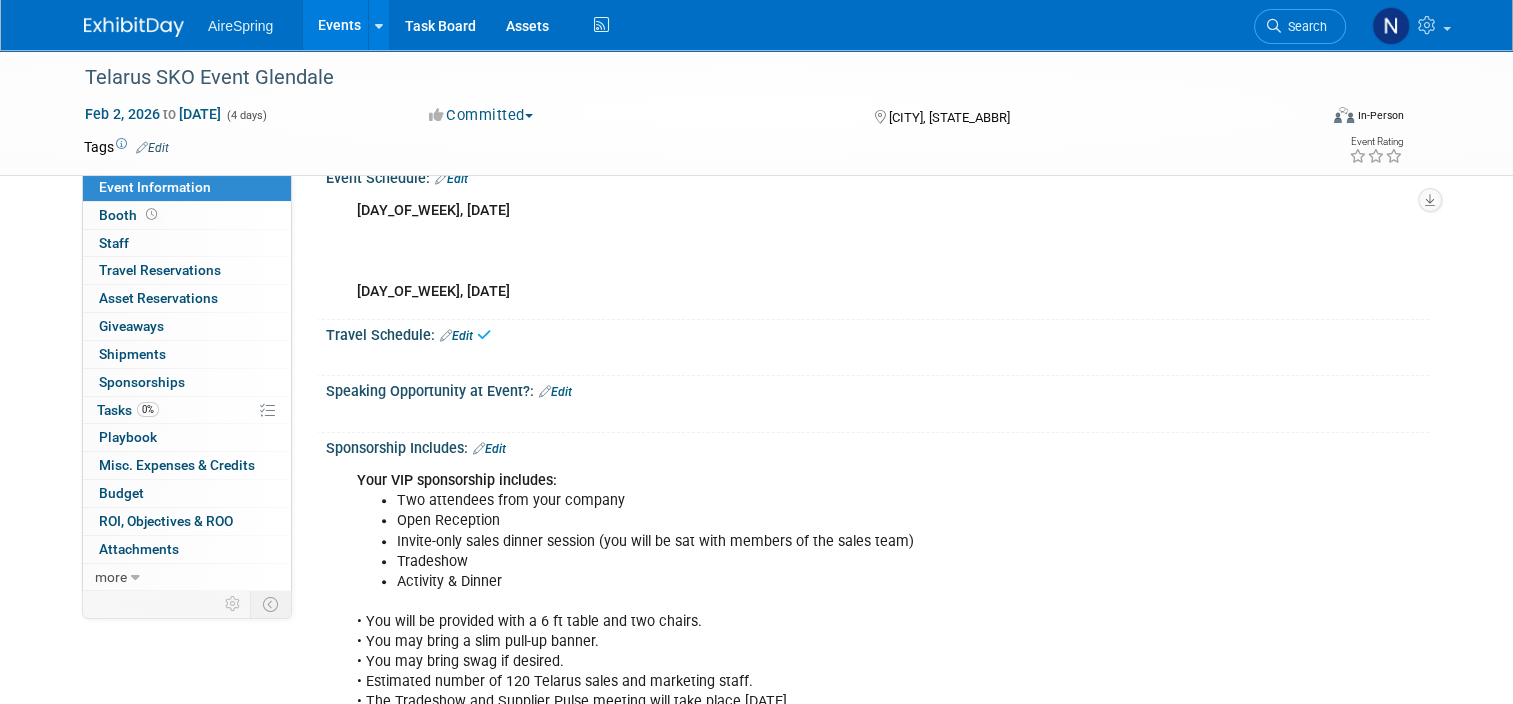 click on "Edit" at bounding box center (489, 449) 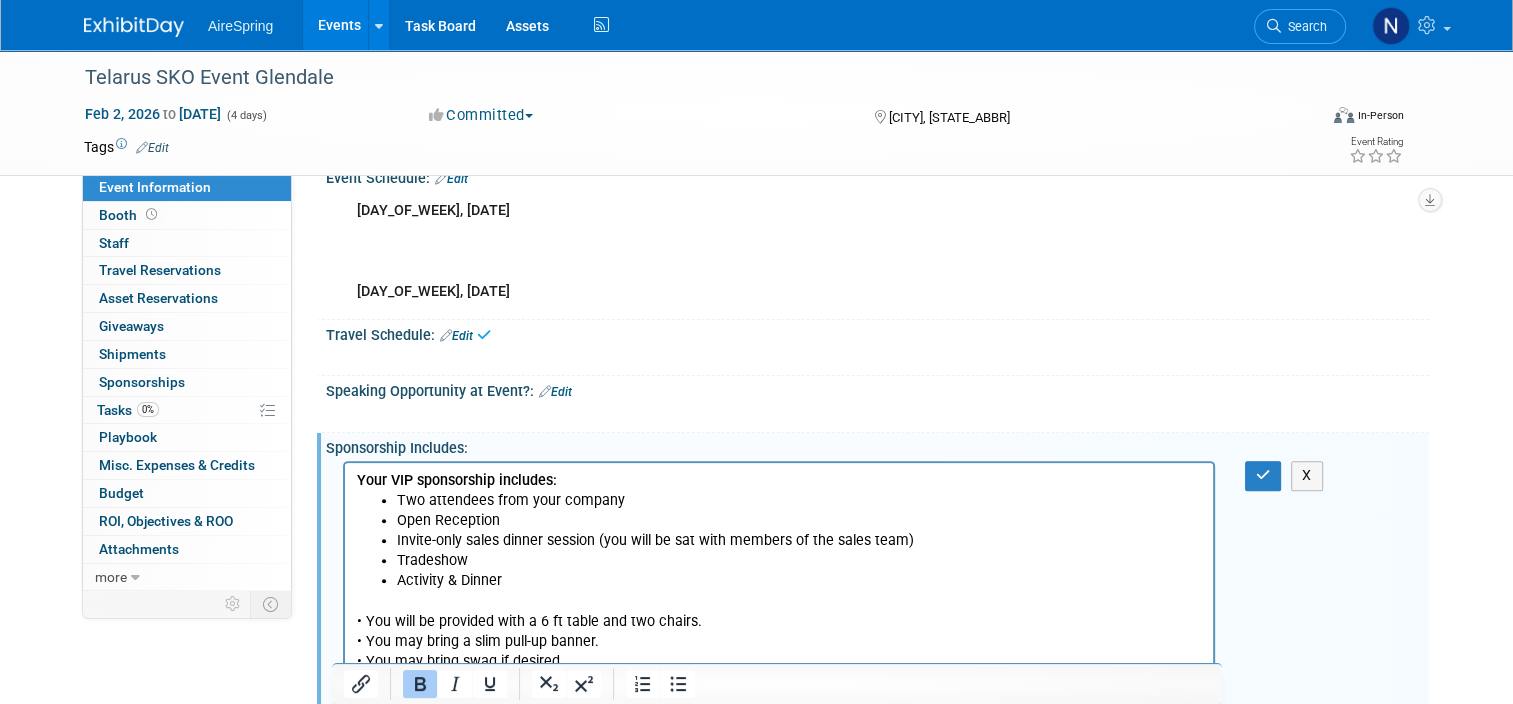 scroll, scrollTop: 0, scrollLeft: 0, axis: both 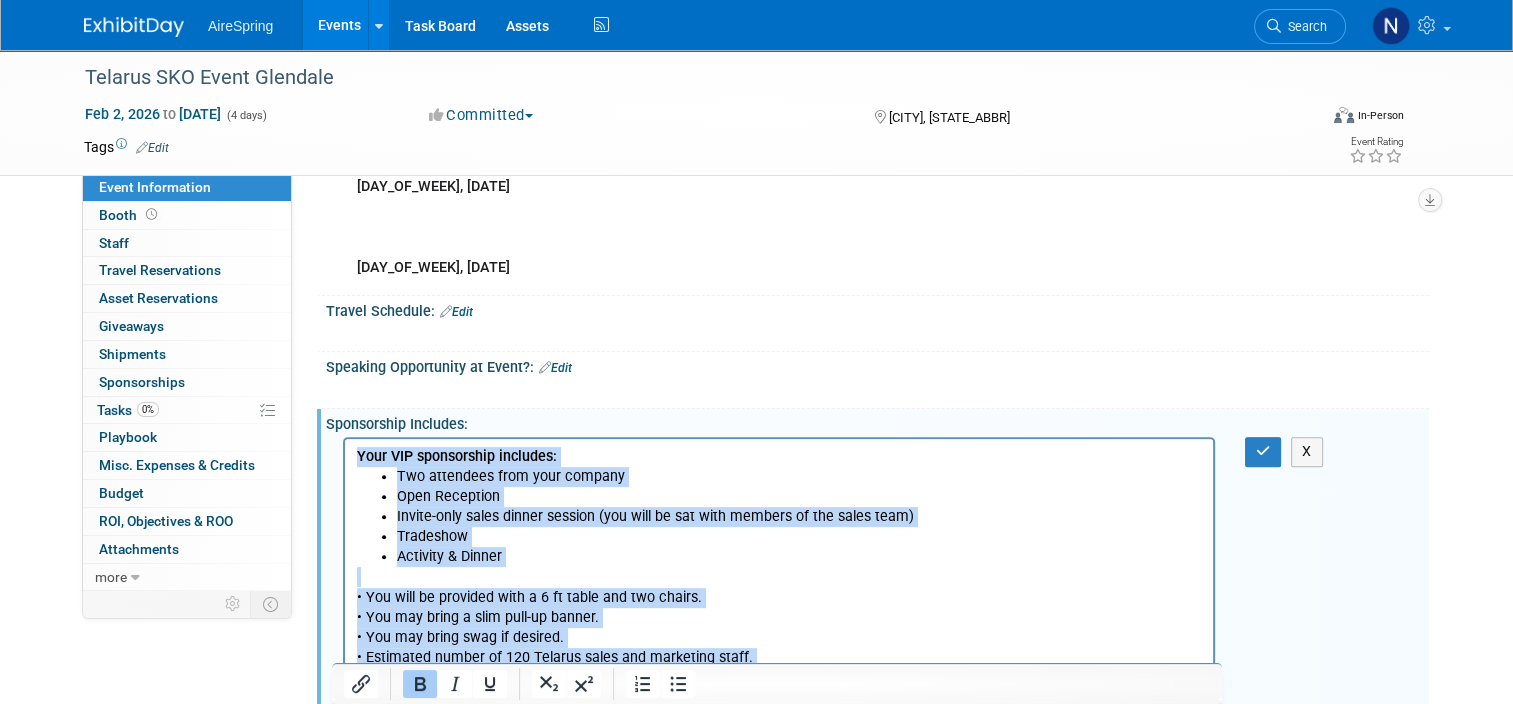 drag, startPoint x: 367, startPoint y: 459, endPoint x: 738, endPoint y: 686, distance: 434.93677 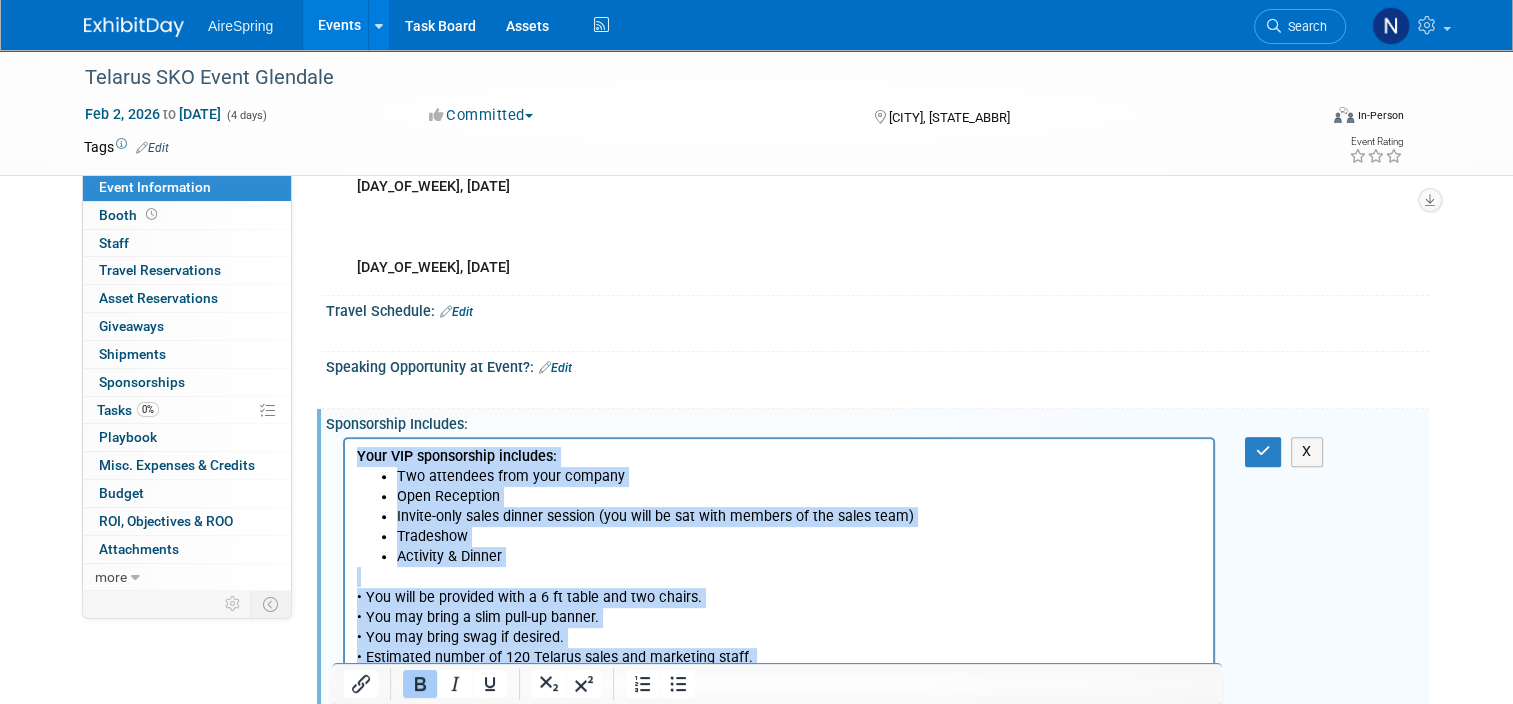 click on "Your VIP sponsorship includes: Two attendees from your company Open Reception Invite-only sales dinner session (you will be sat with members of the sales team) Tradeshow Activity & Dinner • You will be provided with a 6 ft table and two chairs.  • You may bring a slim pull-up banner.  • You may bring swag if desired.  • Estimated number of 120 Telarus sales and marketing staff.  • The Tradeshow and Supplier Pulse meeting will take place January 28th. Educational Content:  Included in the sponsorship, we will add 2-5 educational collateral items to our LMS  for our sales team to utilize after the tradeshow. No printed items are required unless  you’d like to provide a physical copy for your table.  Tuesday Offsite Activity: After the tradeshow our team and supplier attendees will be shuttled to an offsite  dinner and activity for networking and engagement with our team." at bounding box center [779, 668] 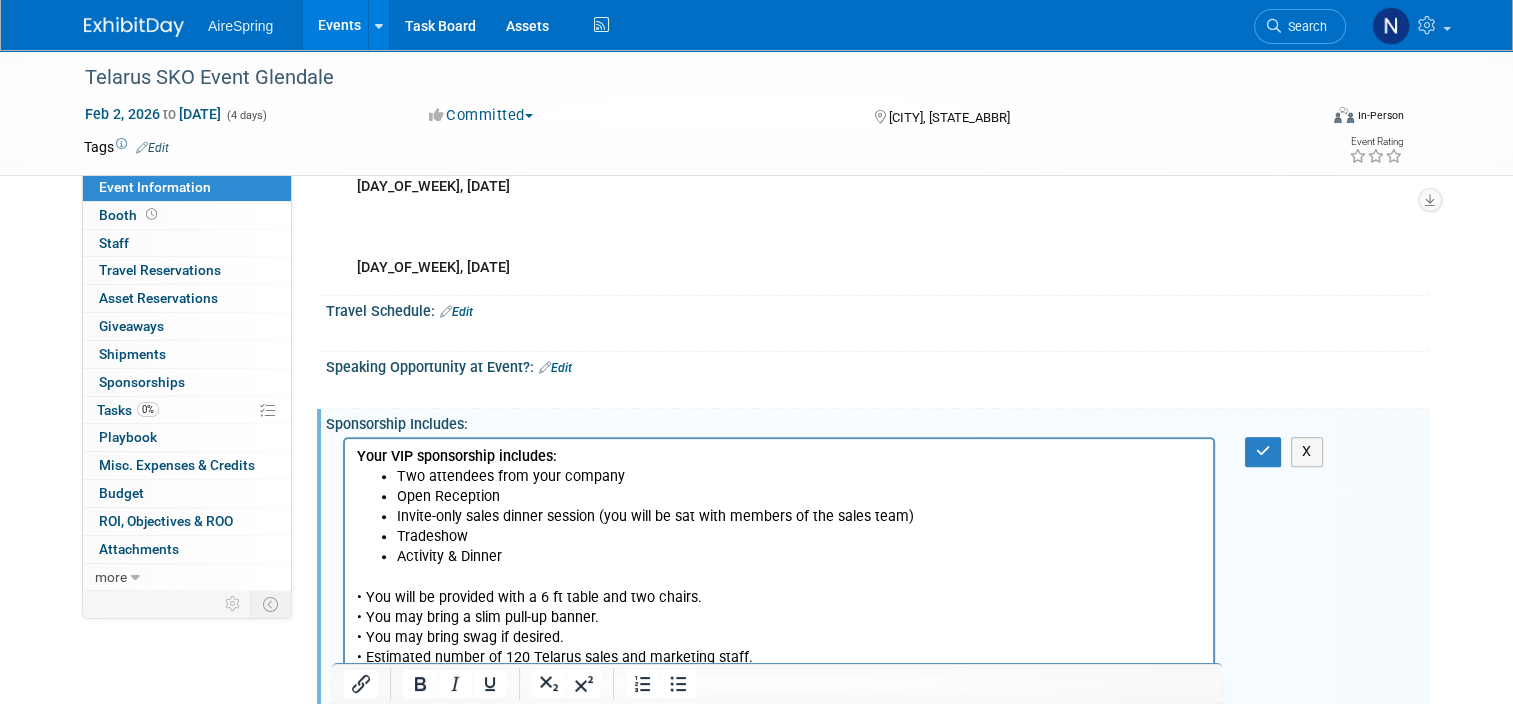 scroll, scrollTop: 527, scrollLeft: 0, axis: vertical 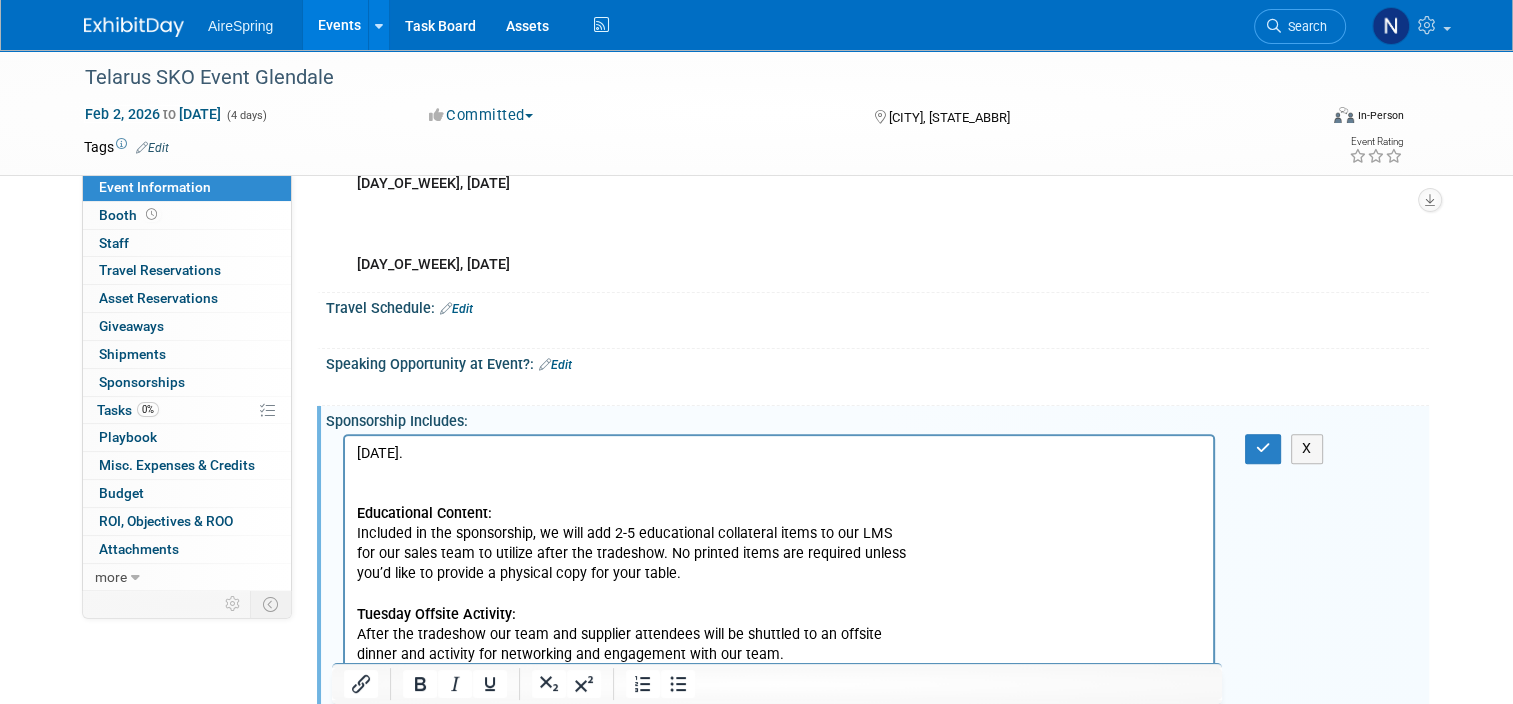 drag, startPoint x: 350, startPoint y: 454, endPoint x: 415, endPoint y: 522, distance: 94.06912 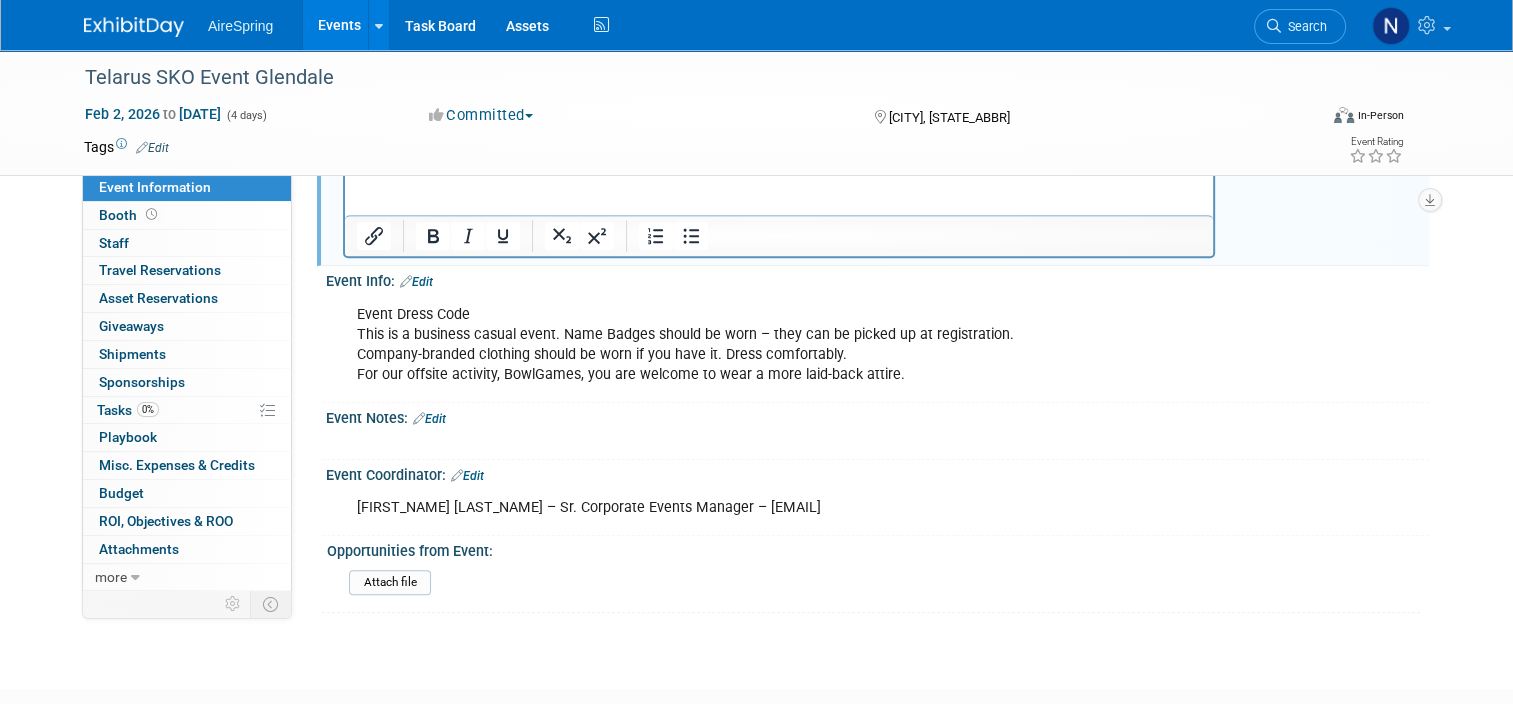 drag, startPoint x: 358, startPoint y: -44, endPoint x: 834, endPoint y: 630, distance: 825.1376 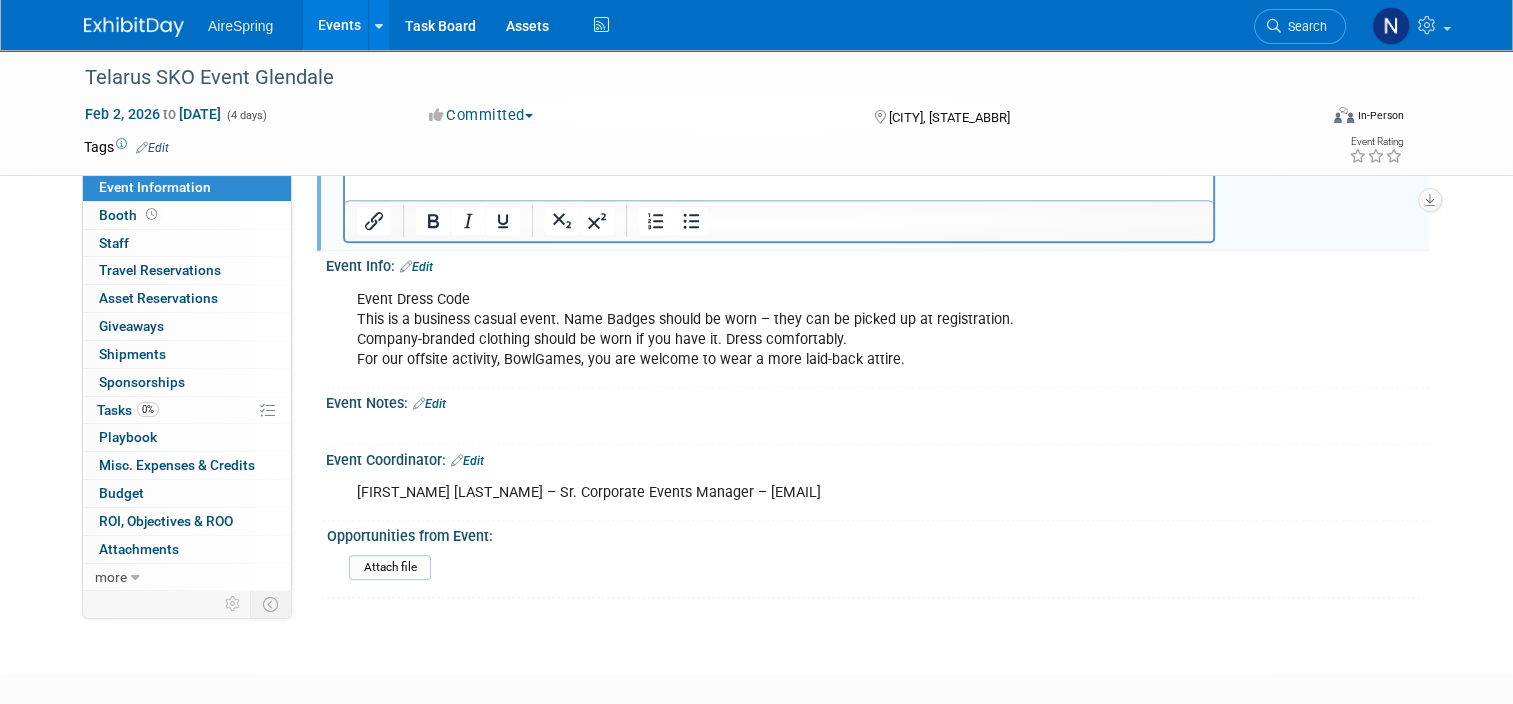 scroll, scrollTop: 740, scrollLeft: 0, axis: vertical 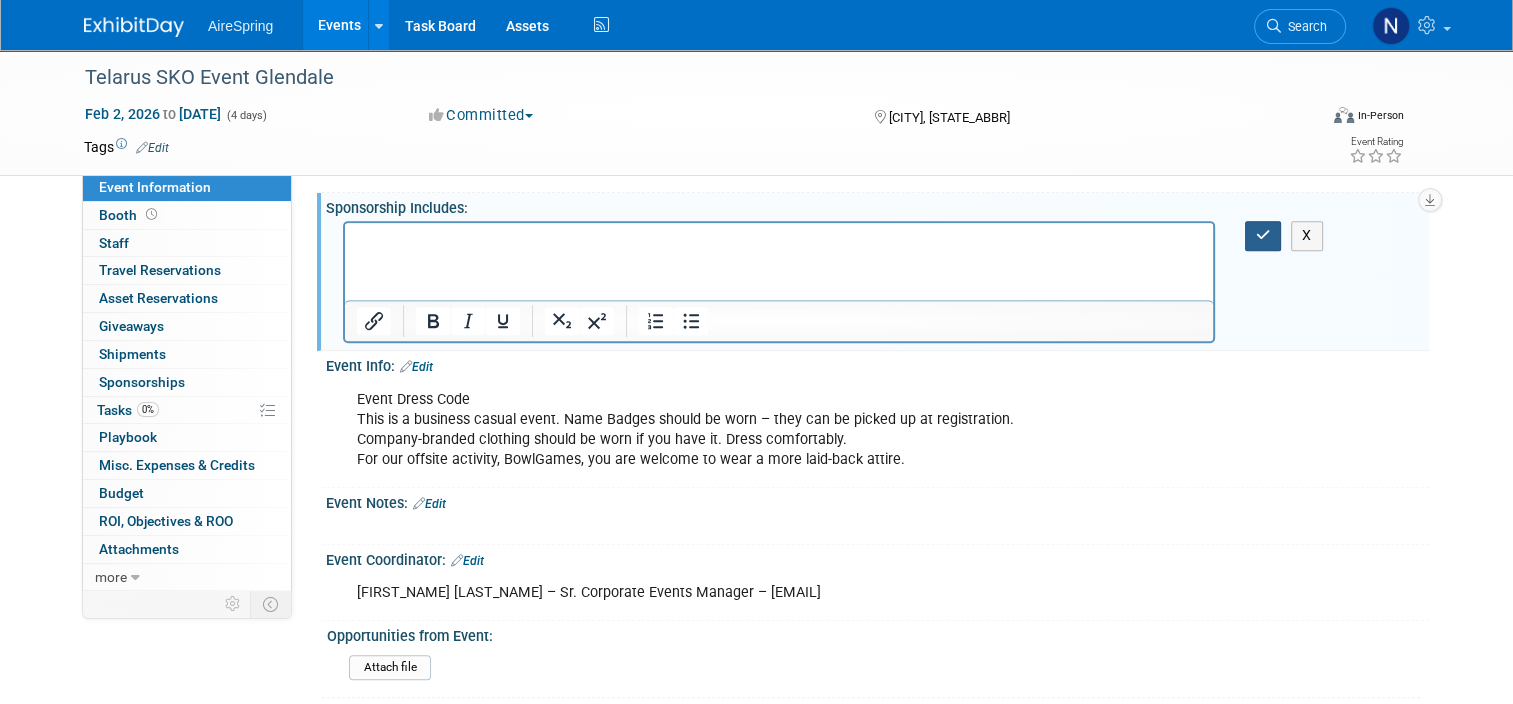 click at bounding box center [1263, 235] 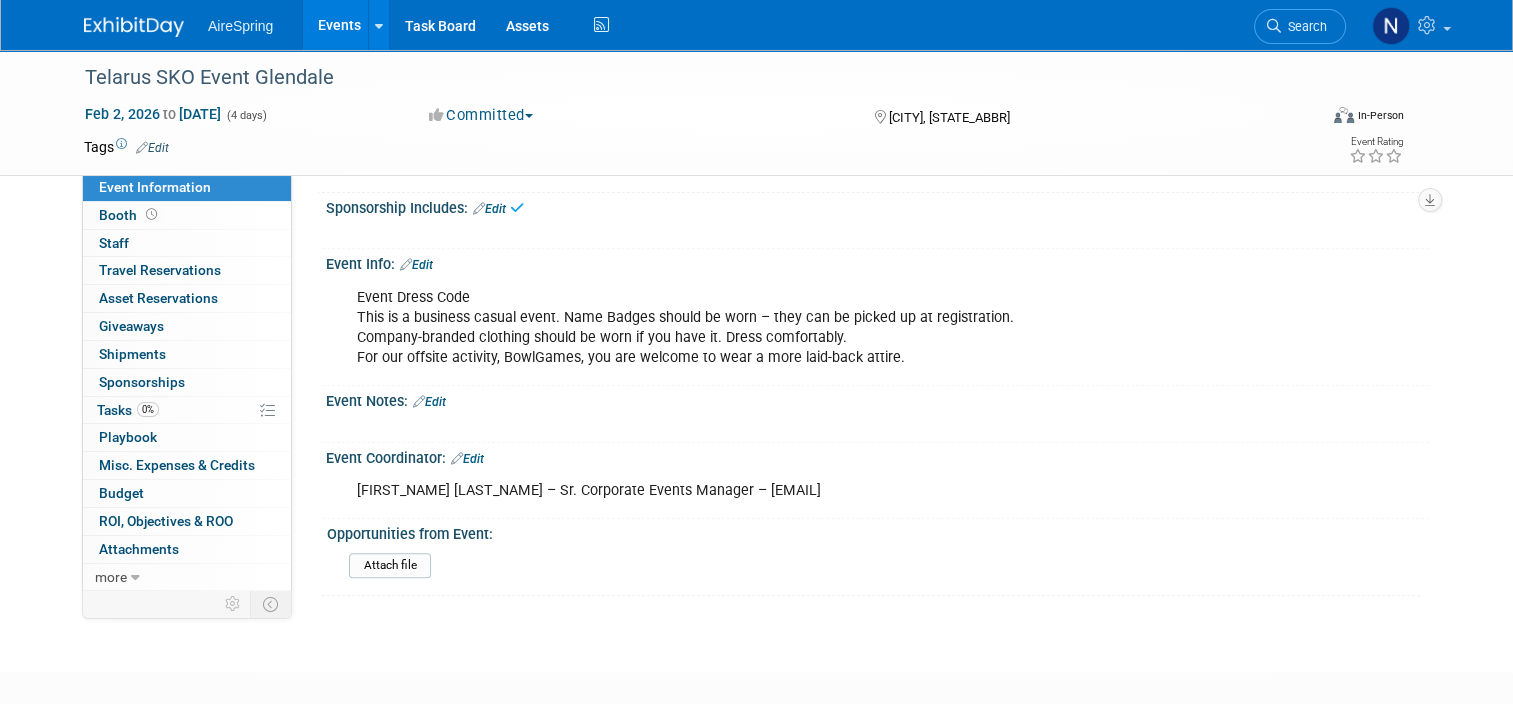 drag, startPoint x: 405, startPoint y: 263, endPoint x: 436, endPoint y: 268, distance: 31.400637 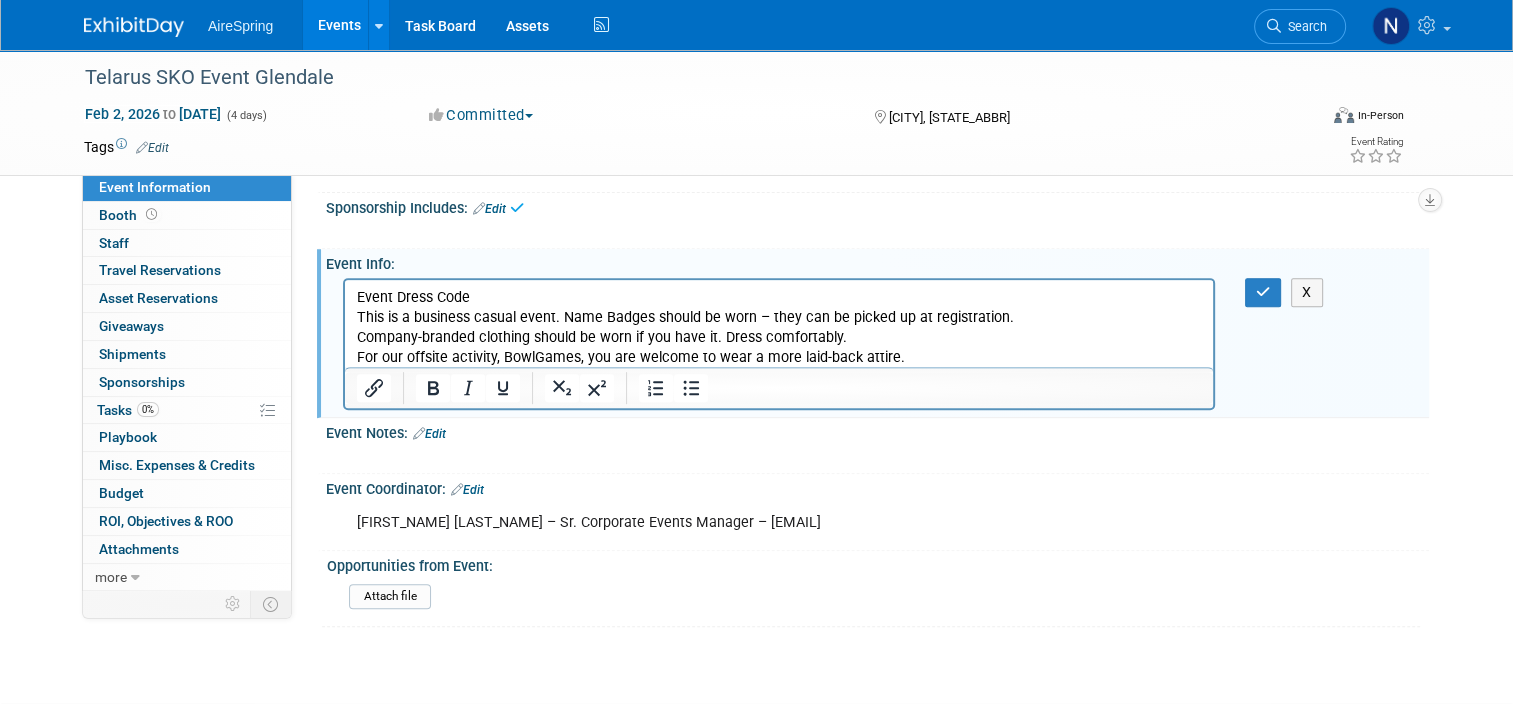 scroll, scrollTop: 0, scrollLeft: 0, axis: both 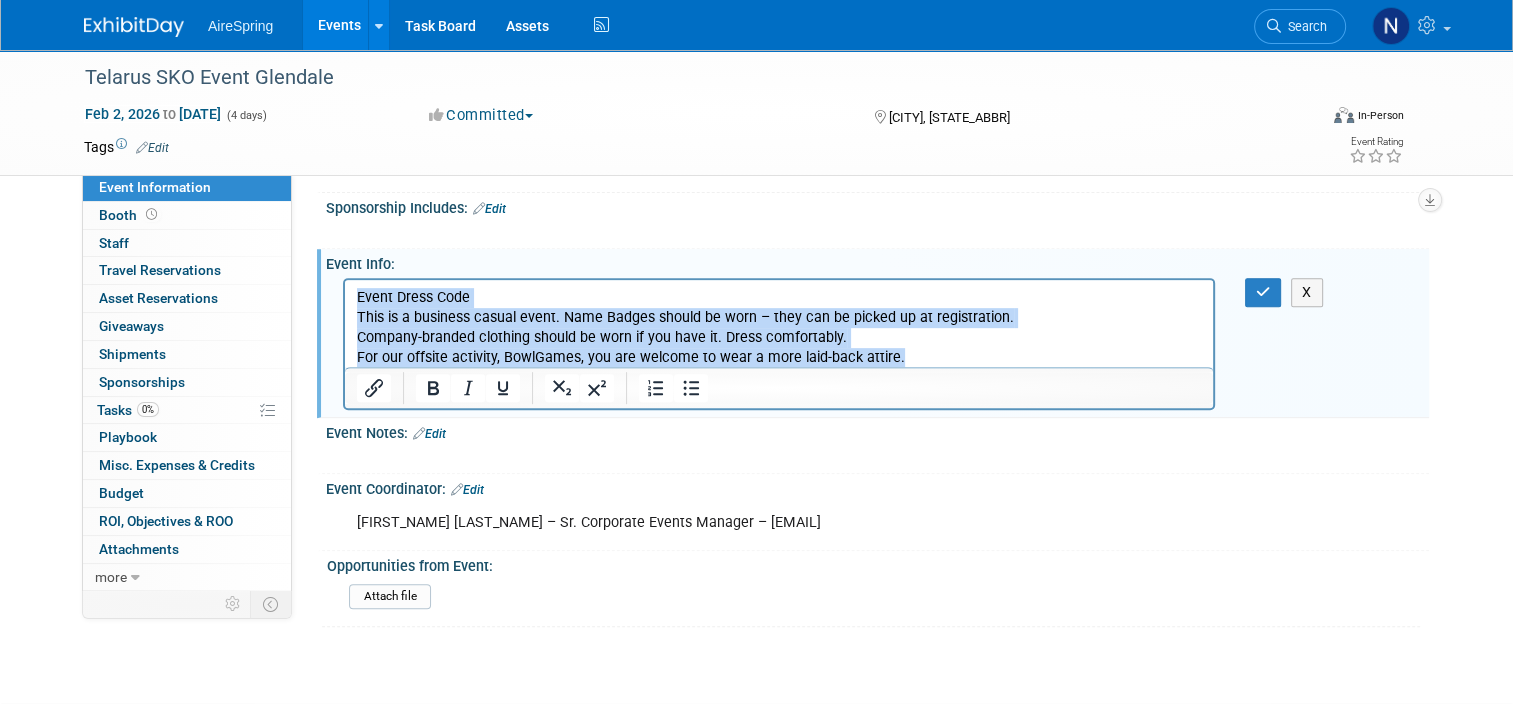 drag, startPoint x: 909, startPoint y: 355, endPoint x: 306, endPoint y: 276, distance: 608.15295 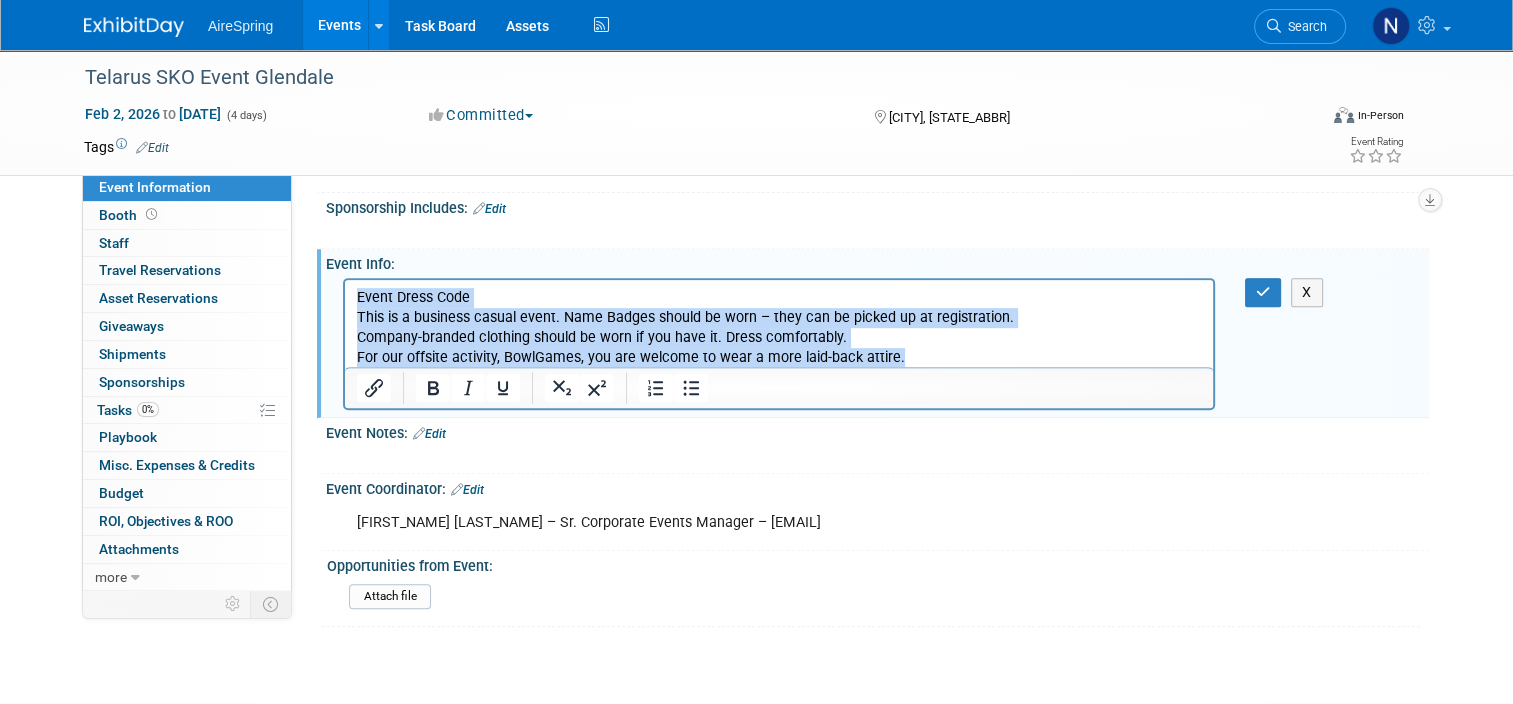 click on "Event Dress Code This is a business casual event. Name Badges should be worn – they can be picked up at registration.  Company-branded clothing should be worn if you have it. Dress comfortably. For our offsite activity, BowlGames, you are welcome to wear a more laid-back attire." at bounding box center [779, 323] 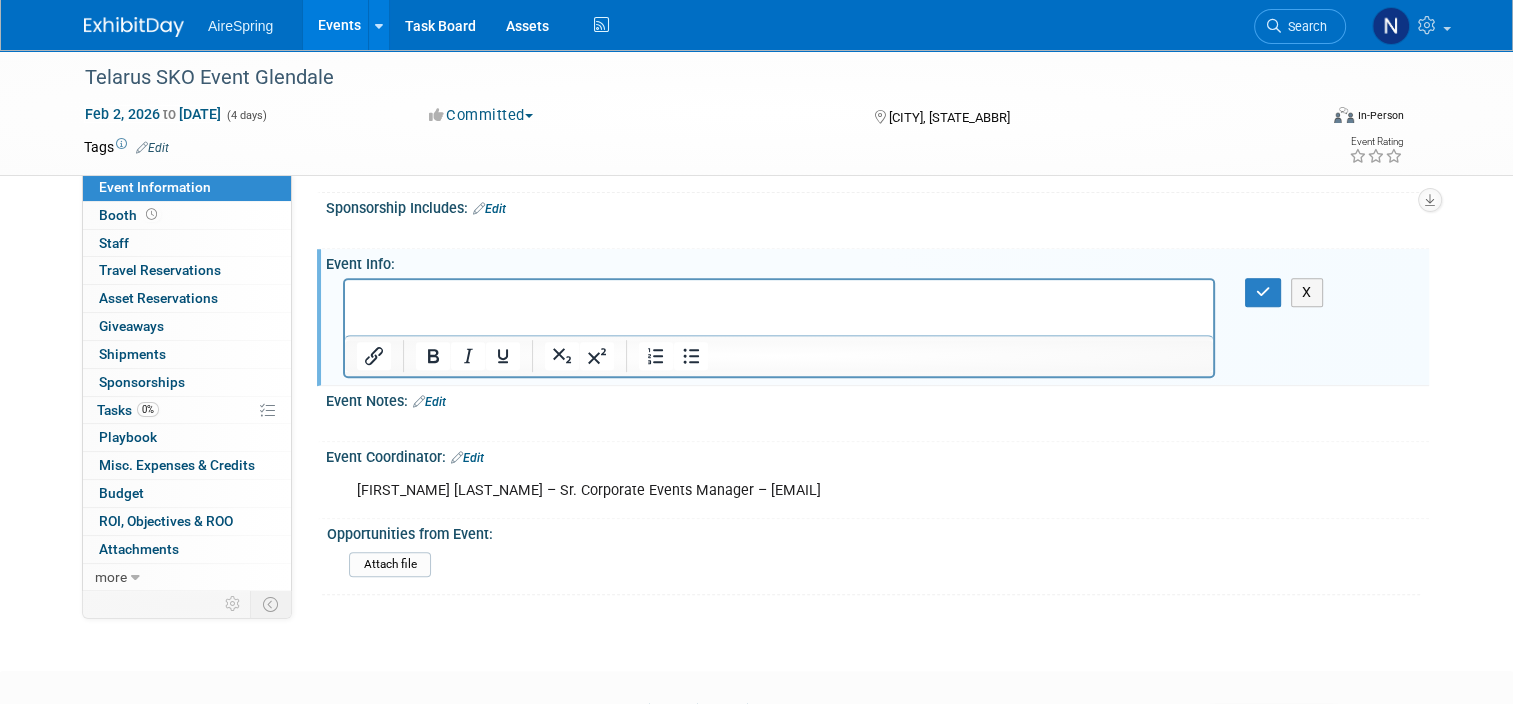 click on "Event Dress Code This is a business casual event. Name Badges should be worn – they can be picked up at registration.  Company-branded clothing should be worn if you have it. Dress comfortably. For our offsite activity, BowlGames, you are welcome to wear a more laid-back attire.
X" at bounding box center [875, 278] 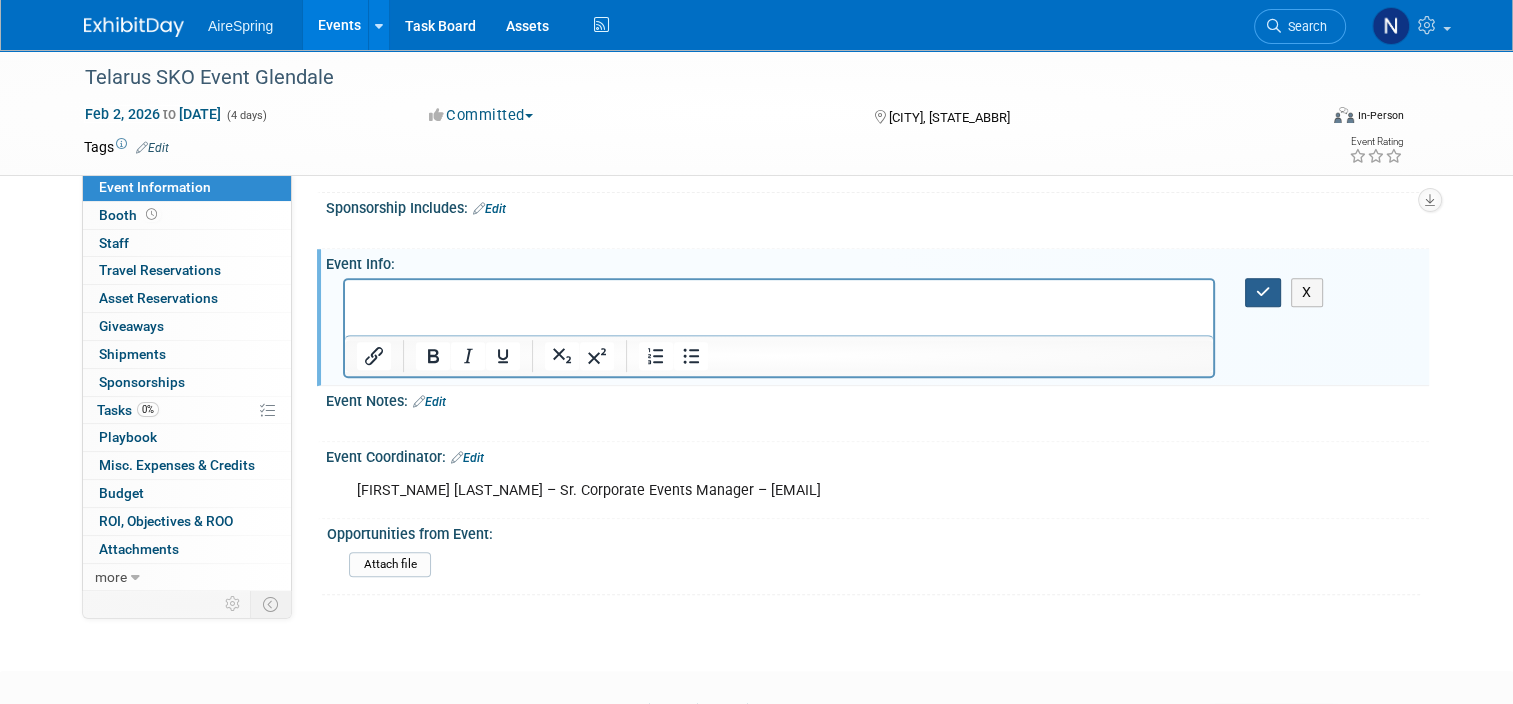 drag, startPoint x: 1272, startPoint y: 281, endPoint x: 870, endPoint y: 9, distance: 485.37408 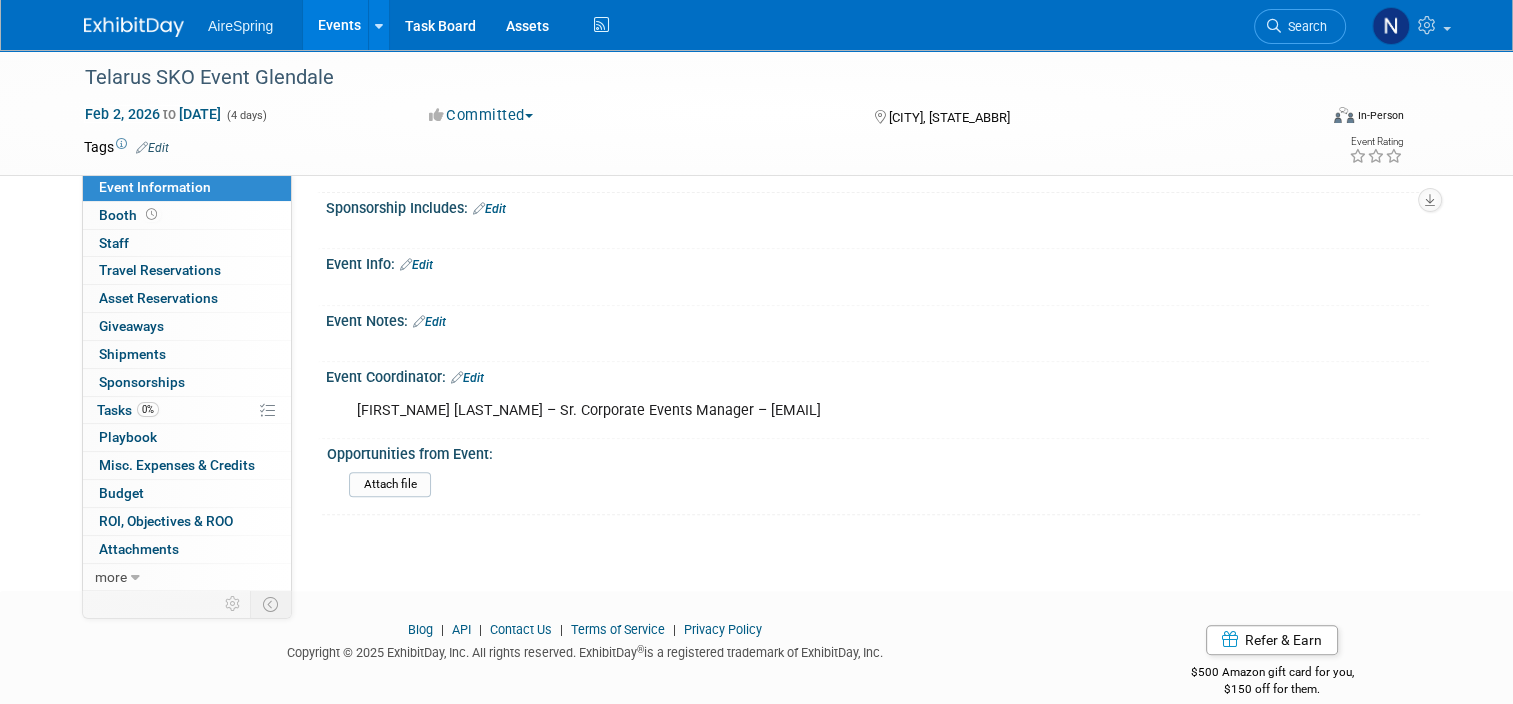 click on "Events" at bounding box center (339, 25) 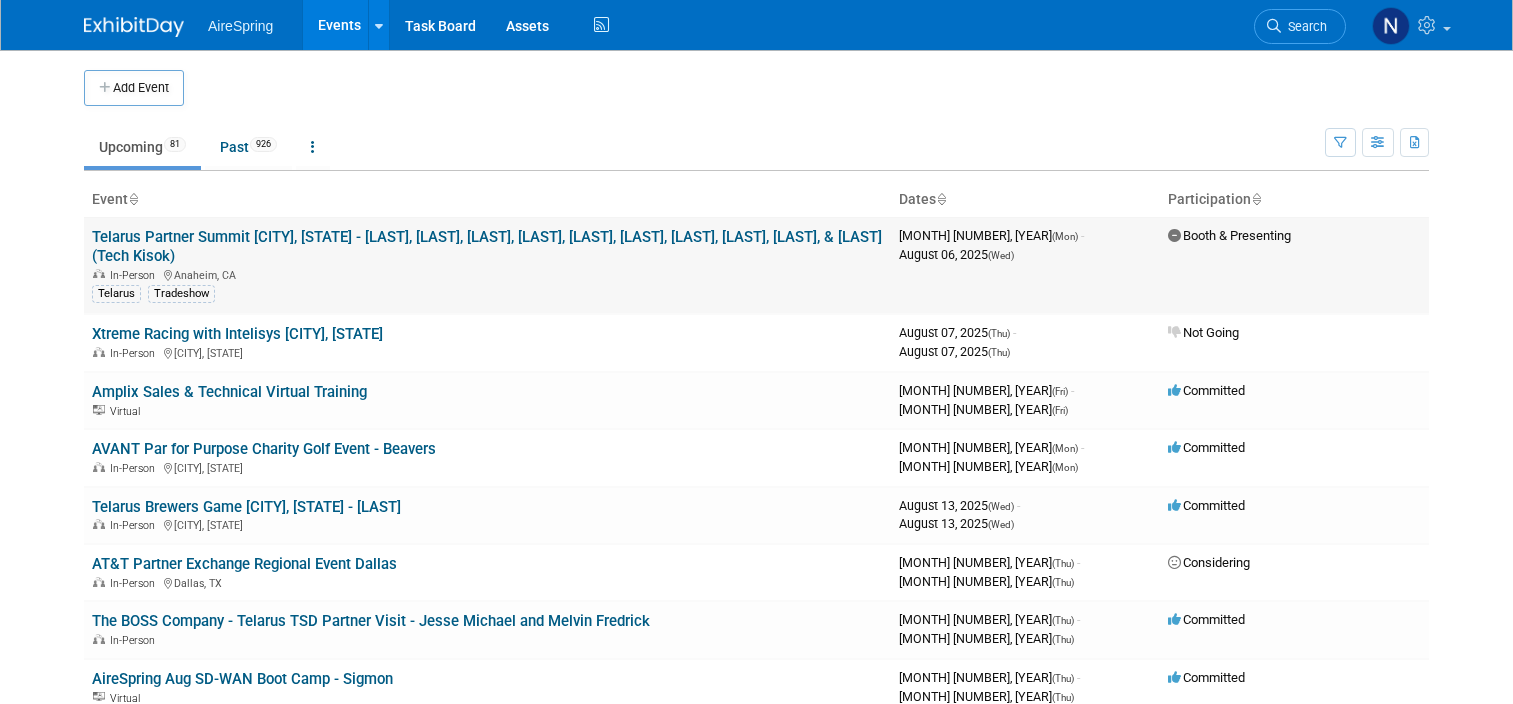 scroll, scrollTop: 0, scrollLeft: 0, axis: both 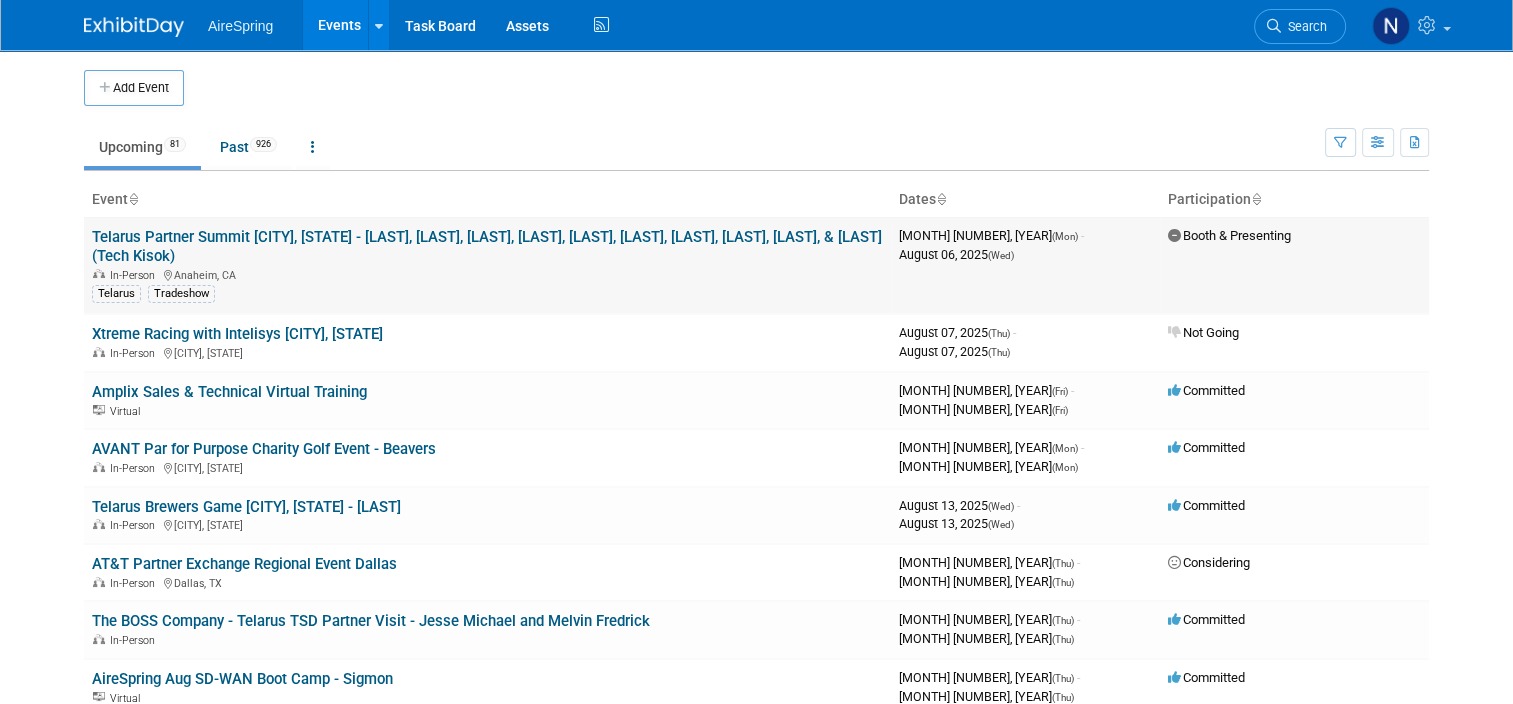 click on "Telarus Partner Summit [CITY], [STATE] - [LAST], [LAST], [LAST], [LAST], [LAST], [LAST], [LAST], [LAST], [LAST], & [LAST] (Tech Kisok)" at bounding box center (487, 246) 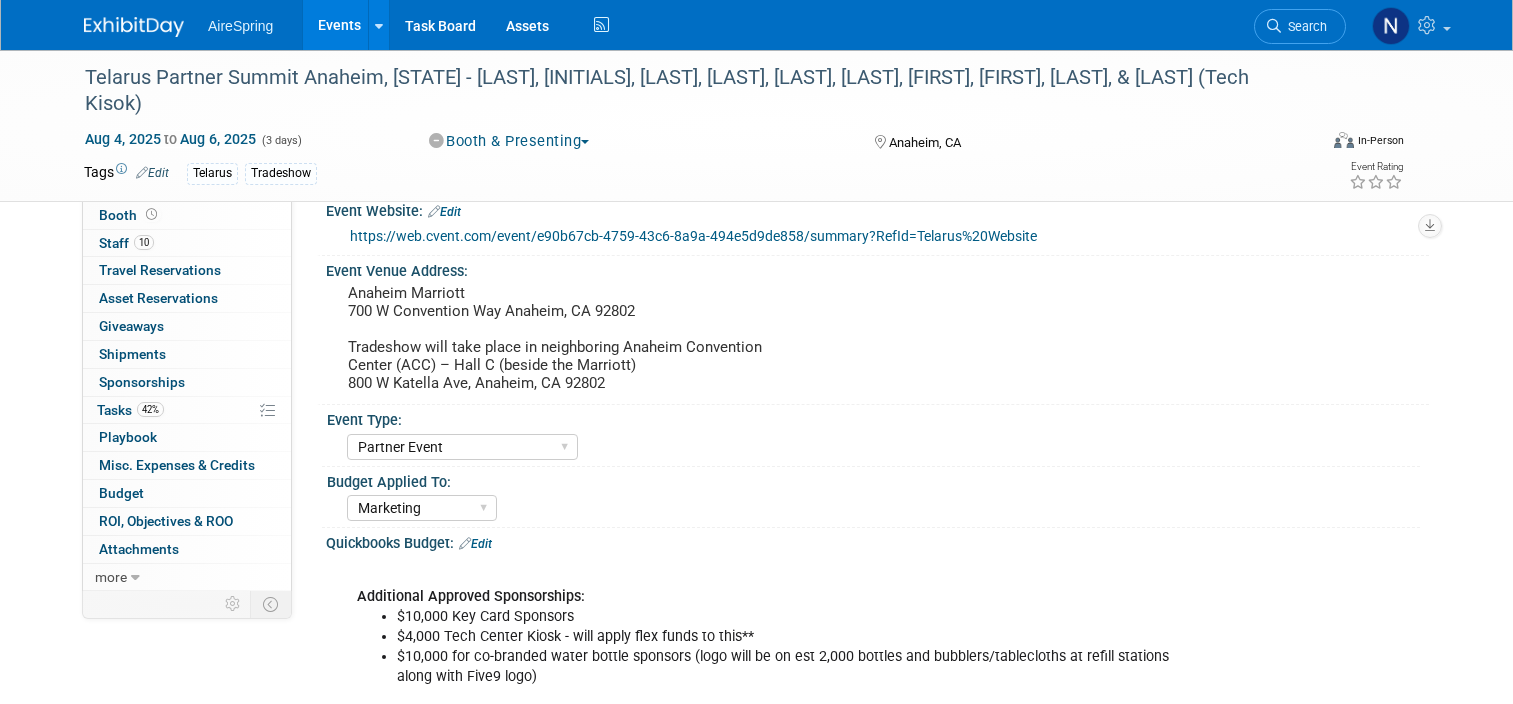 select on "Partner Event" 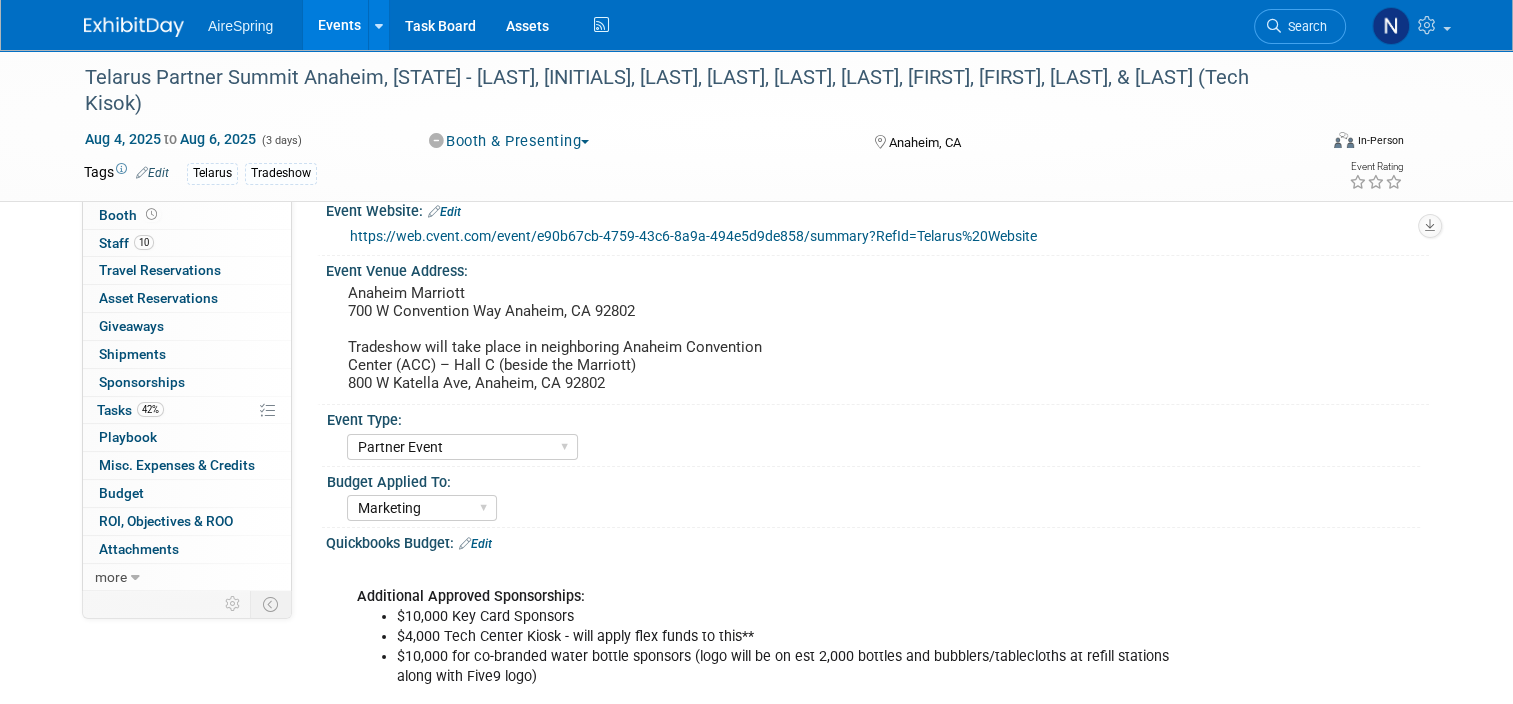 scroll, scrollTop: 0, scrollLeft: 0, axis: both 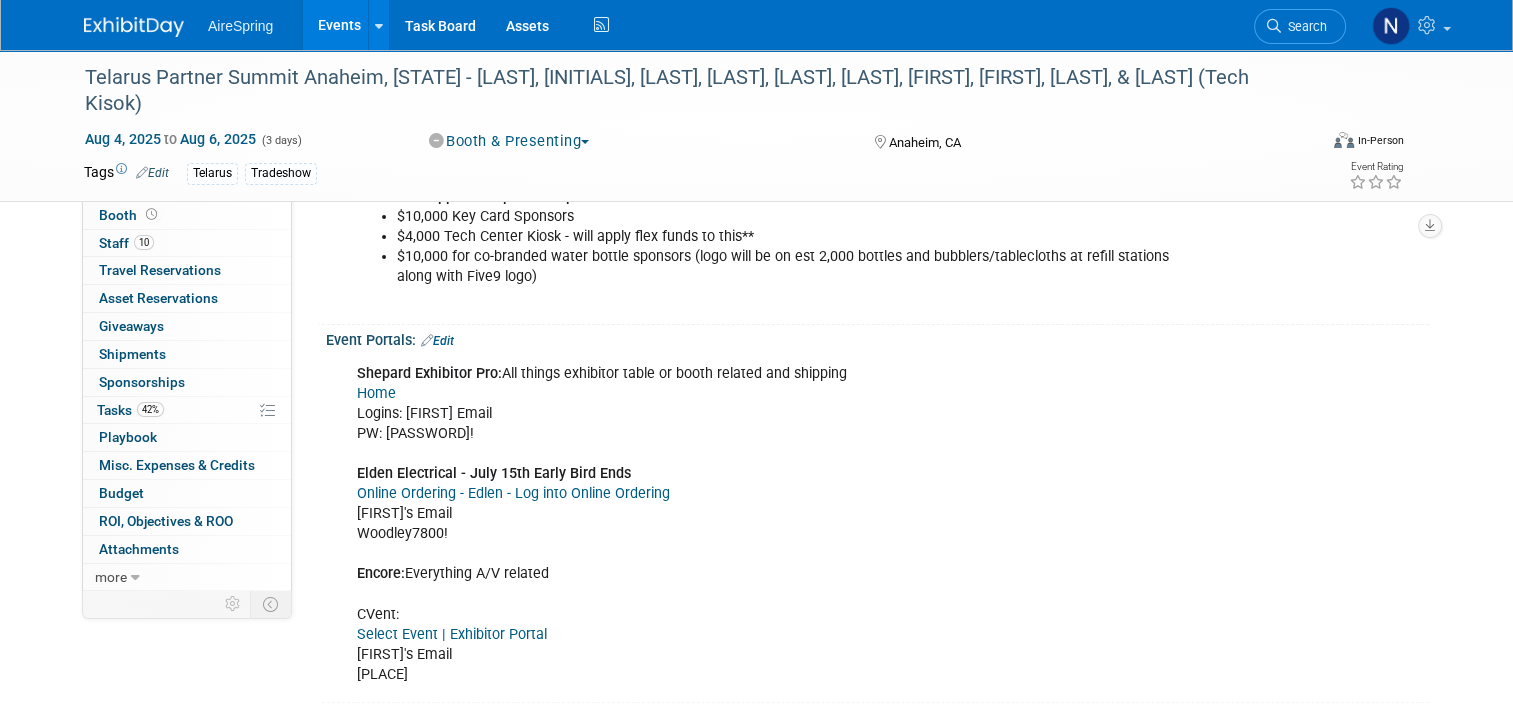 click on "Home" at bounding box center [376, 393] 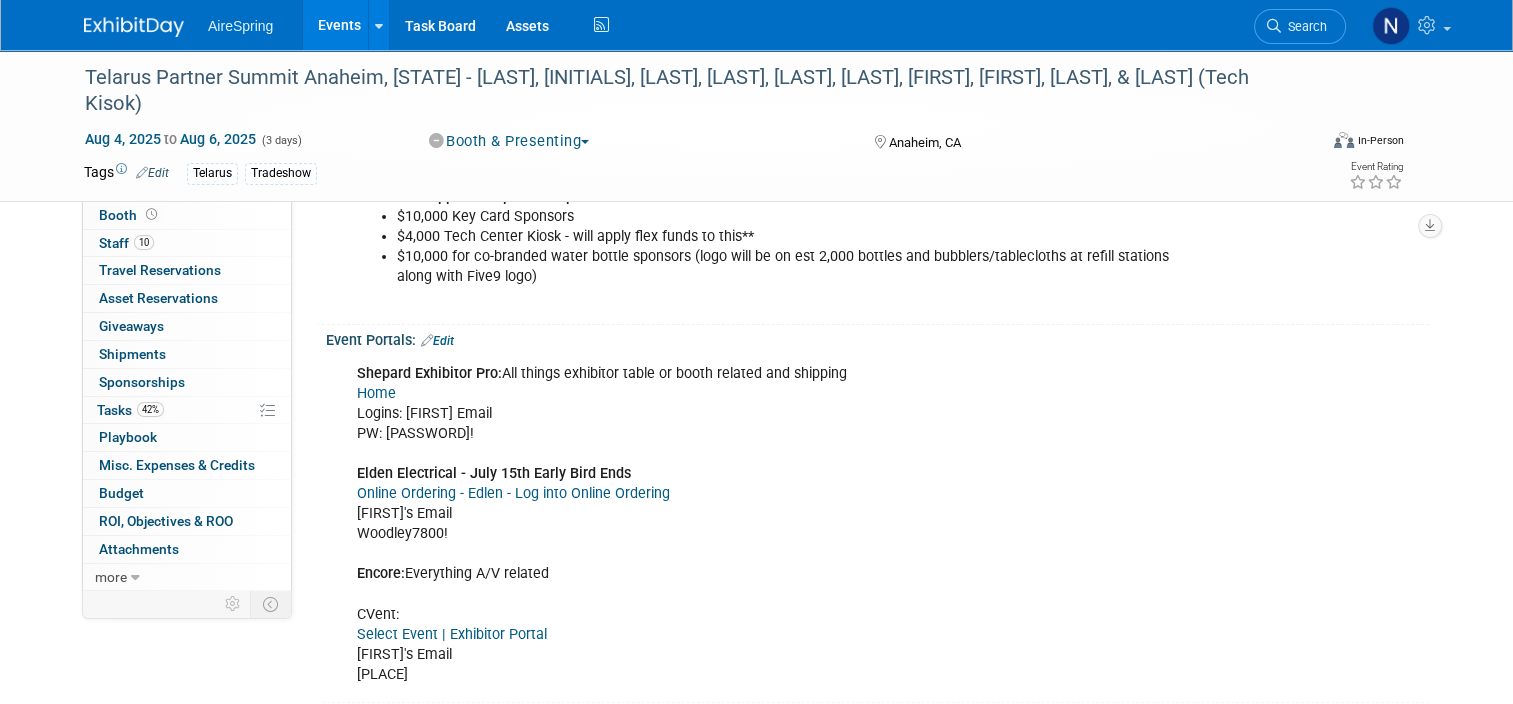 click on "Events" at bounding box center (339, 25) 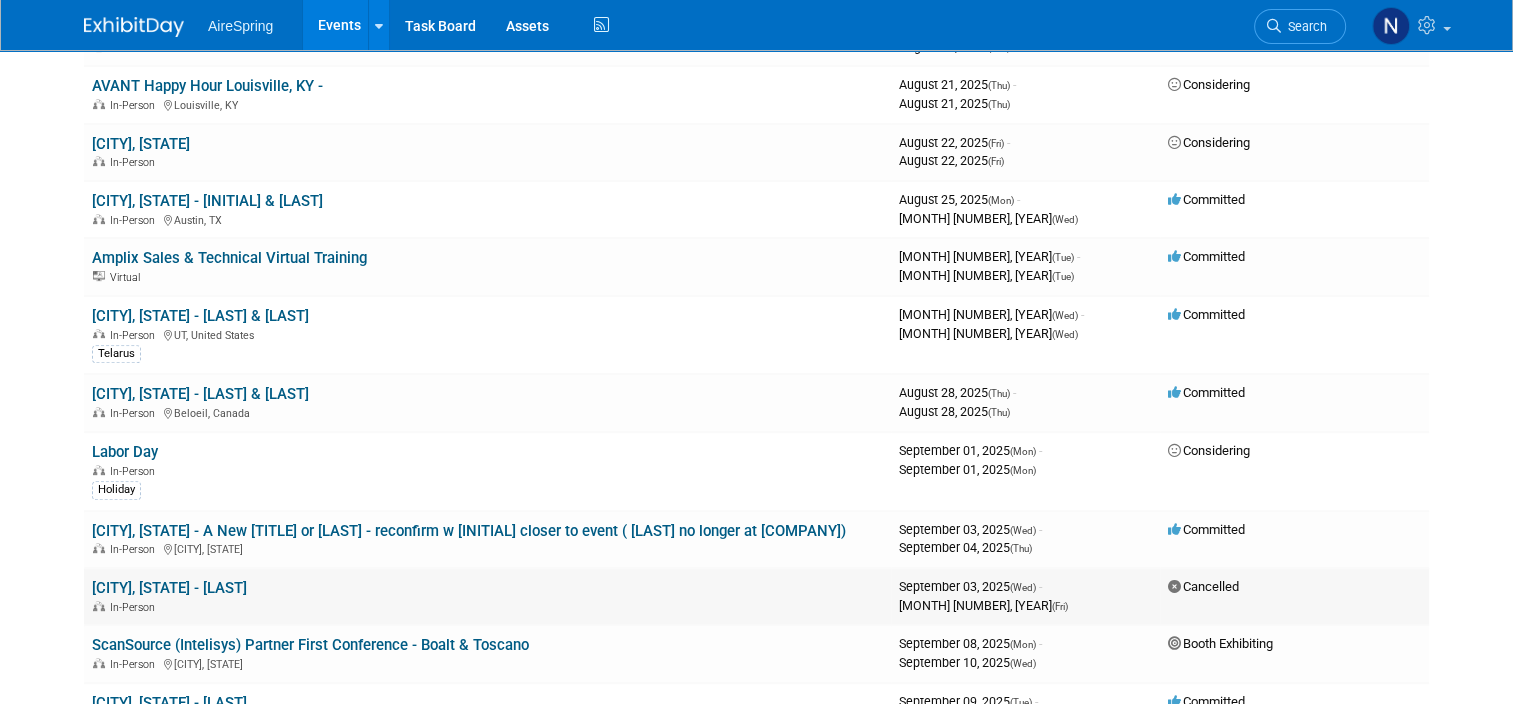 scroll, scrollTop: 1200, scrollLeft: 0, axis: vertical 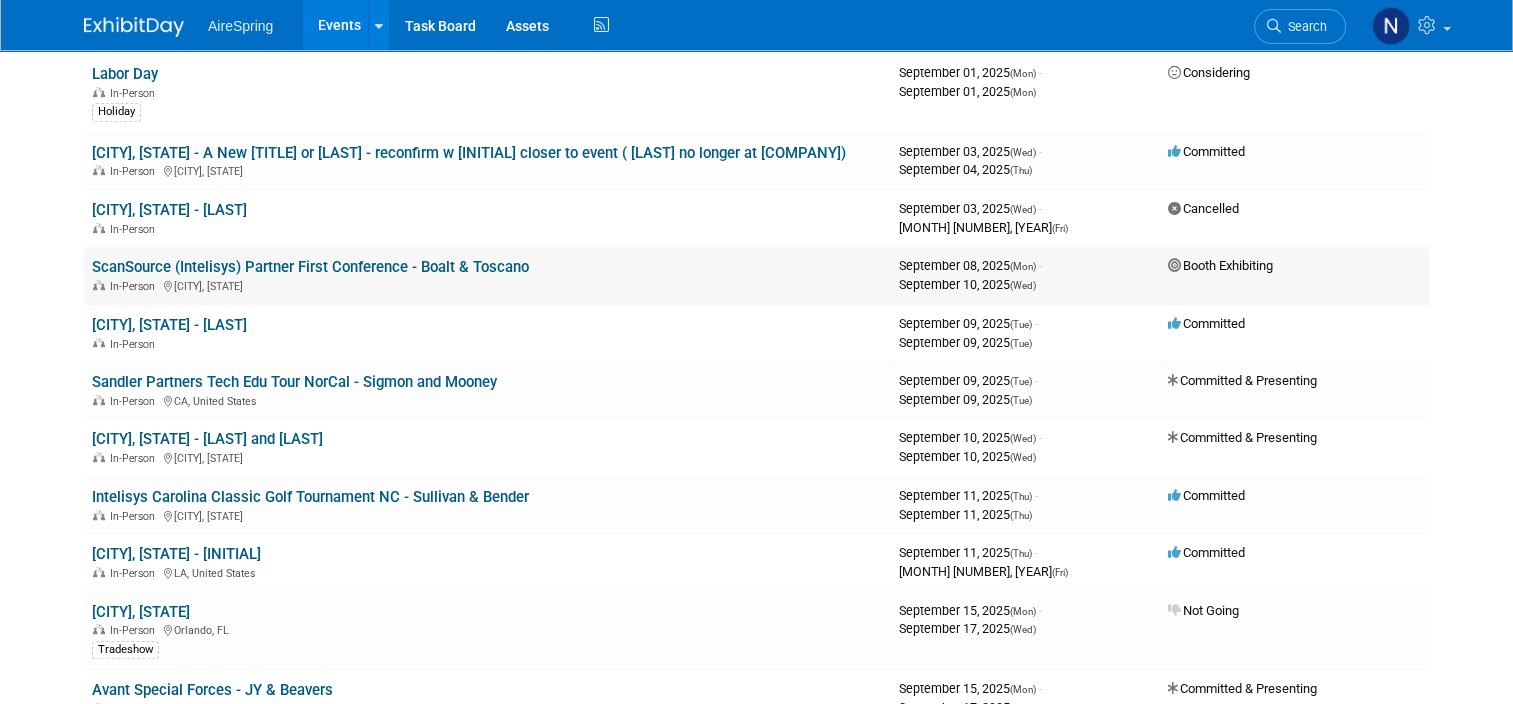 click on "ScanSource (Intelisys) Partner First Conference - Boalt & Toscano" at bounding box center (310, 267) 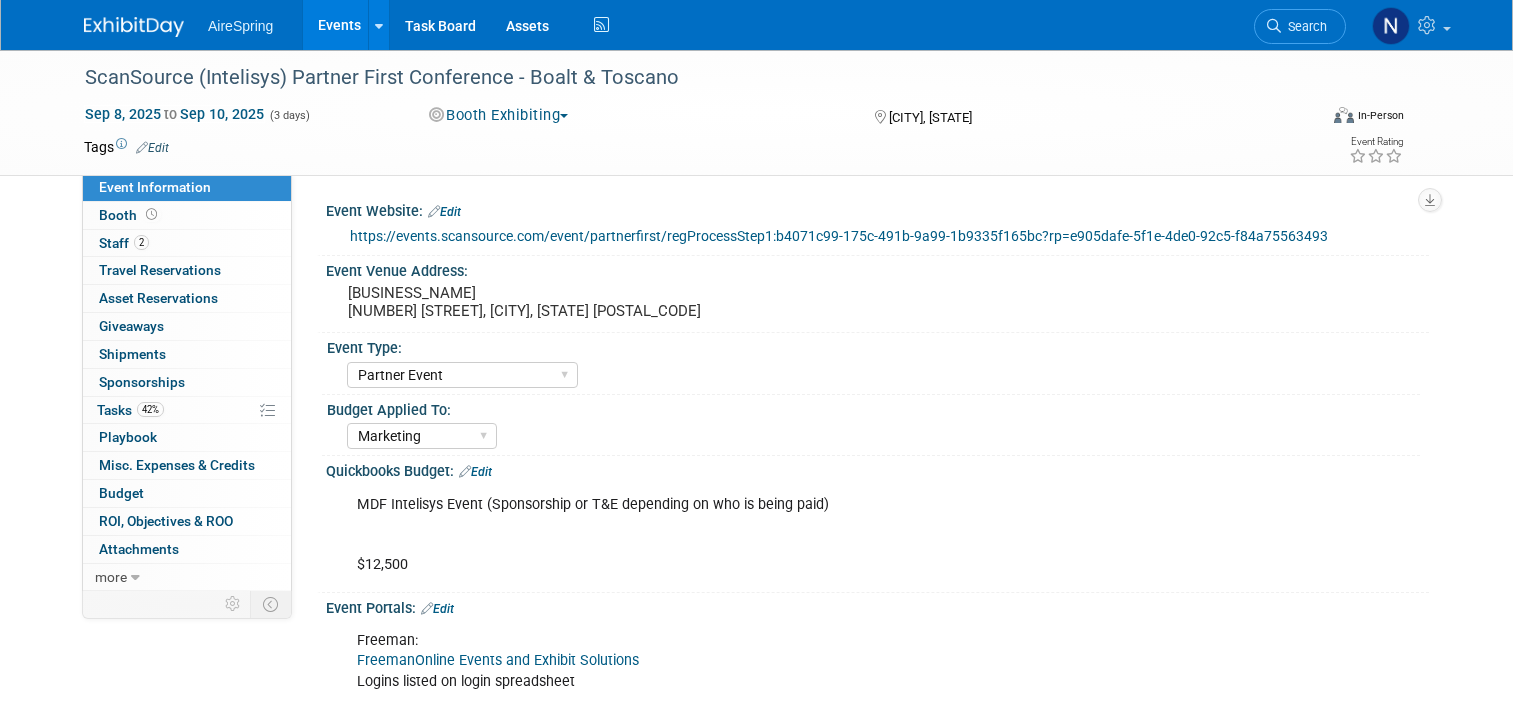 select on "Partner Event" 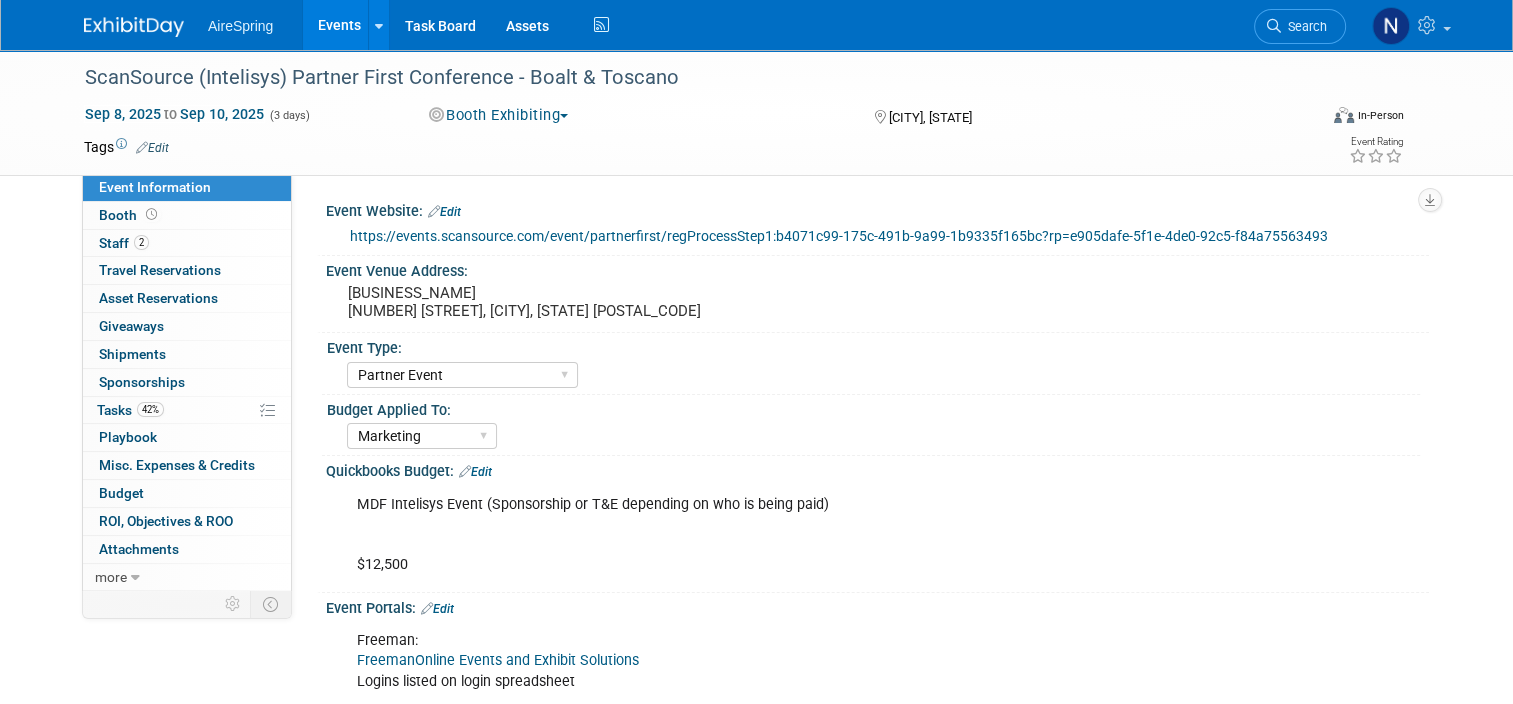 scroll, scrollTop: 0, scrollLeft: 0, axis: both 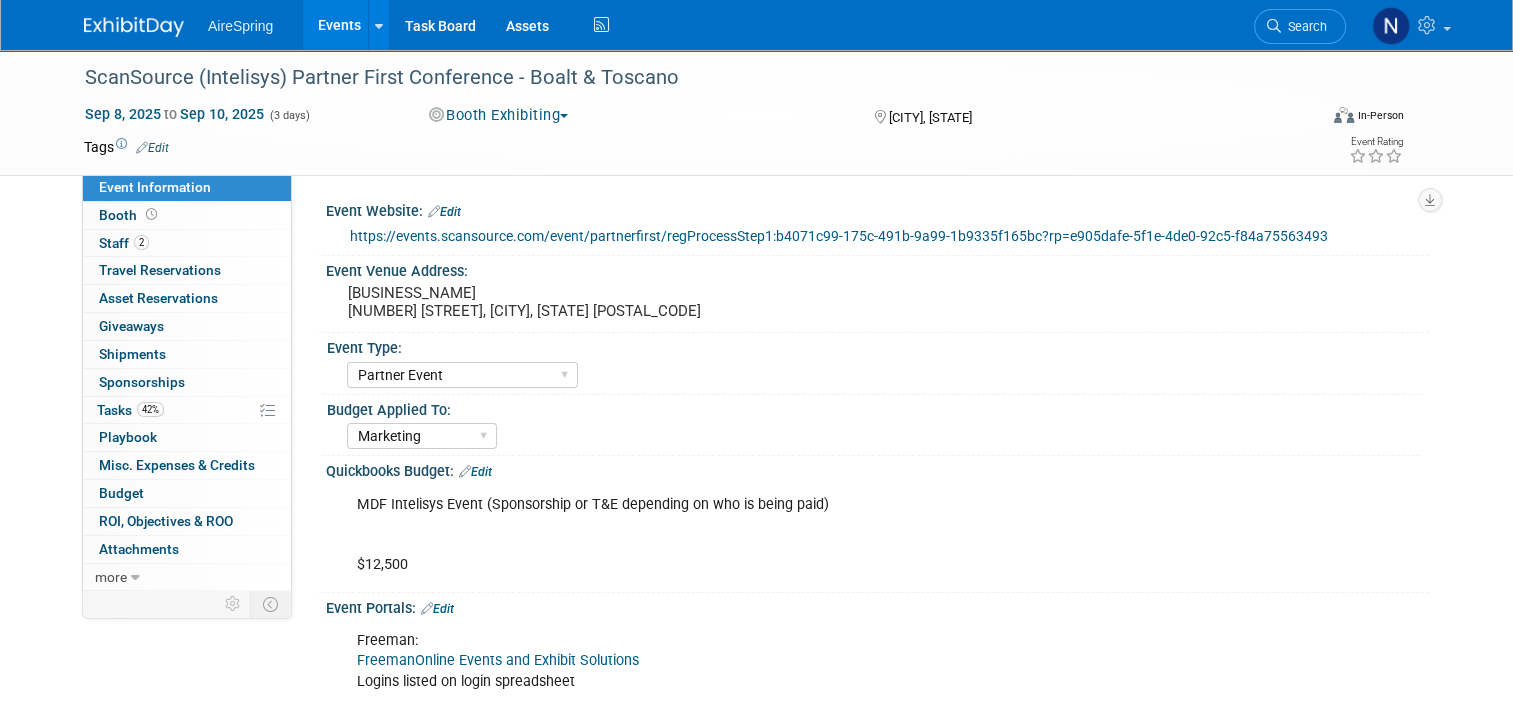 click on "Events" at bounding box center (339, 25) 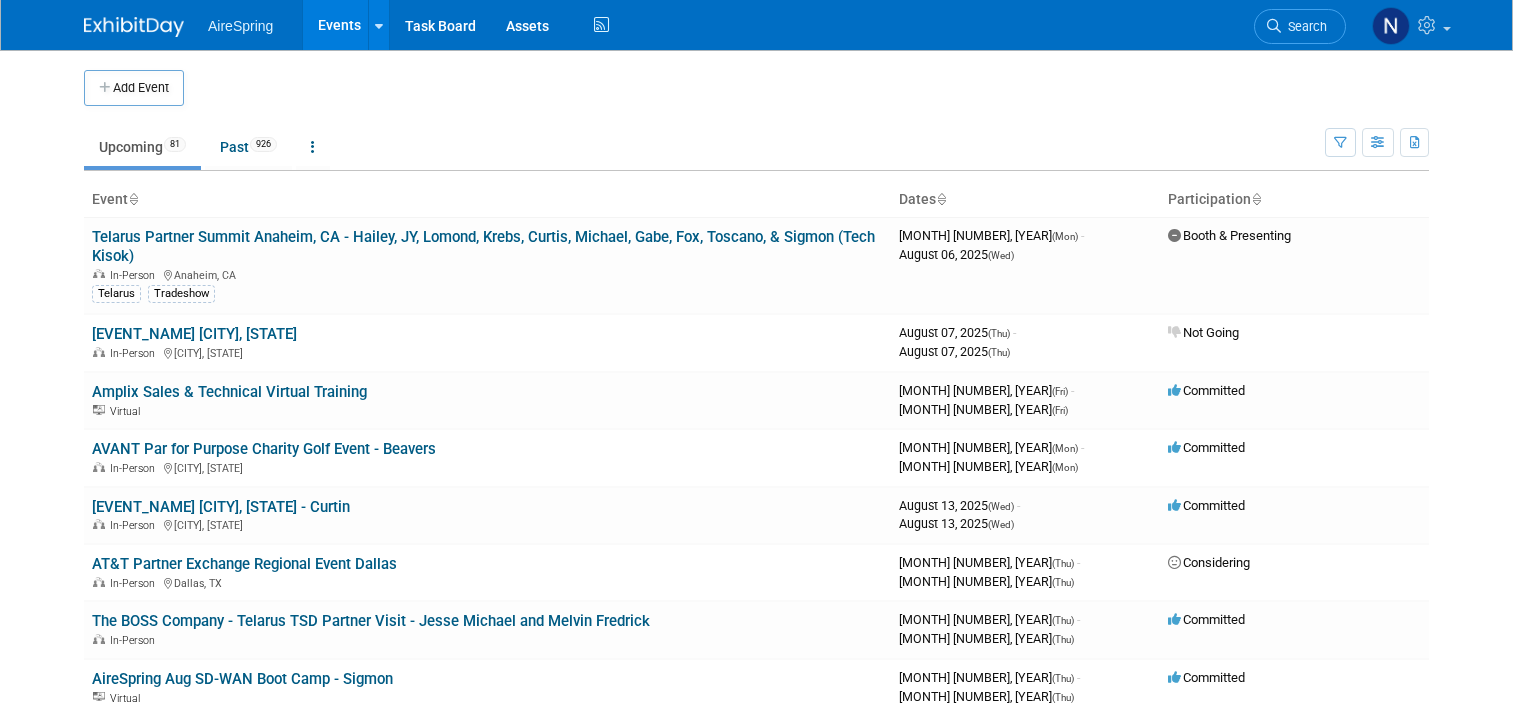 scroll, scrollTop: 228, scrollLeft: 0, axis: vertical 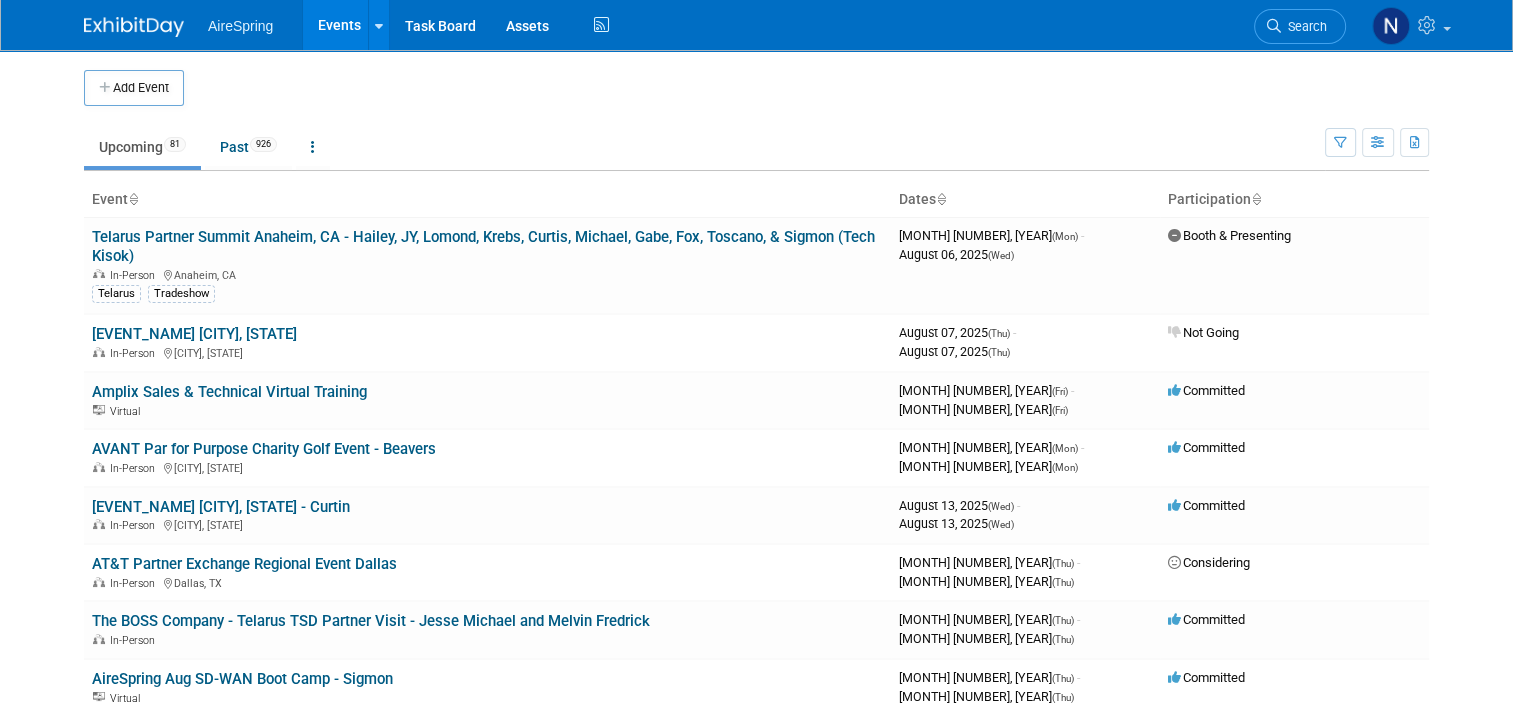 click on "AireSpring
Events
Add Event
Bulk Upload Events
Shareable Event Boards
Recently Viewed Events:
ScanSource (Intelisys) Partner First Conference - Boalt & Toscano
Arlington, TX
Sep 8, 2025  to  Sep 10, 2025
Telarus Partner Summit Anaheim, CA - Hailey, JY, Lomond, Krebs, Curtis, Michael, Gabe, Fox, Toscano, & Sigmon (Tech Kisok)
Anaheim, CA
Aug 4, 2025  to  Aug 6, 2025
Telarus SKO Event Glendale
Glendale, CA
Feb 2, 2026  to  Feb 5, 2026
Task Board
Assets
Activity Feed
My Account
My Profile & Preferences
Sync to External Calendar...
Team Workspace
Users and Permissions
Workspace Settings
Metrics & Analytics
Budgeting, ROI & ROO
Annual Budgets (all events)
Refer & Earn
Contact us" at bounding box center (756, 352) 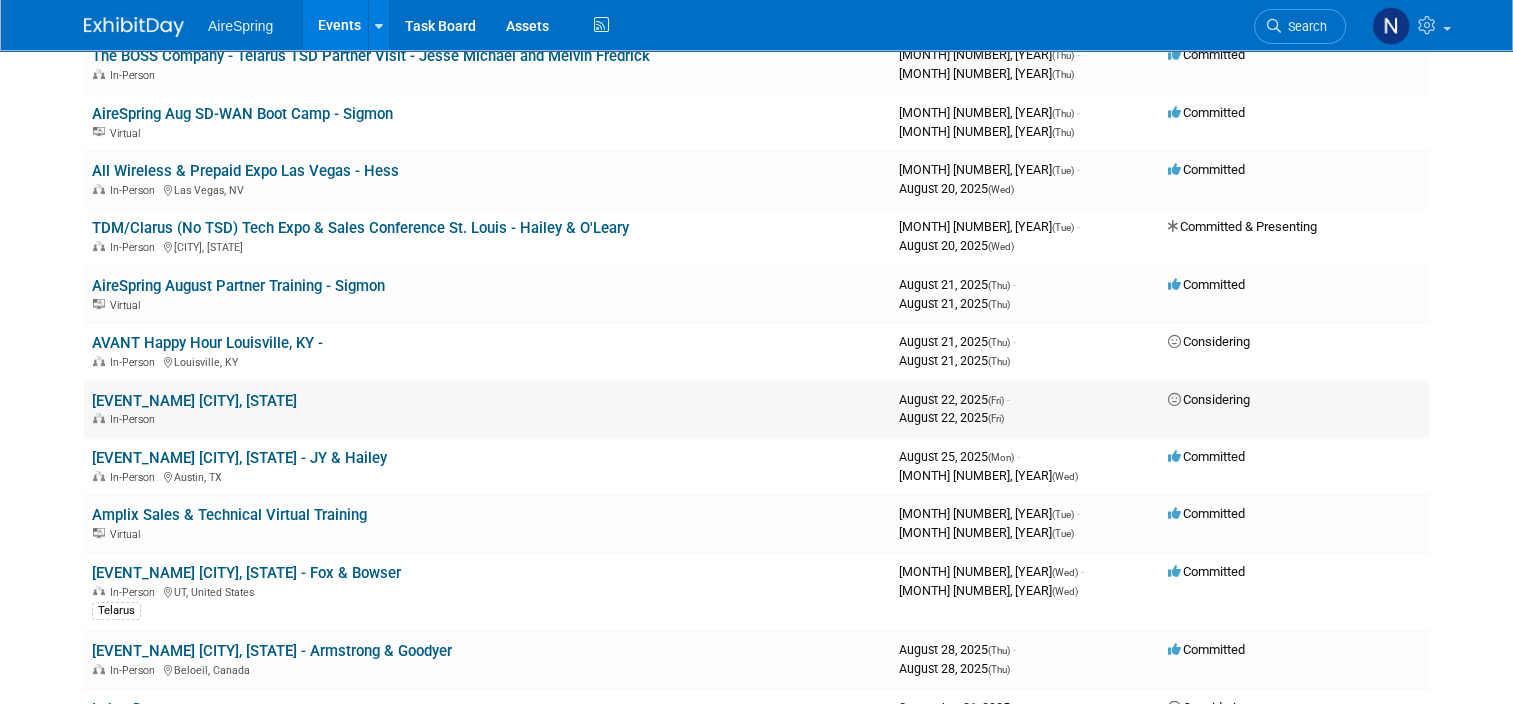 scroll, scrollTop: 500, scrollLeft: 0, axis: vertical 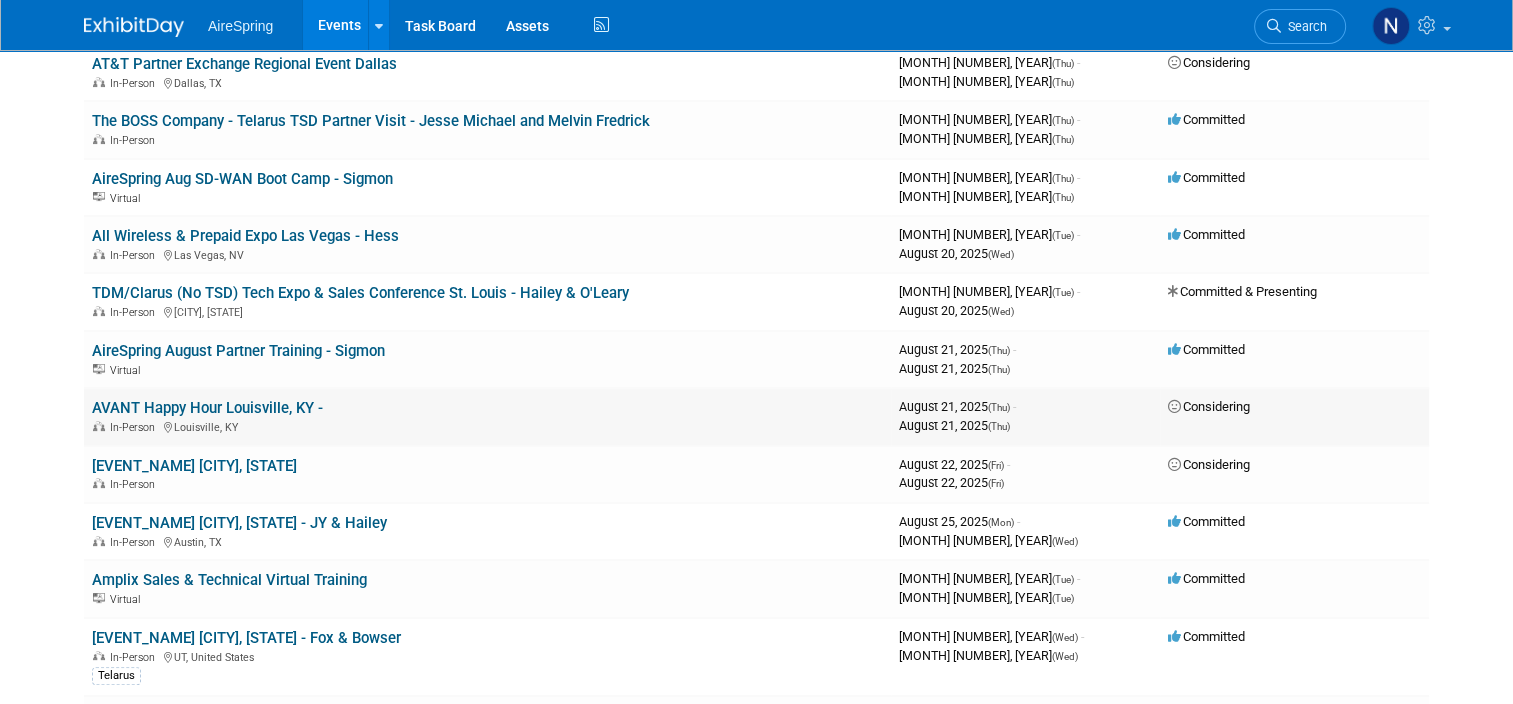 click on "AVANT Happy Hour Louisville, KY -
In-Person
Louisville, KY" at bounding box center [487, 416] 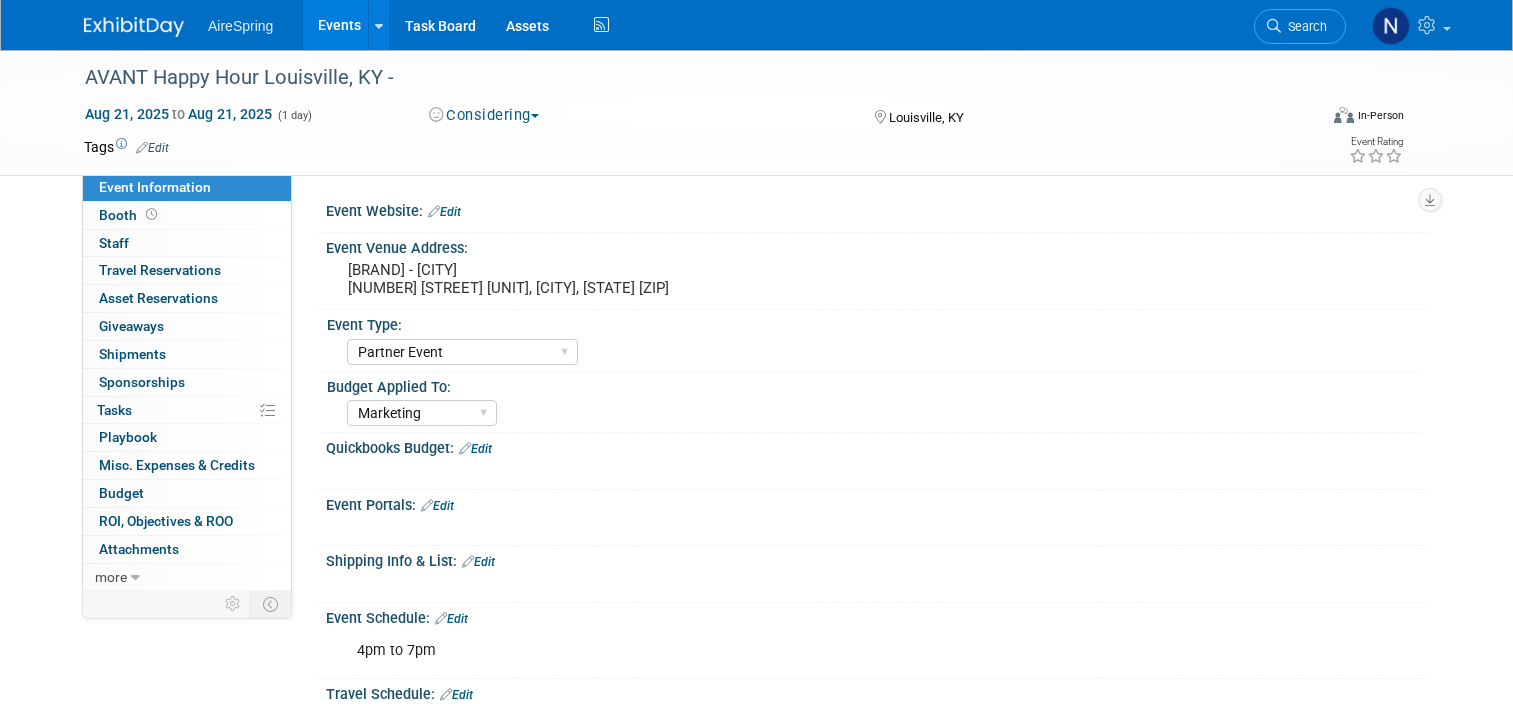 select on "Partner Event" 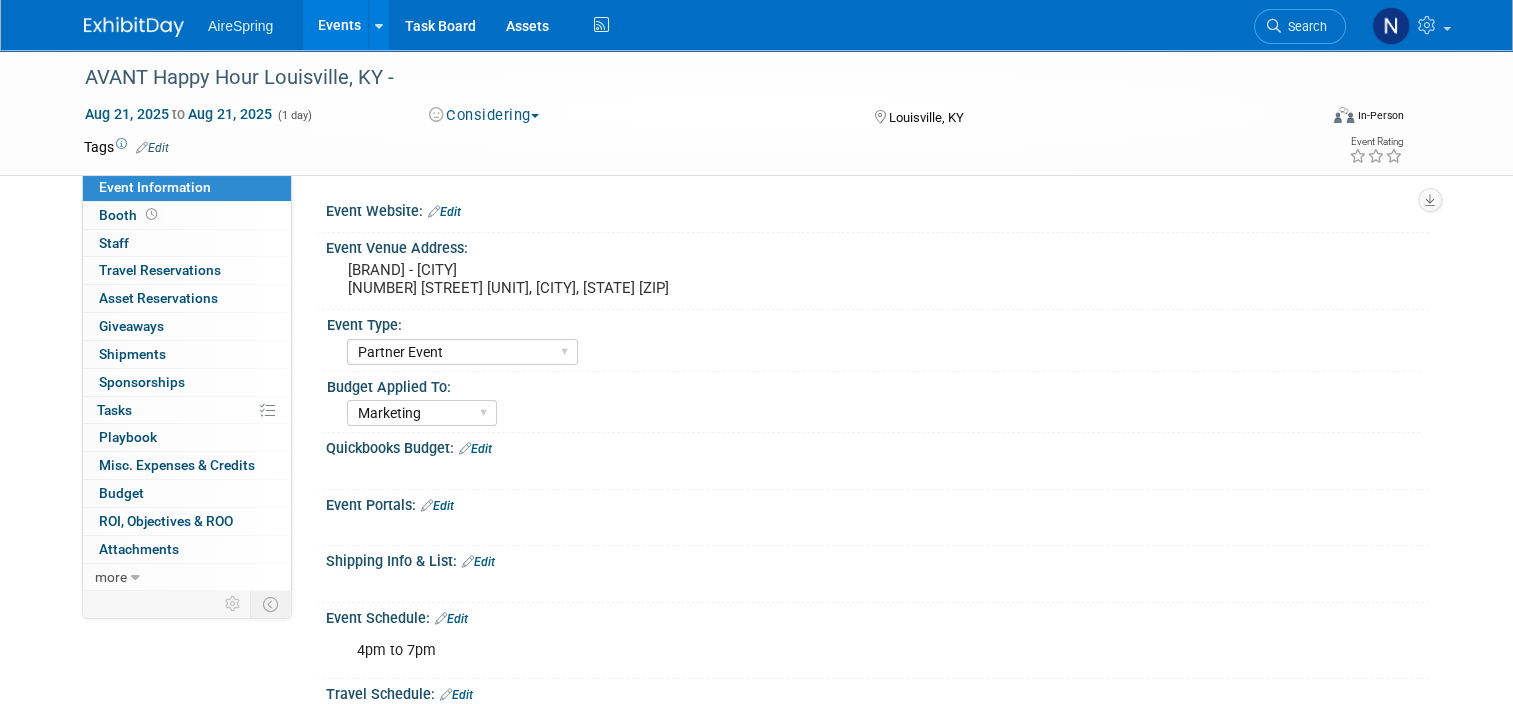 scroll, scrollTop: 0, scrollLeft: 0, axis: both 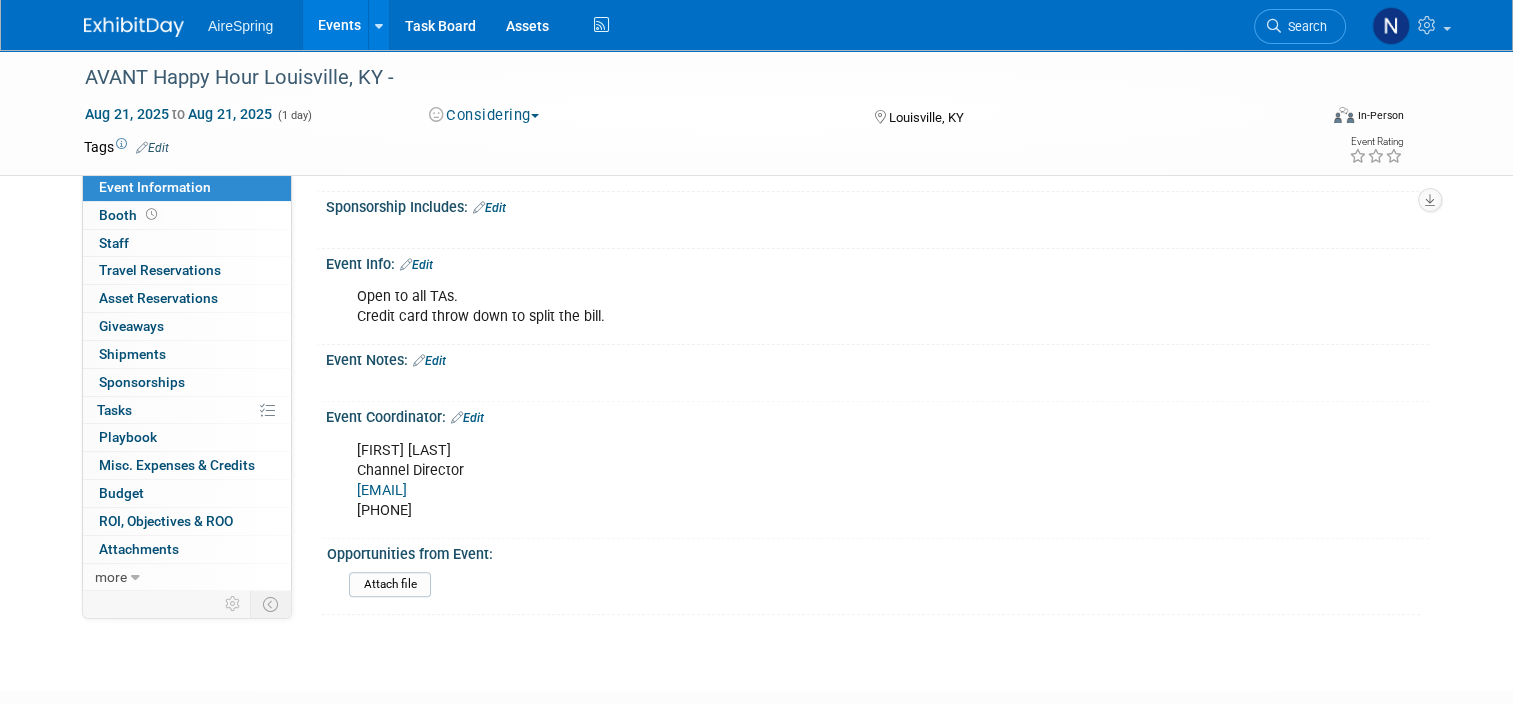 click on "Events" at bounding box center [339, 25] 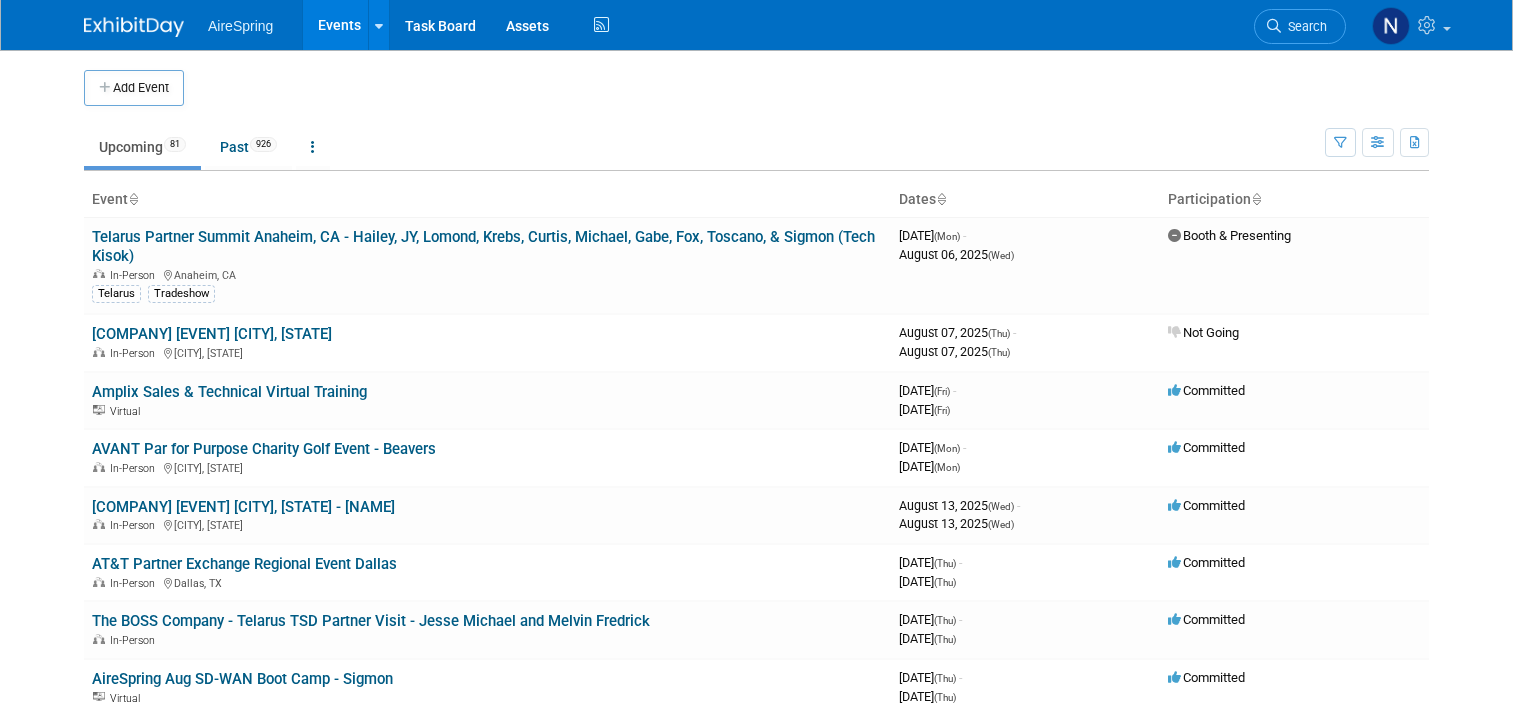 scroll, scrollTop: 0, scrollLeft: 0, axis: both 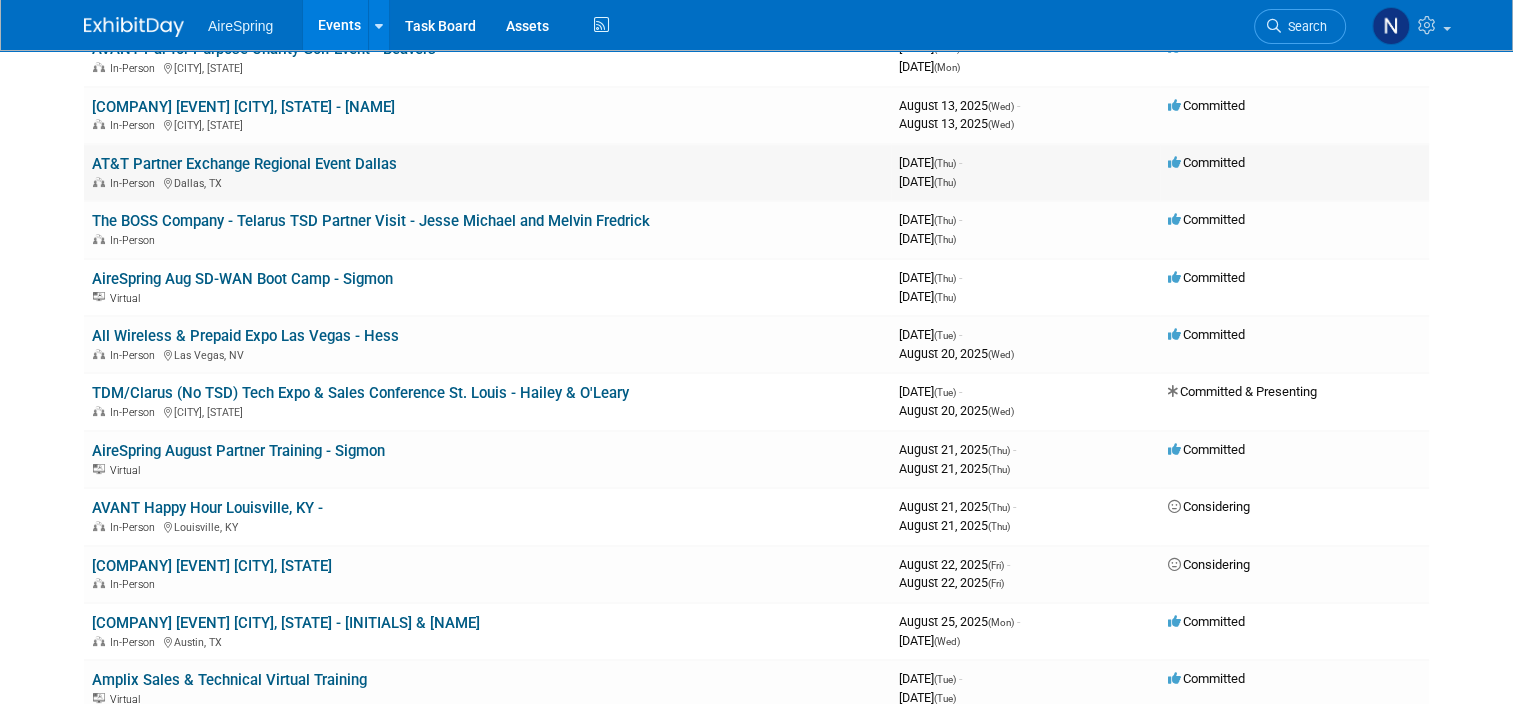 click on "AT&T Partner Exchange Regional Event Dallas" at bounding box center (244, 164) 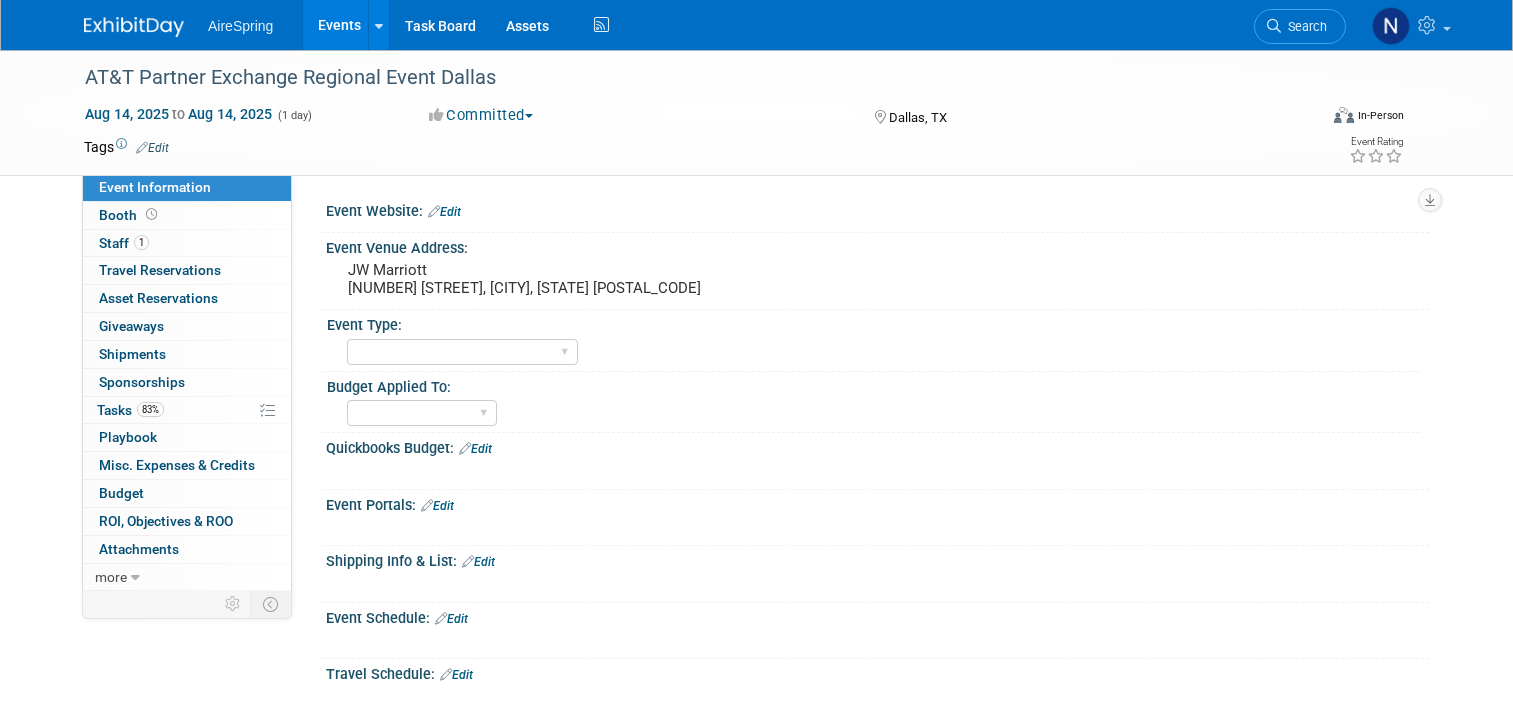 scroll, scrollTop: 0, scrollLeft: 0, axis: both 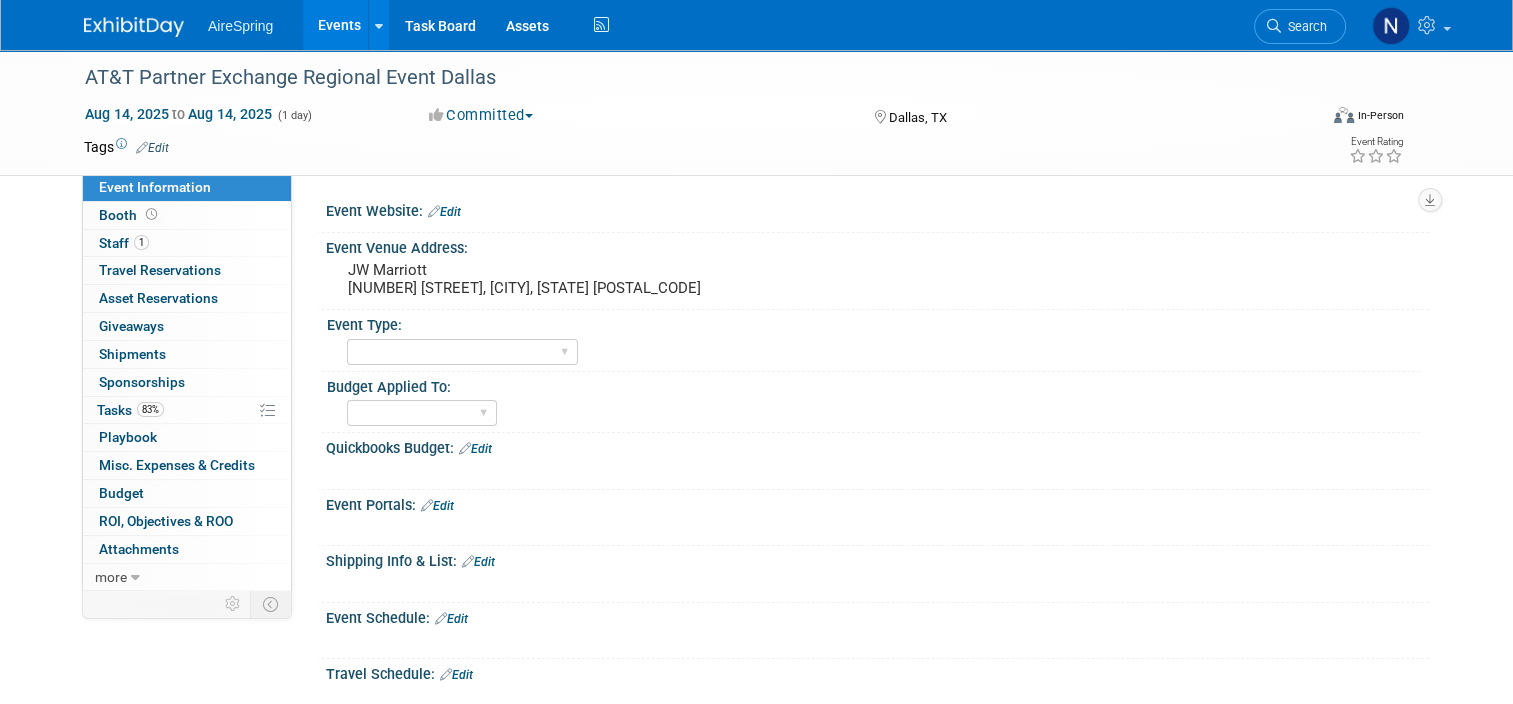 click on "Events" at bounding box center [339, 25] 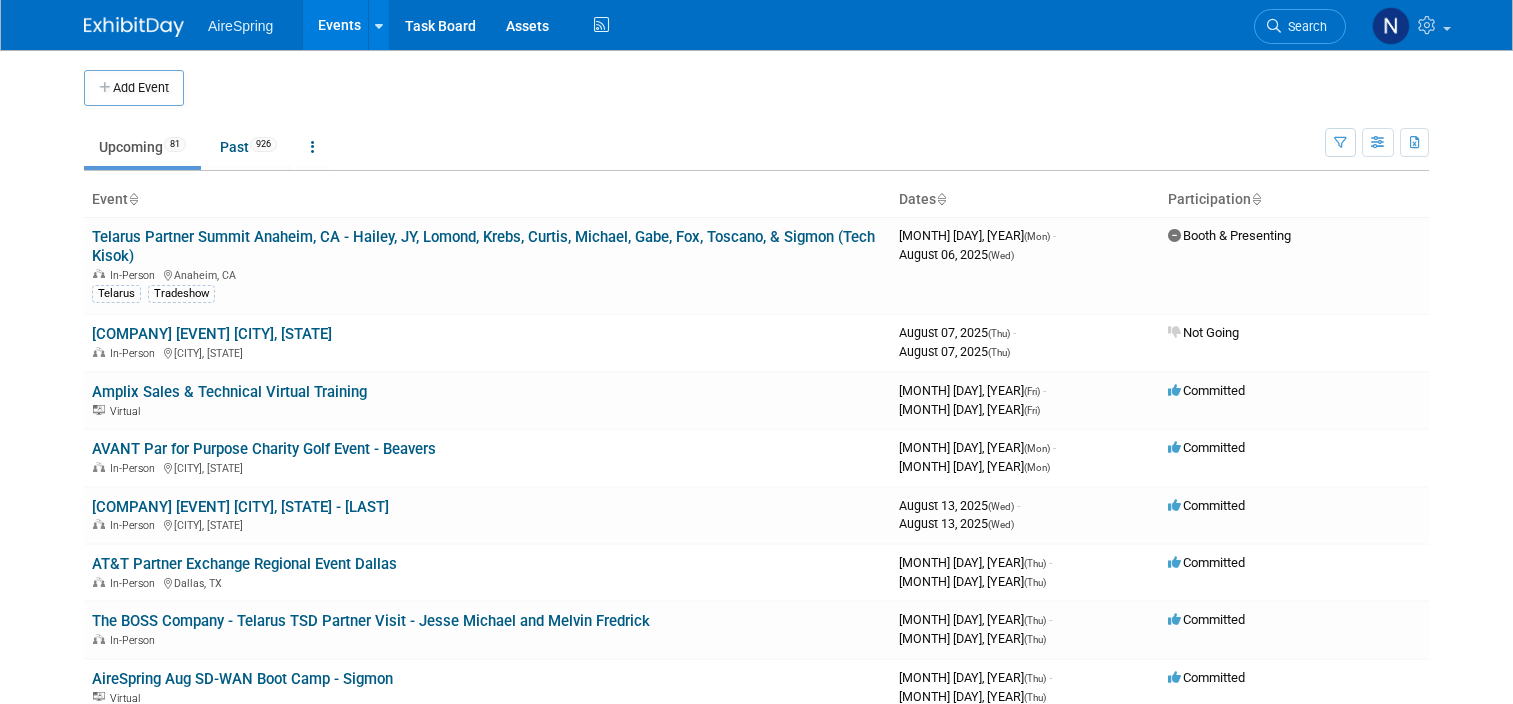scroll, scrollTop: 0, scrollLeft: 0, axis: both 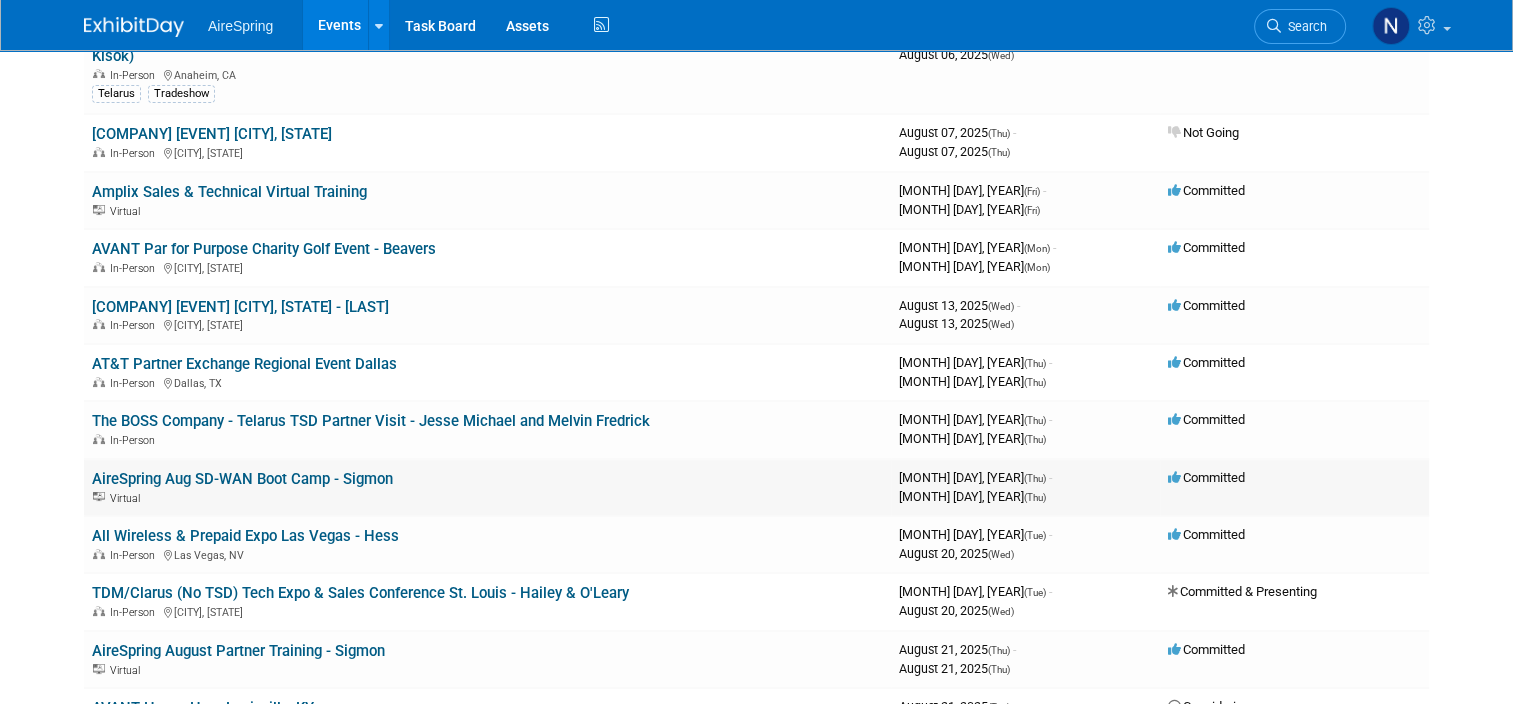 click on "[COMPANY] [MONTH] [EVENT] - [LAST]
Virtual" at bounding box center [487, 487] 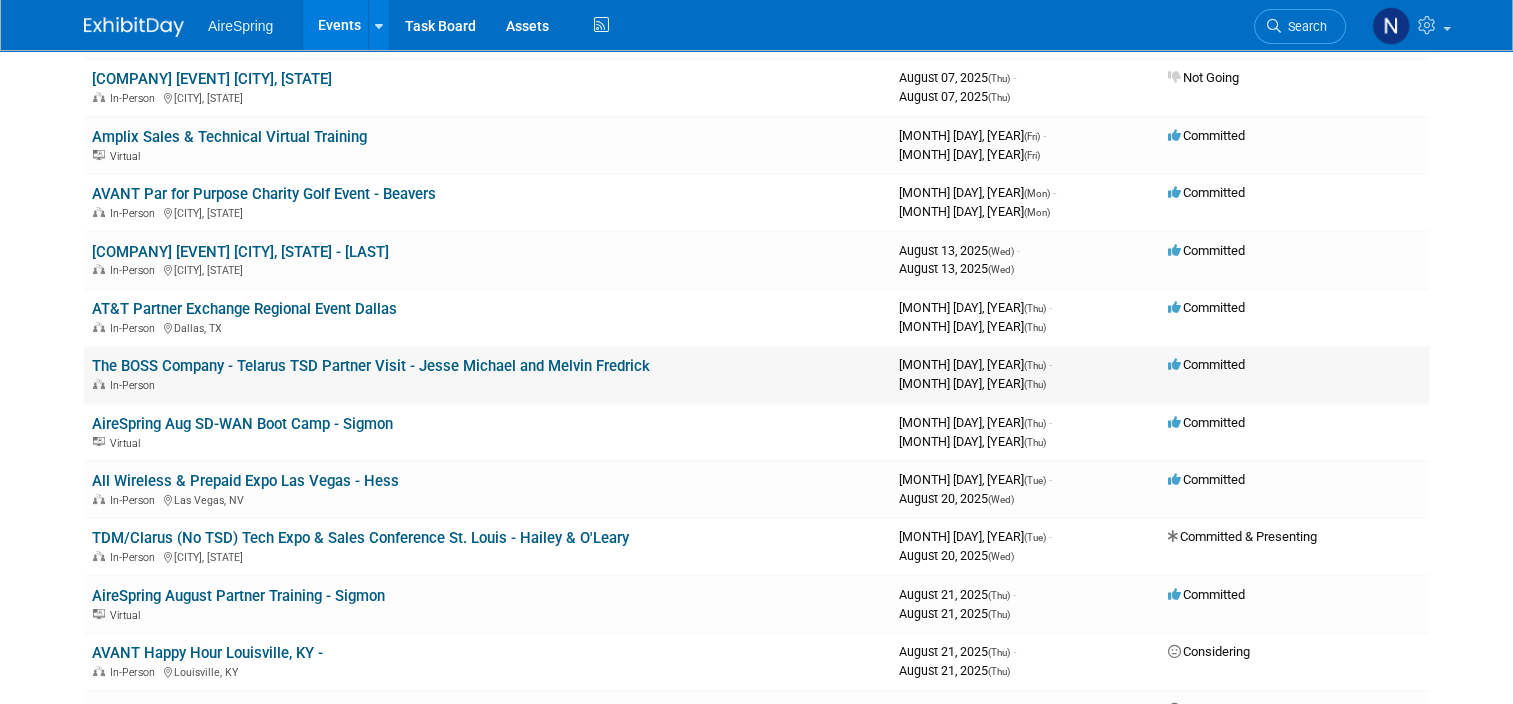 scroll, scrollTop: 300, scrollLeft: 0, axis: vertical 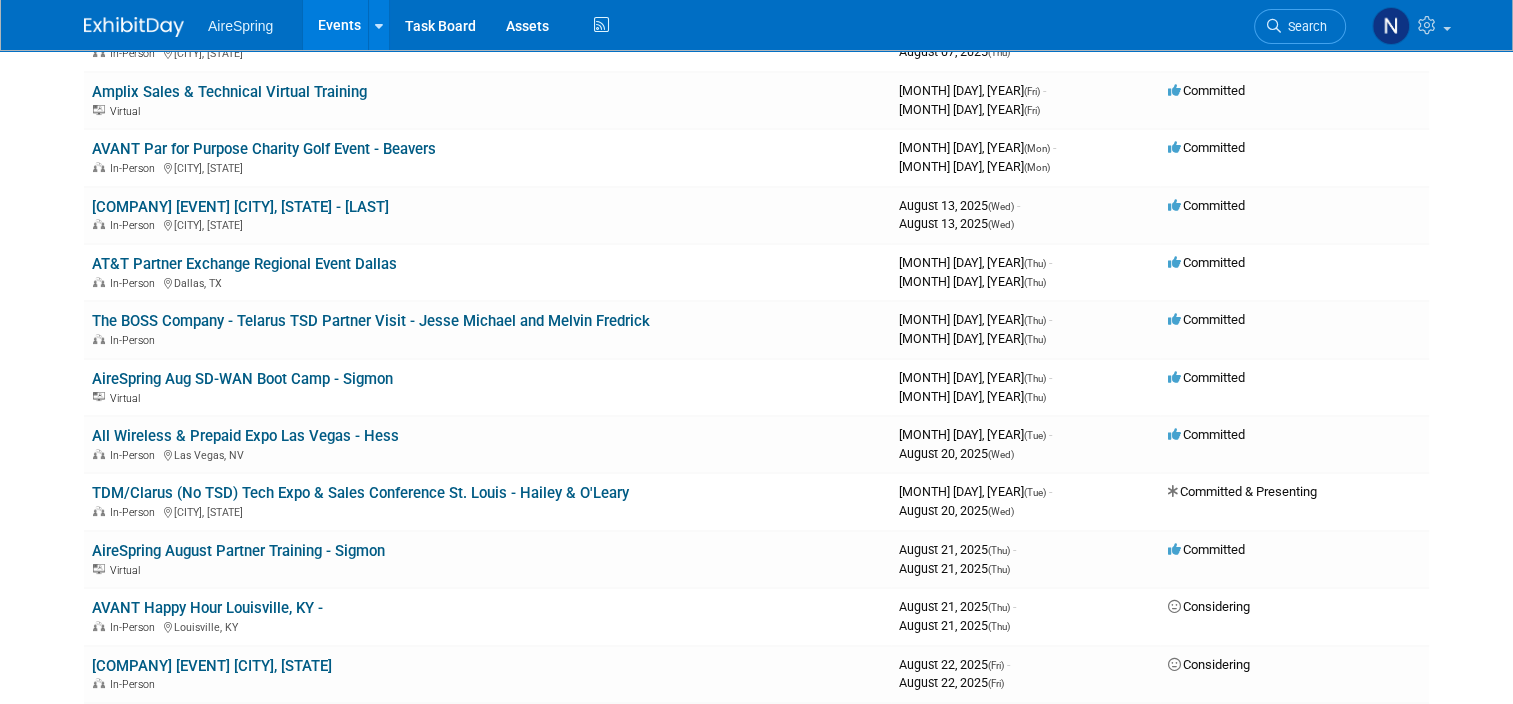 click on "[COMPANY]
Events
Add Event
Bulk Upload Events
Shareable Event Boards
Recently Viewed Events:
[COMPANY] Partner Exchange Regional Event [CITY]
[CITY], [STATE]
[MONTH] [DAY], [YEAR]  to  [MONTH] [DAY], [YEAR]
[COMPANY] Happy Hour [CITY], [STATE] -
[CITY], [STATE]
[MONTH] [DAY], [YEAR]  to  [MONTH] [DAY], [YEAR]
[COMPANY] ( [COMPANY] ) Partner First Conference - [LAST] & [LAST]
[CITY], [STATE]
[MONTH] [DAY], [YEAR]  to  [MONTH] [DAY], [YEAR]
Task Board
Assets
Activity Feed
My Account
My Profile & Preferences
Sync to External Calendar...
Team Workspace
Users and Permissions
Workspace Settings
Metrics & Analytics
Budgeting, ROI & ROO
Annual Budgets (all events)
Refer & Earn
Contact us
Sign out
Search" at bounding box center (756, 52) 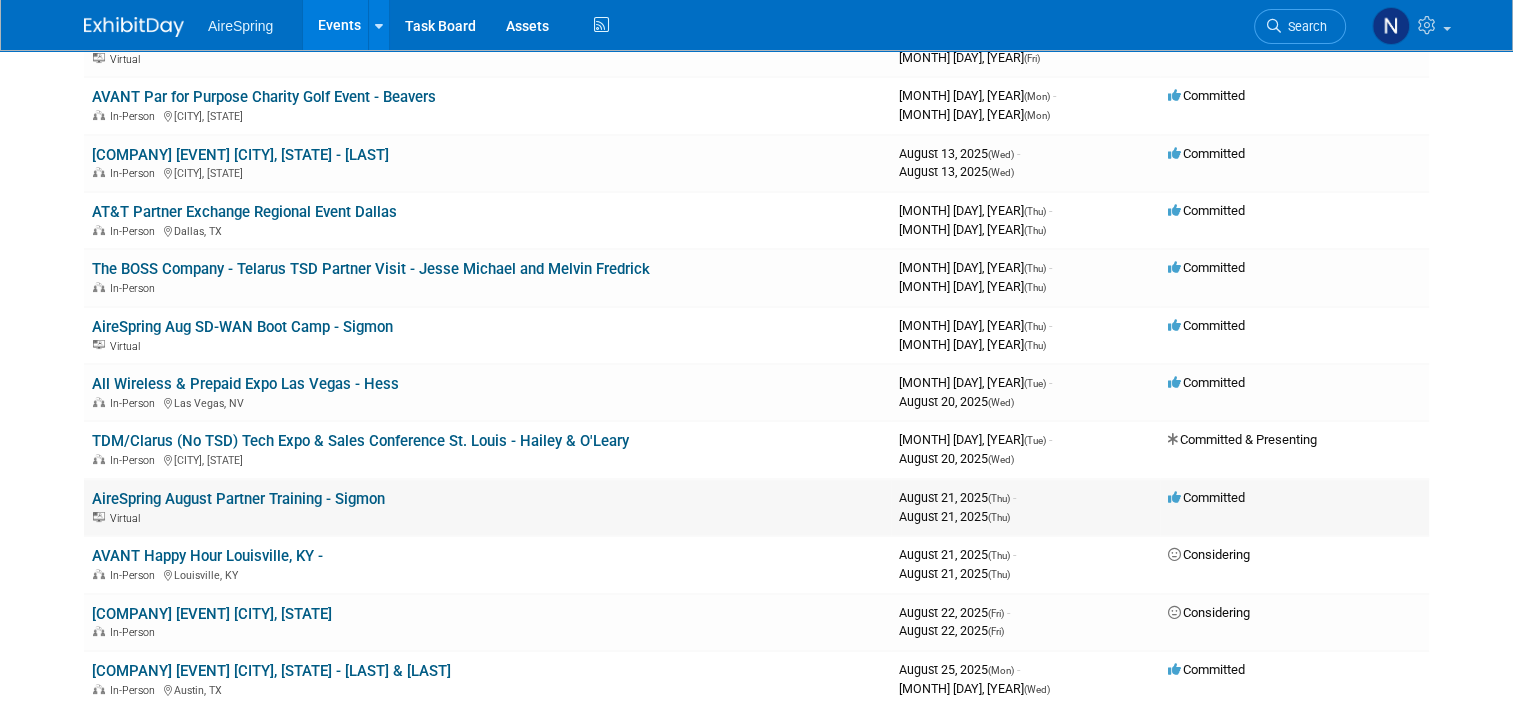 scroll, scrollTop: 400, scrollLeft: 0, axis: vertical 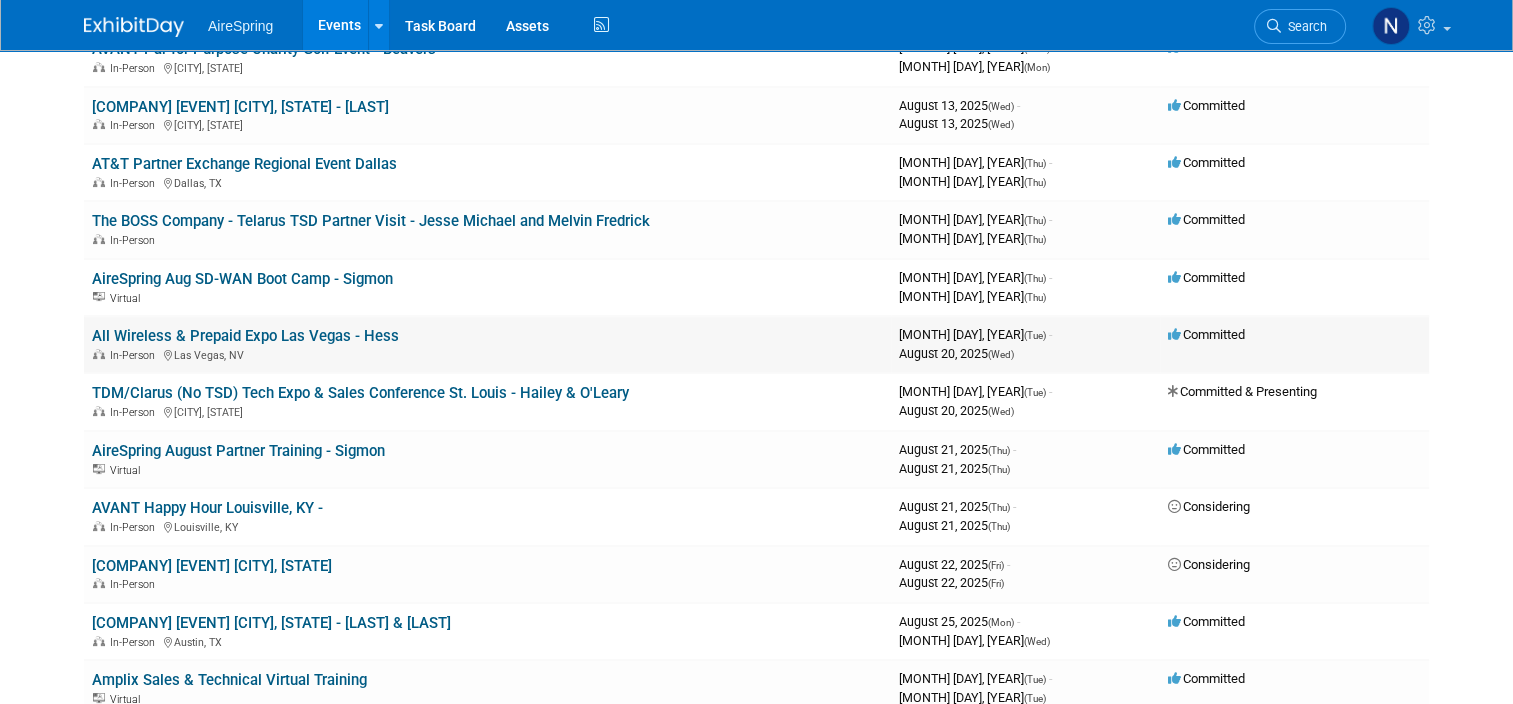click on "All Wireless & Prepaid Expo Las Vegas - Hess" at bounding box center (245, 336) 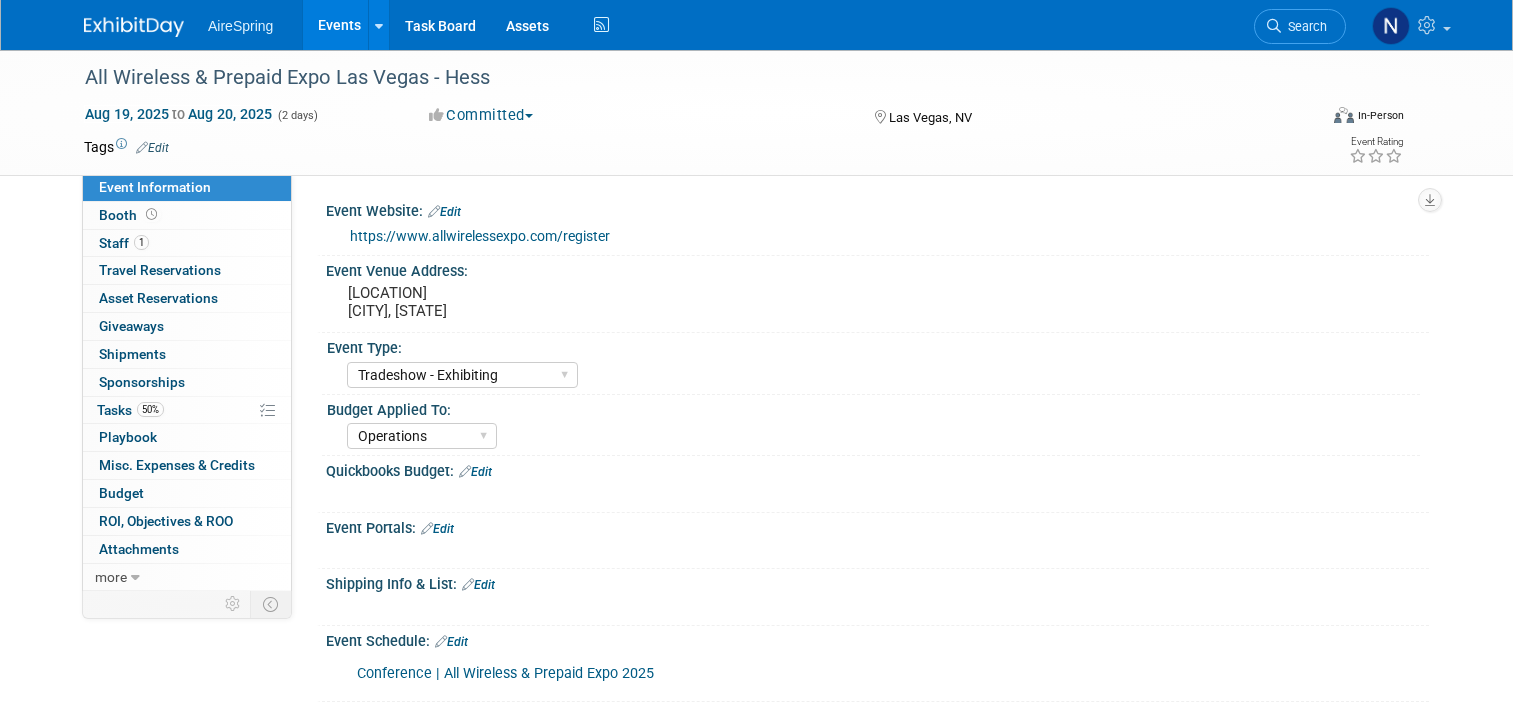 select on "Tradeshow - Exhibiting" 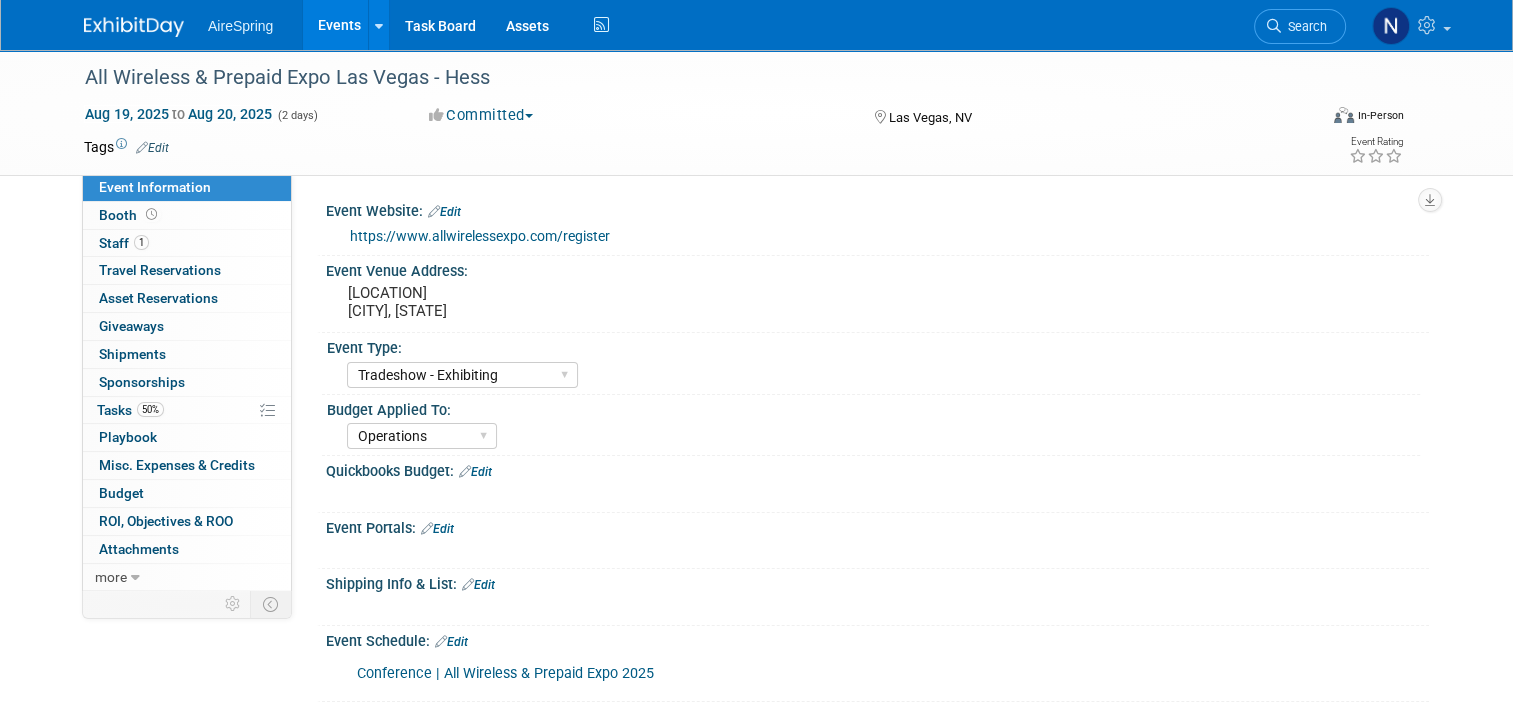 scroll, scrollTop: 0, scrollLeft: 0, axis: both 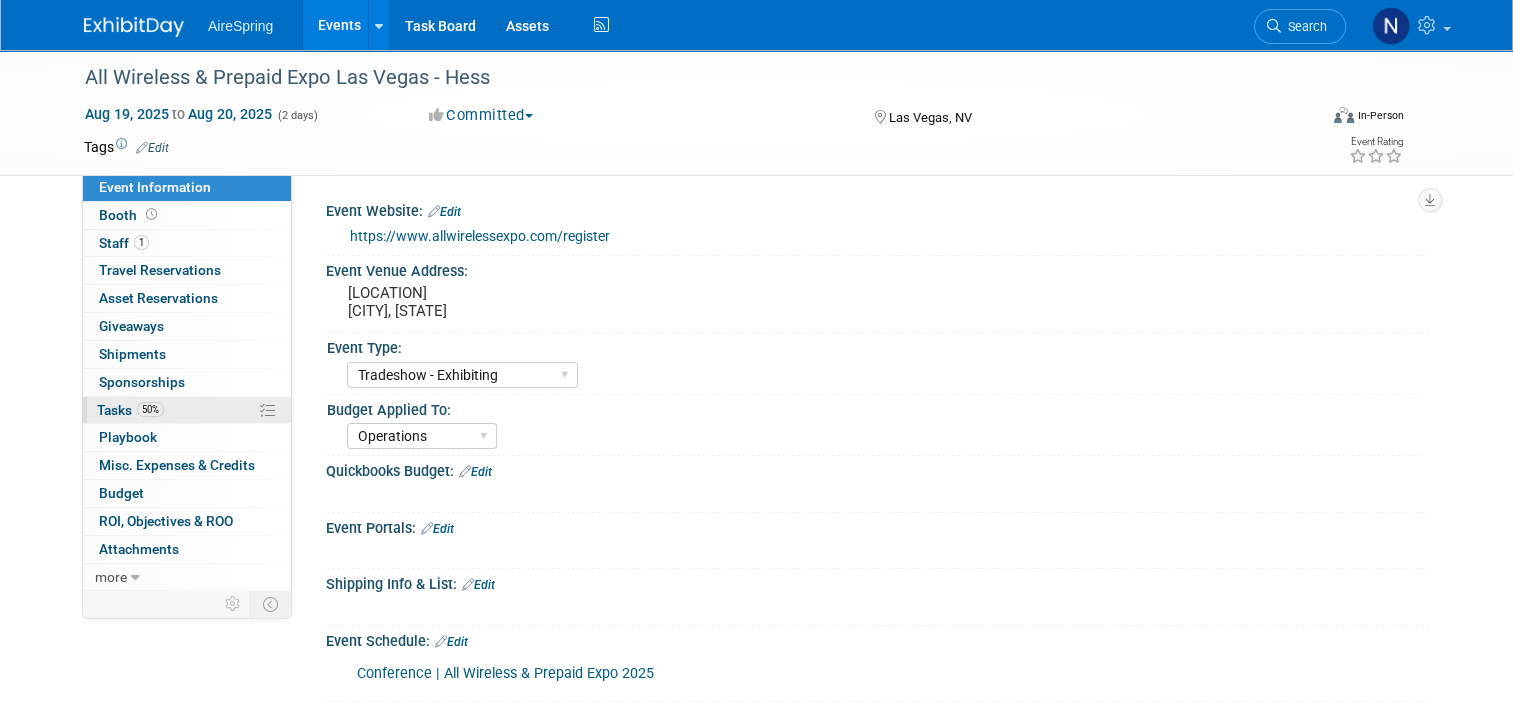 click on "50%
Tasks 50%" at bounding box center (187, 410) 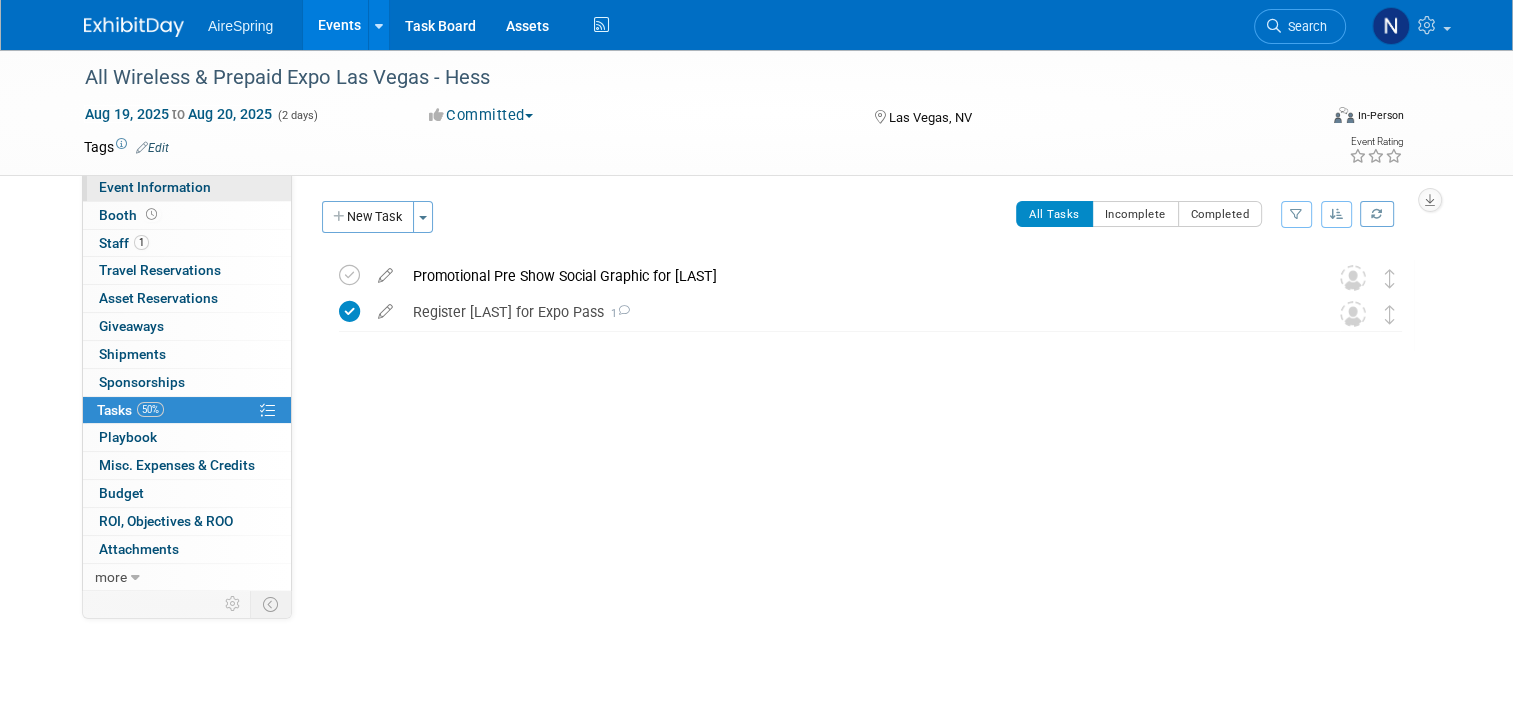 click on "Event Information" at bounding box center [155, 187] 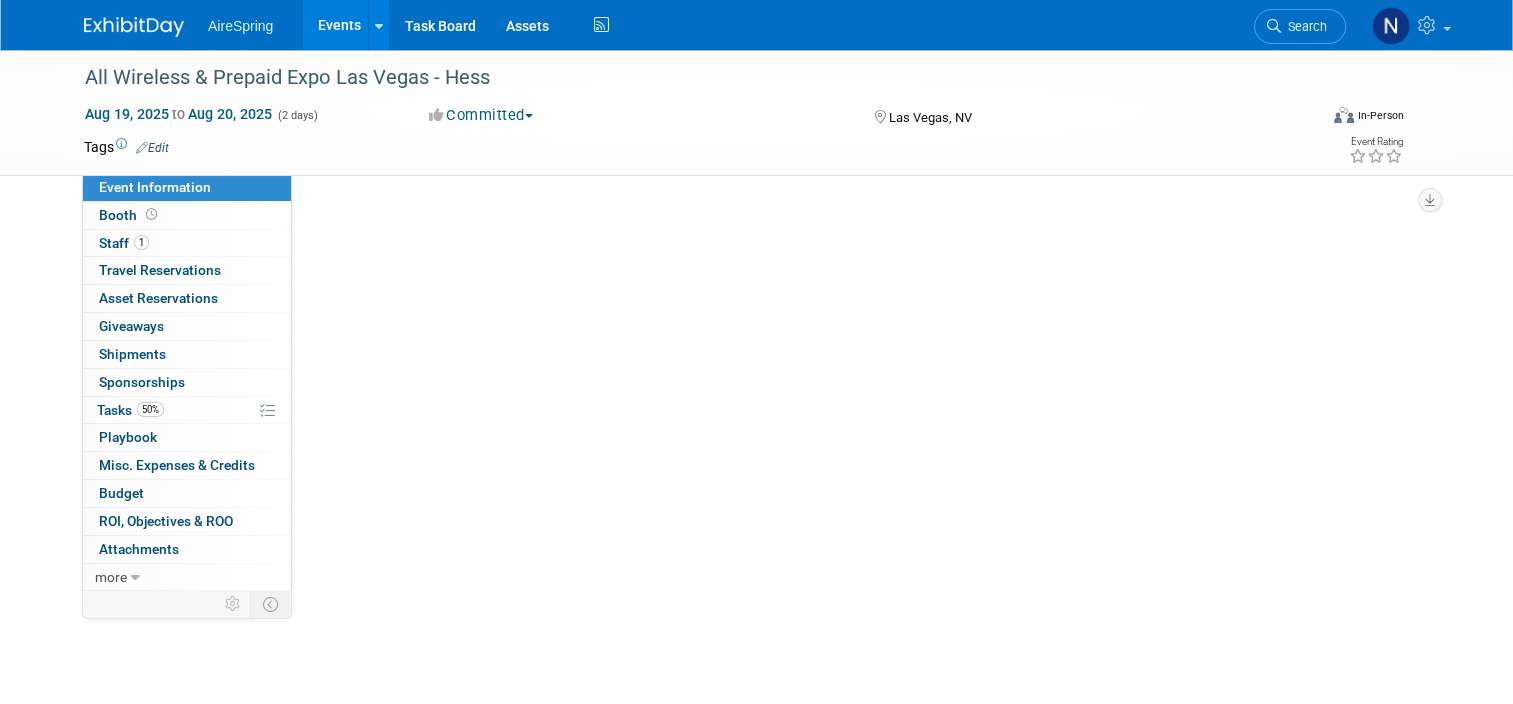 select on "Tradeshow - Exhibiting" 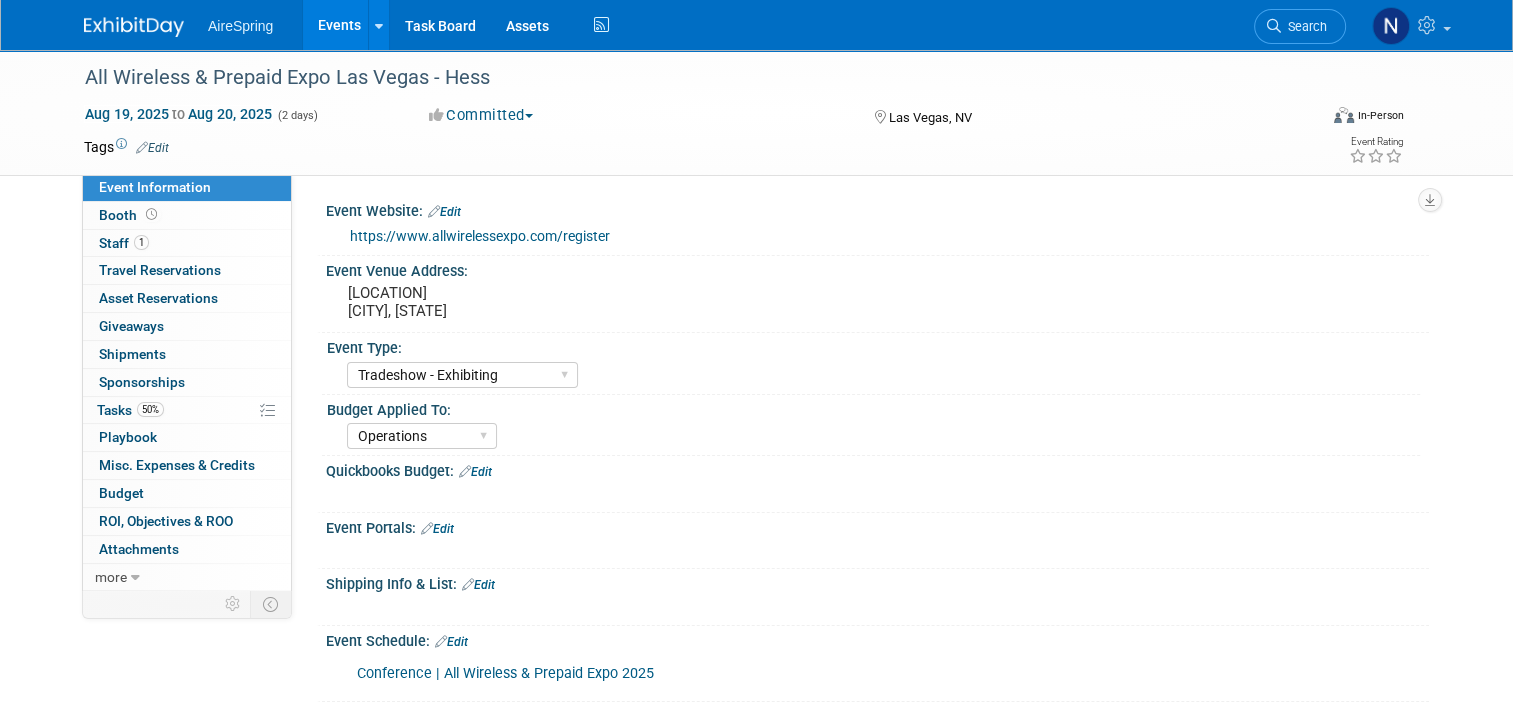 click on "Events" at bounding box center (339, 25) 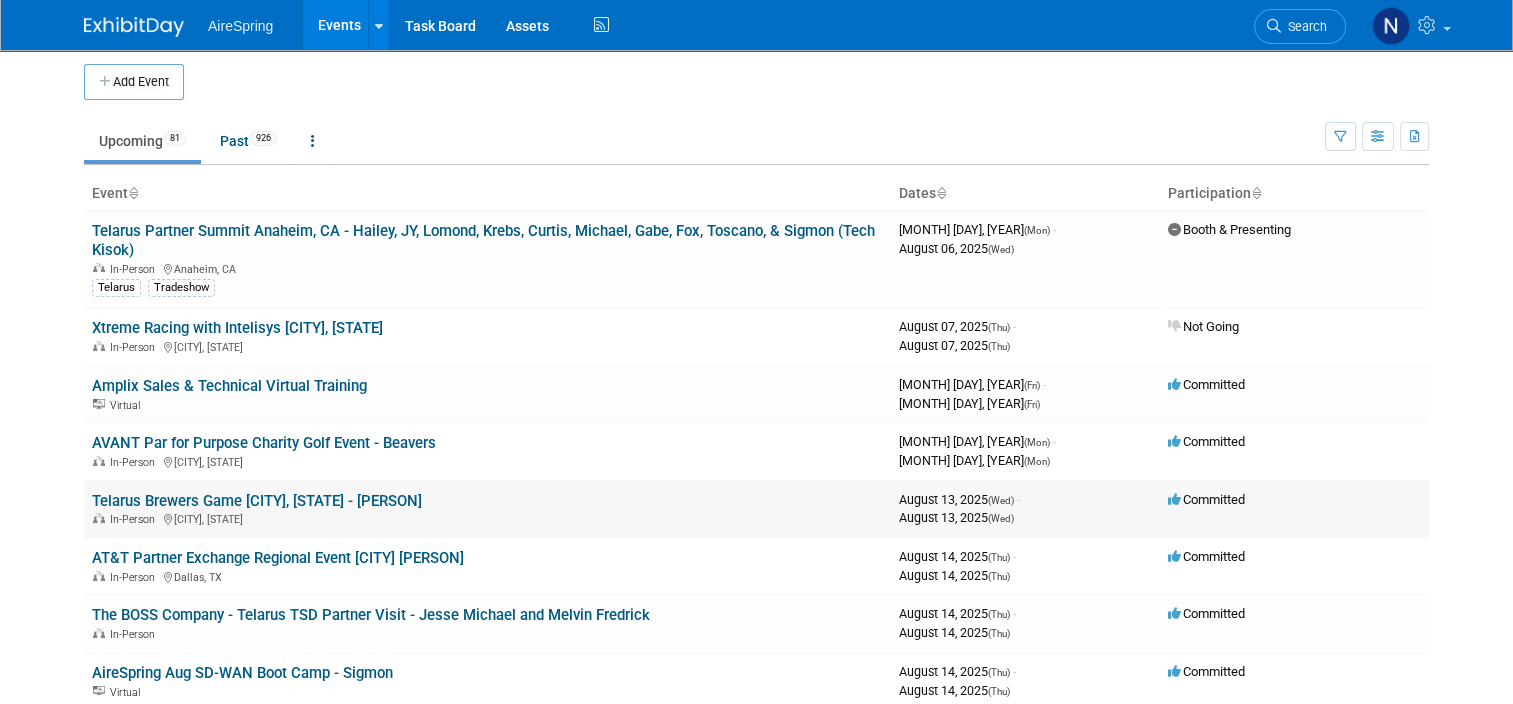 scroll, scrollTop: 100, scrollLeft: 0, axis: vertical 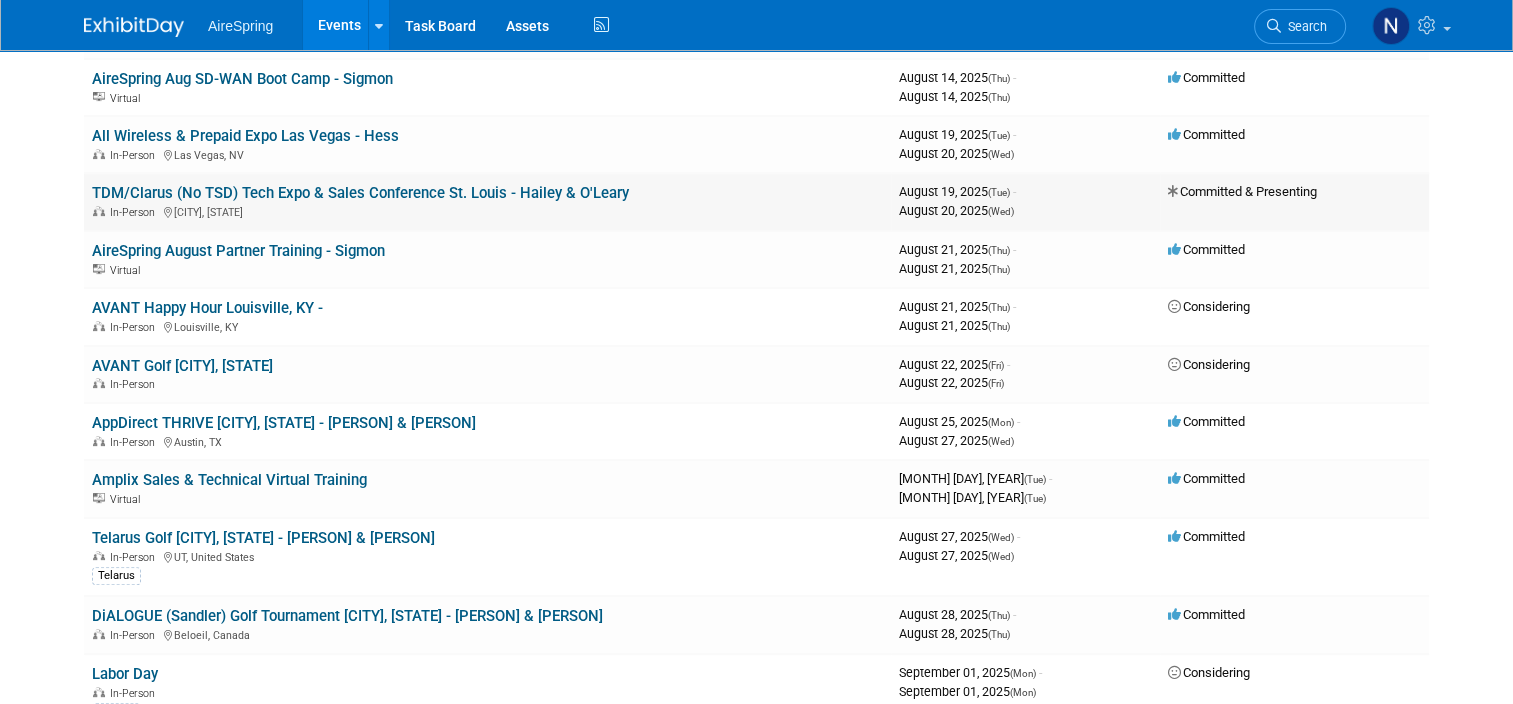 click on "TDM/Clarus (No TSD) Tech Expo & Sales Conference [CITY] - [PERSON] & [PERSON]
In-Person
[CITY], [STATE]" at bounding box center (487, 201) 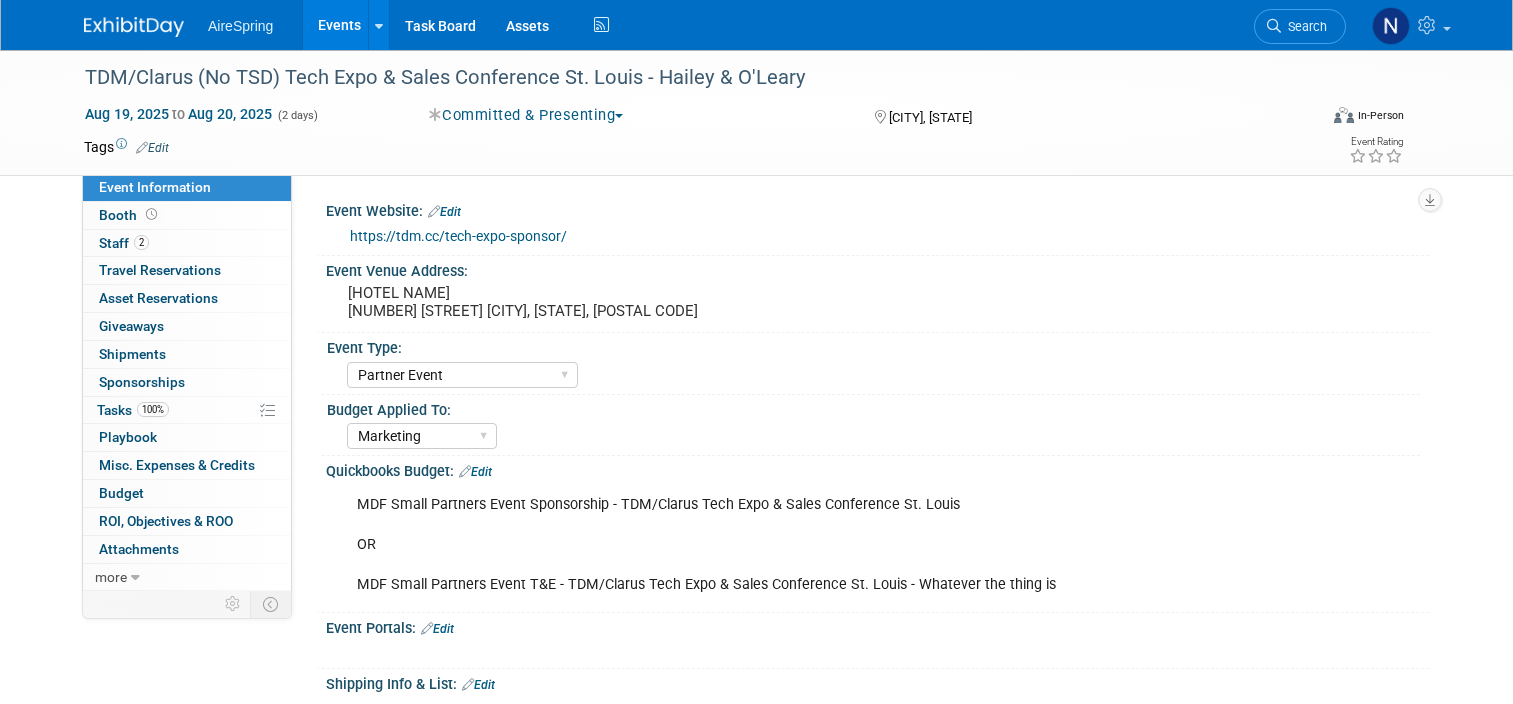 select on "Partner Event" 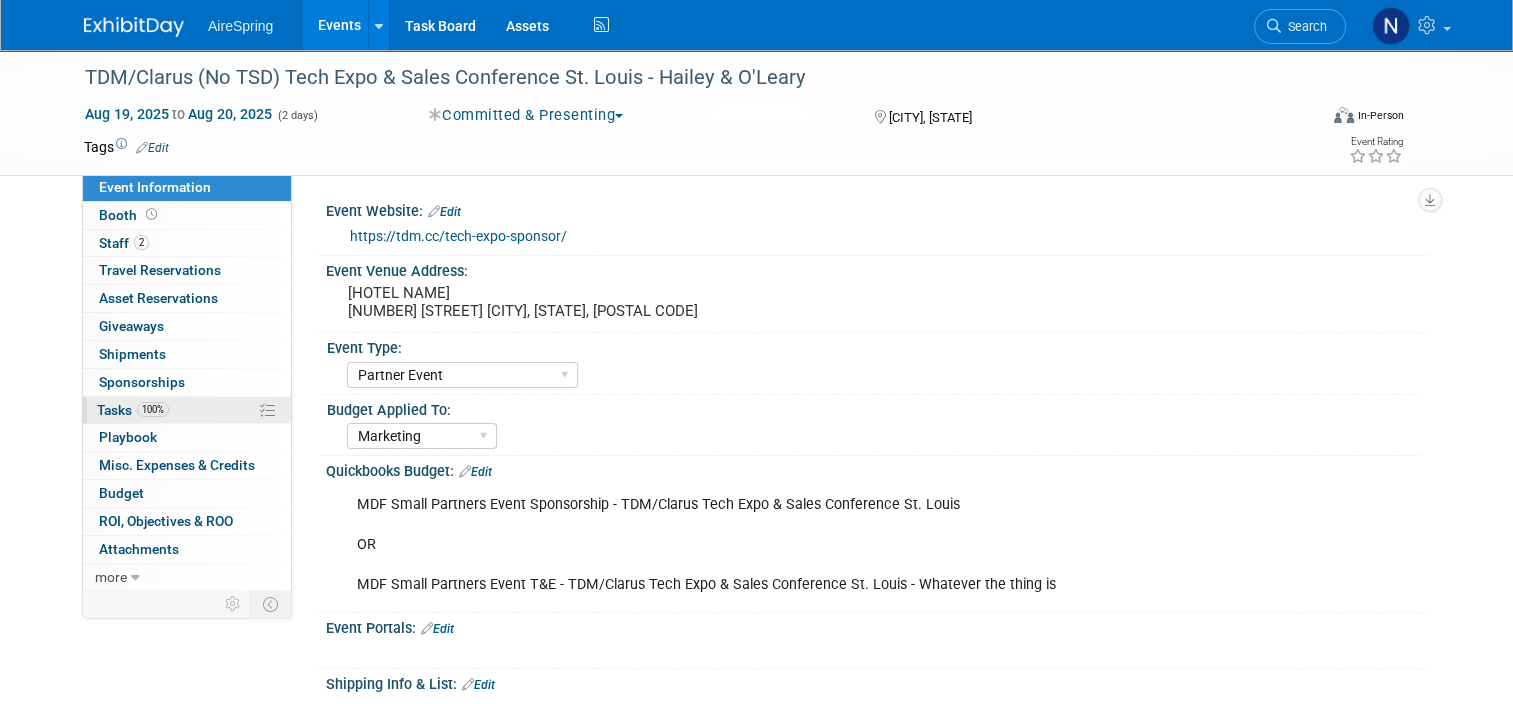 scroll, scrollTop: 0, scrollLeft: 0, axis: both 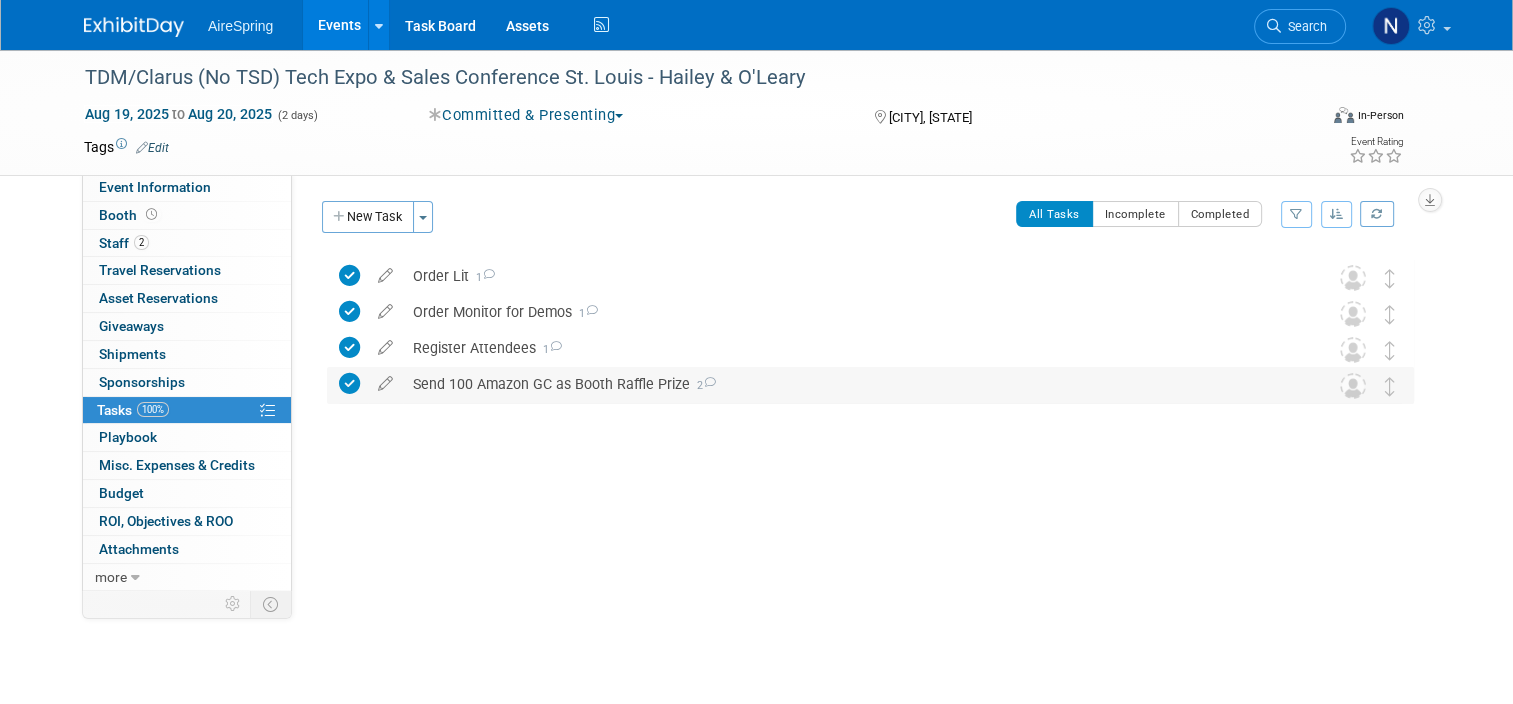 click on "2" at bounding box center [703, 385] 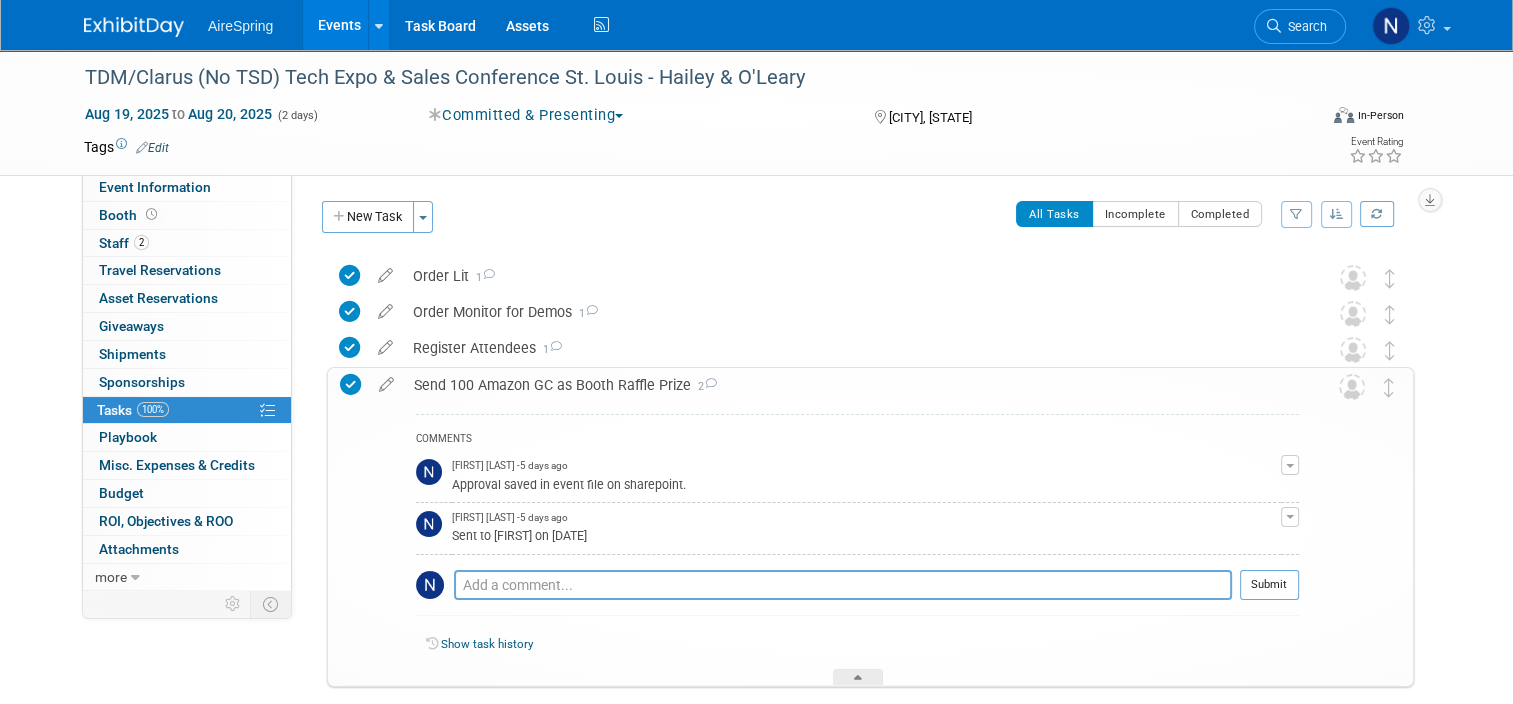 click on "2" at bounding box center (704, 386) 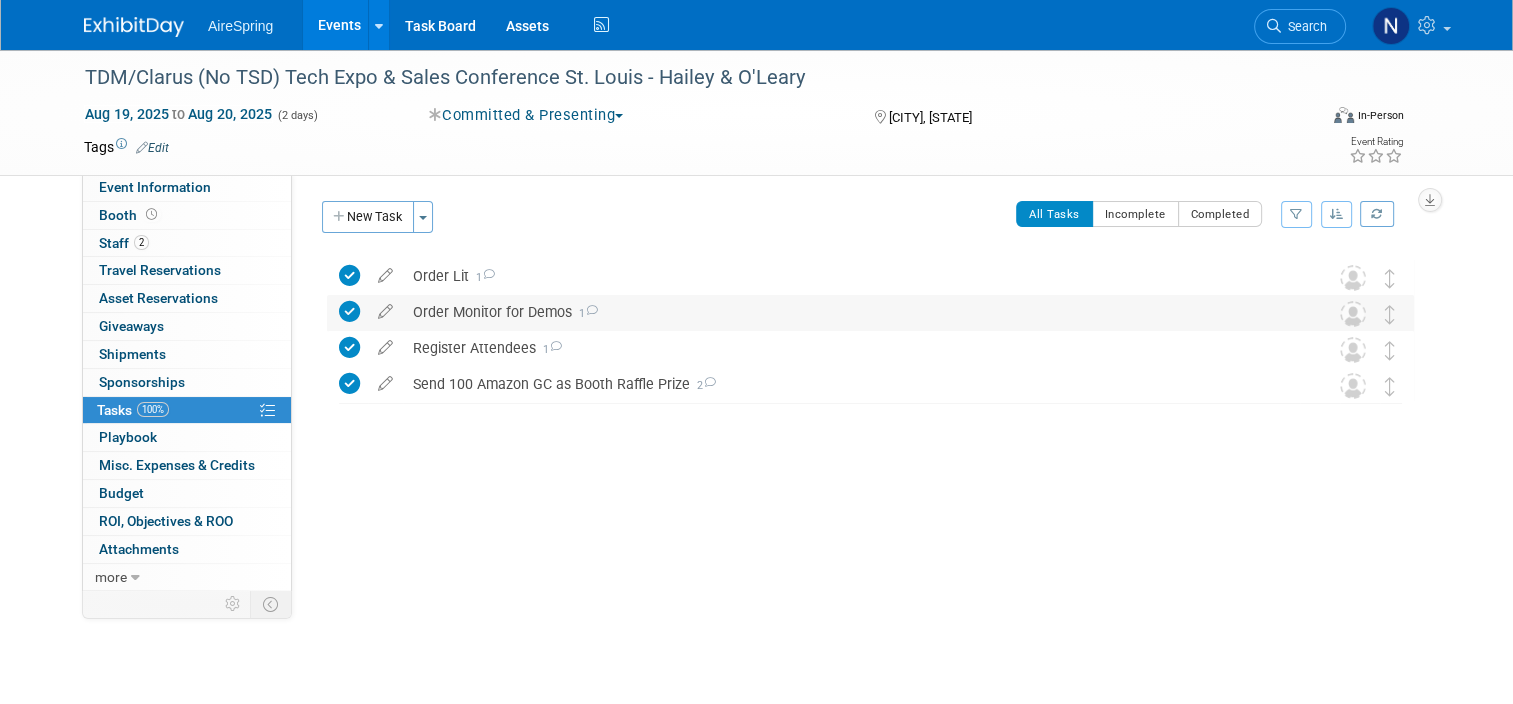 click on "Order Monitor for Demos
1" at bounding box center (851, 312) 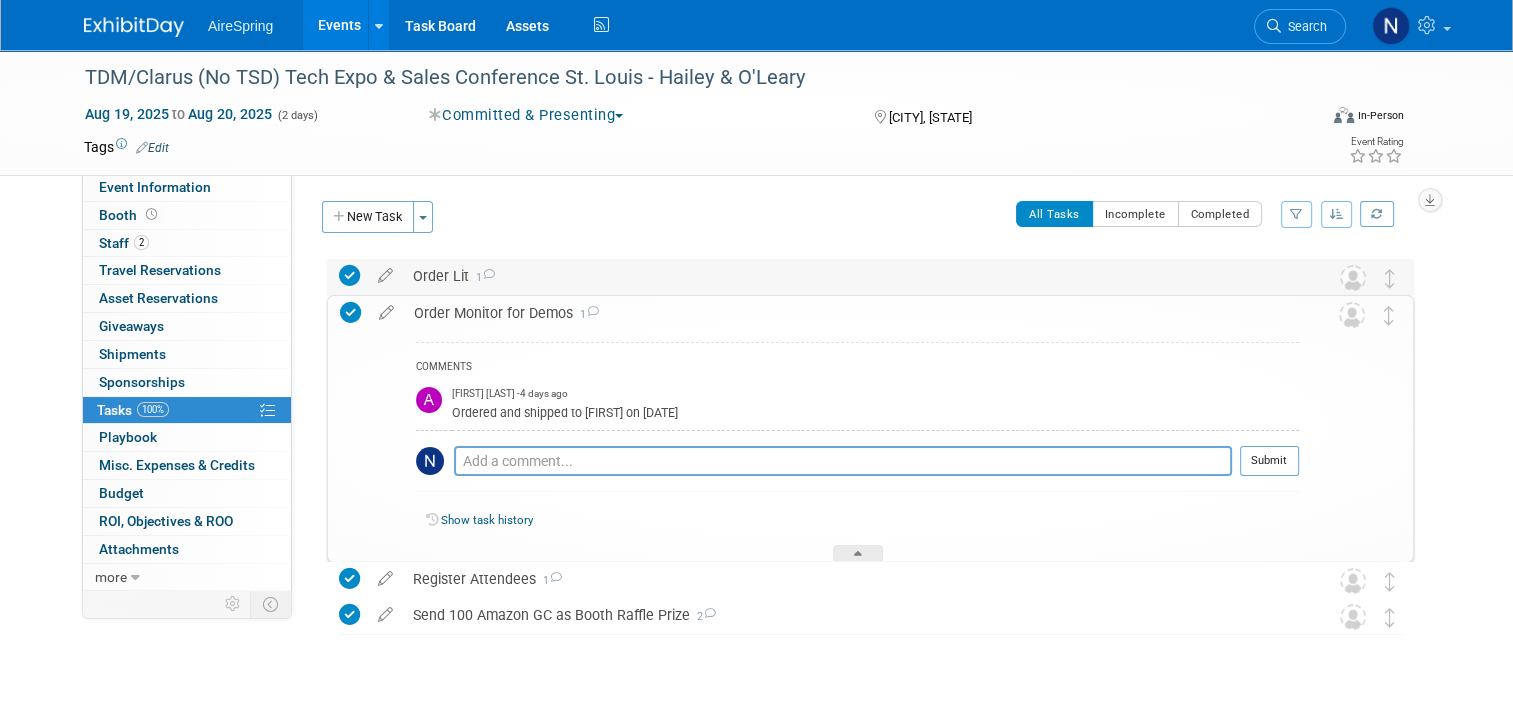 click on "Order Lit
1" at bounding box center [851, 276] 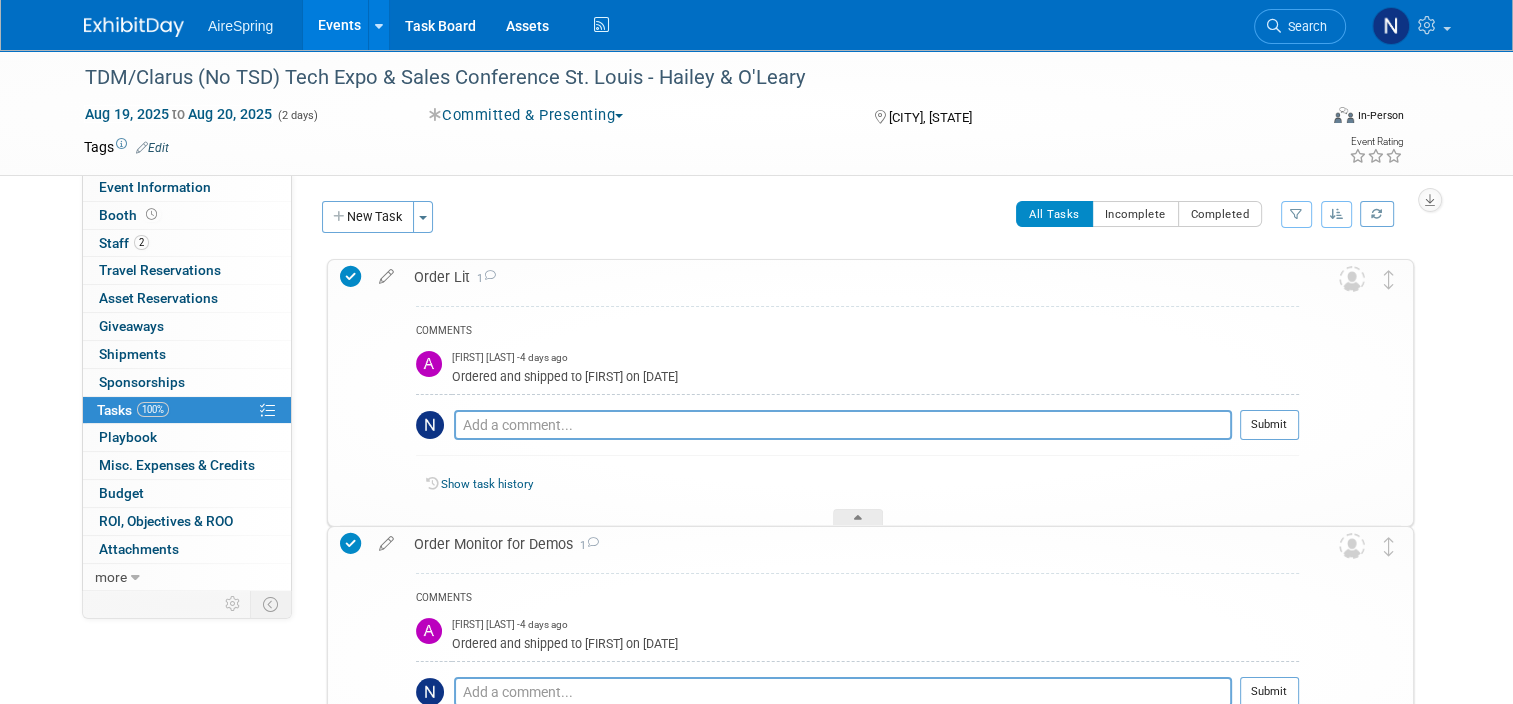 click on "Order Lit
1" at bounding box center [851, 277] 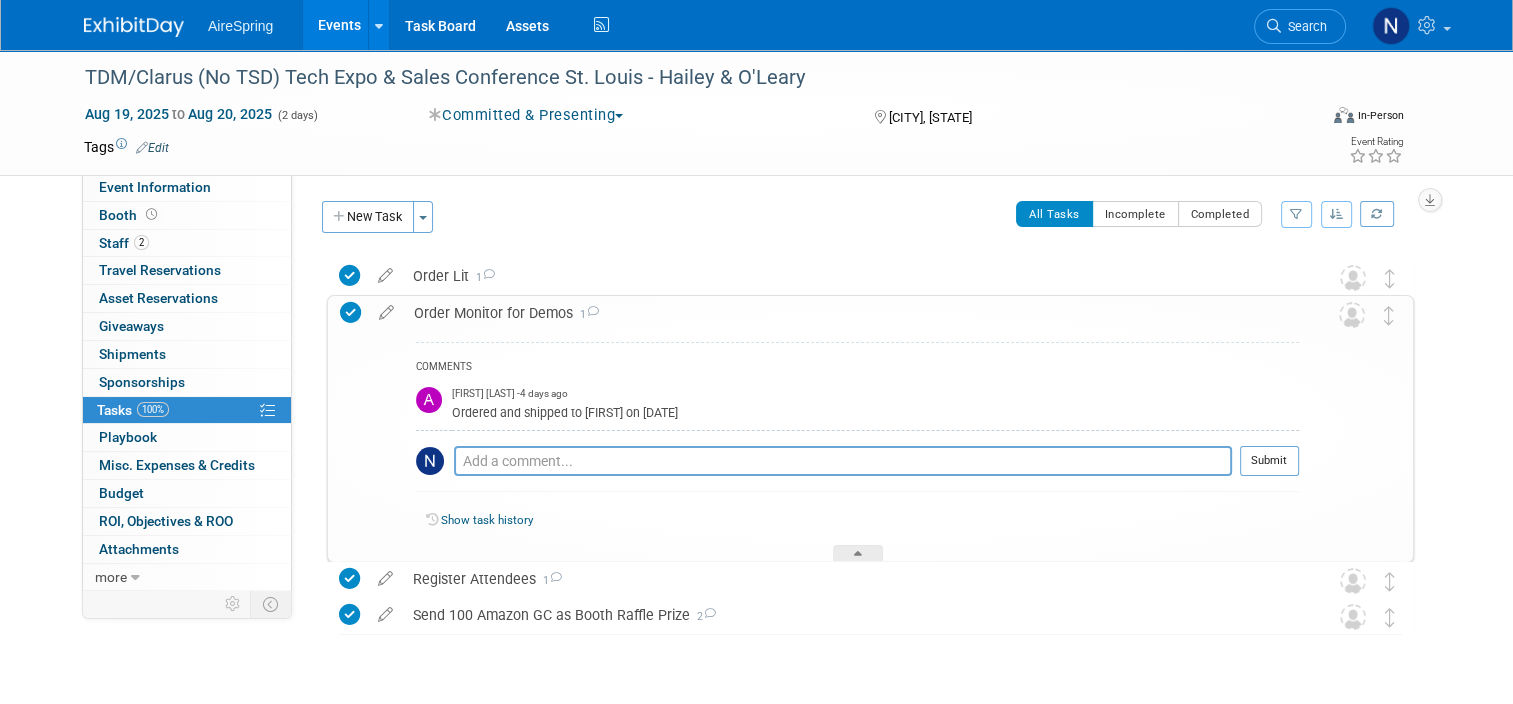 click on "Order Monitor for Demos
1" at bounding box center [851, 313] 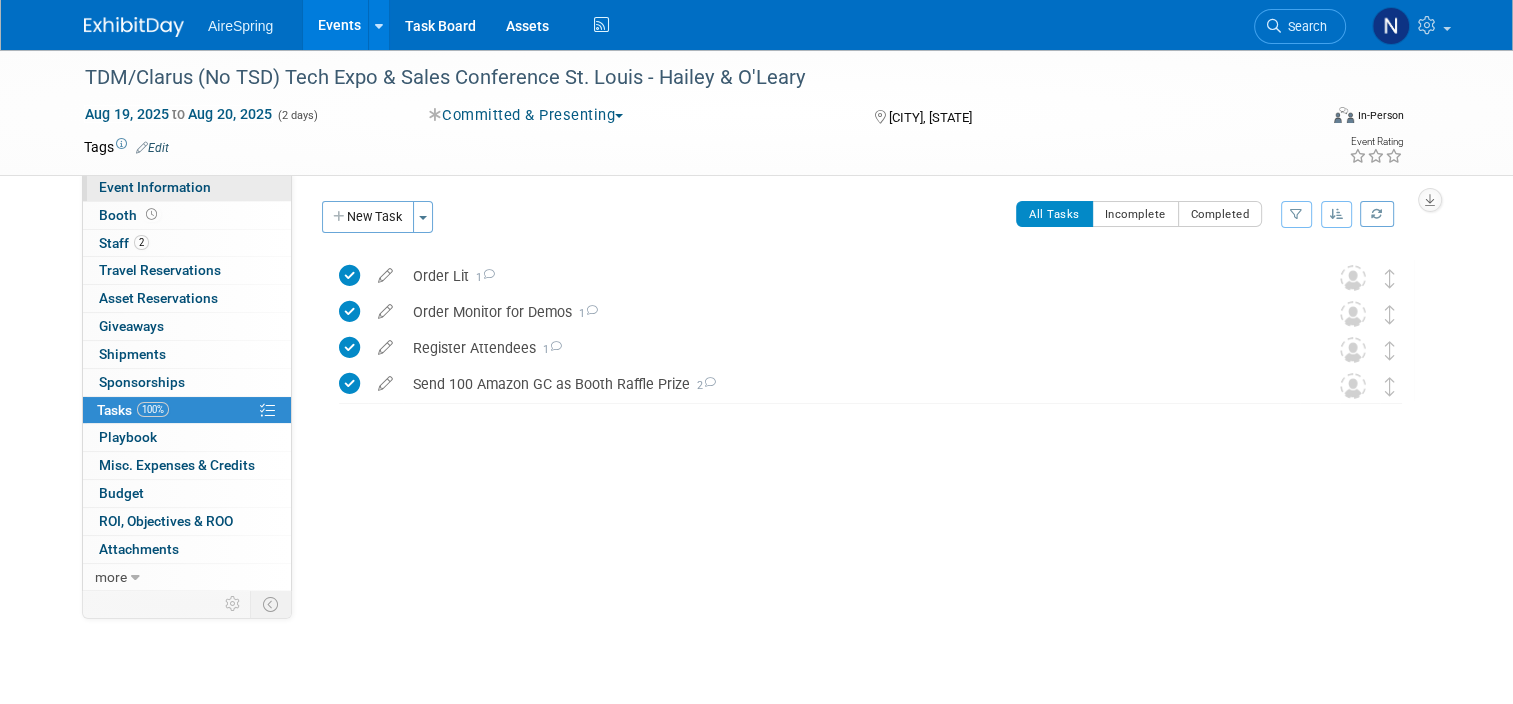 click on "Event Information" at bounding box center [155, 187] 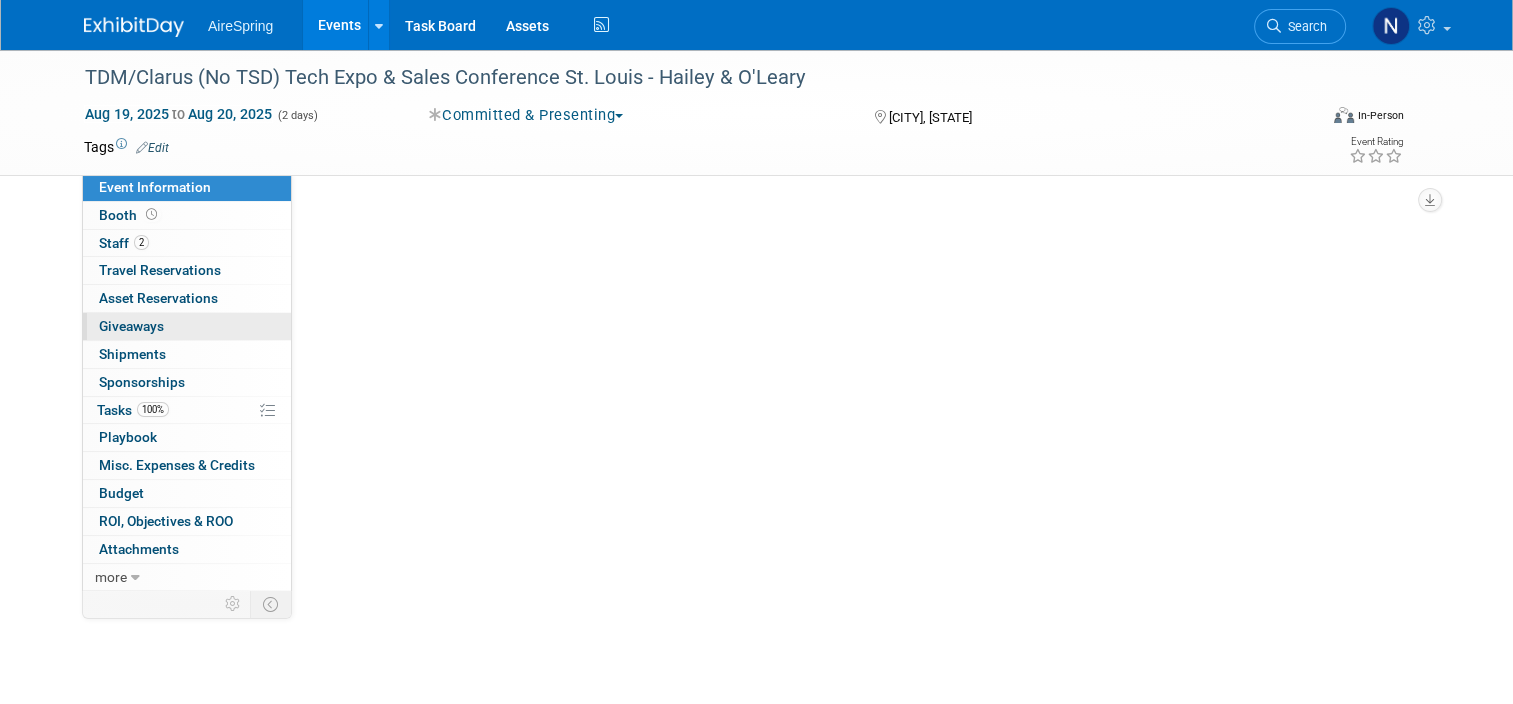 select on "Partner Event" 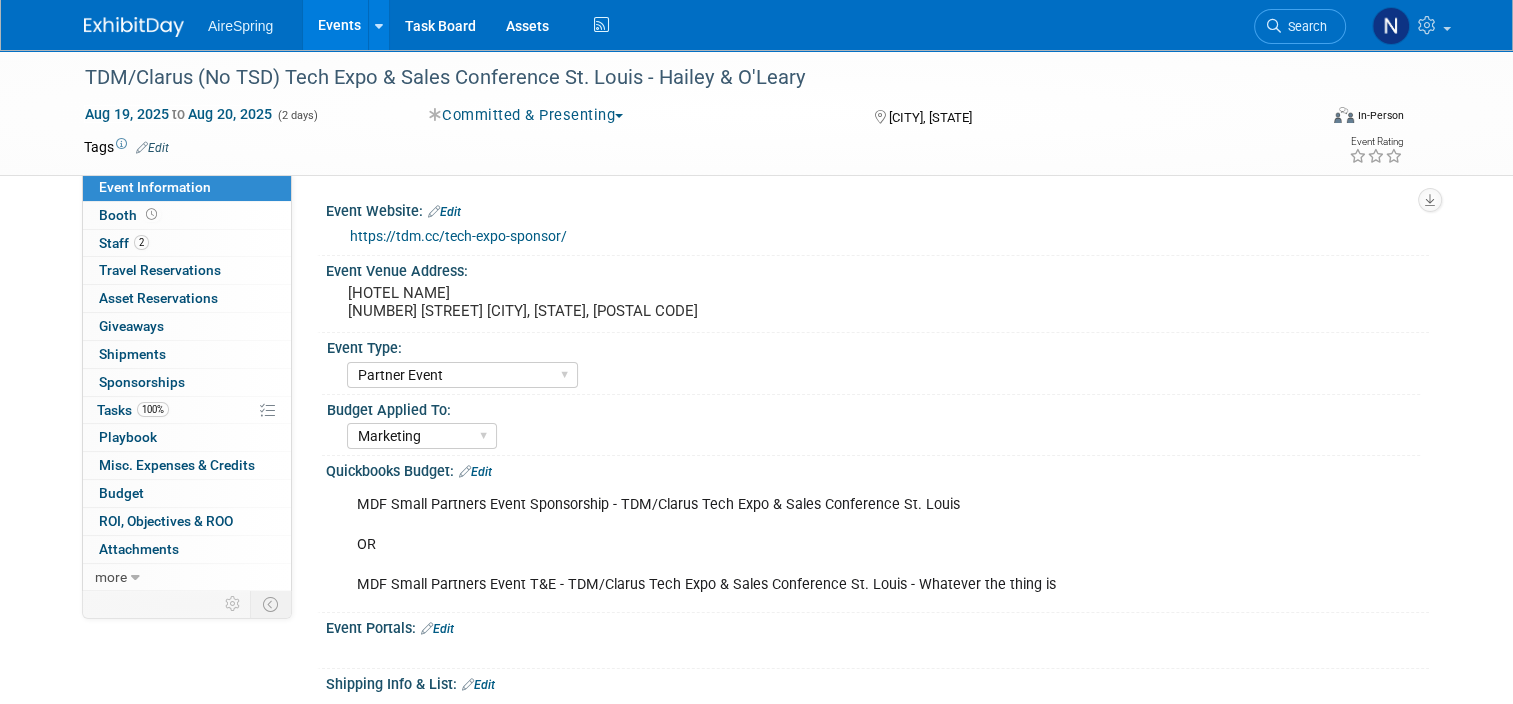 click on "Events" at bounding box center [339, 25] 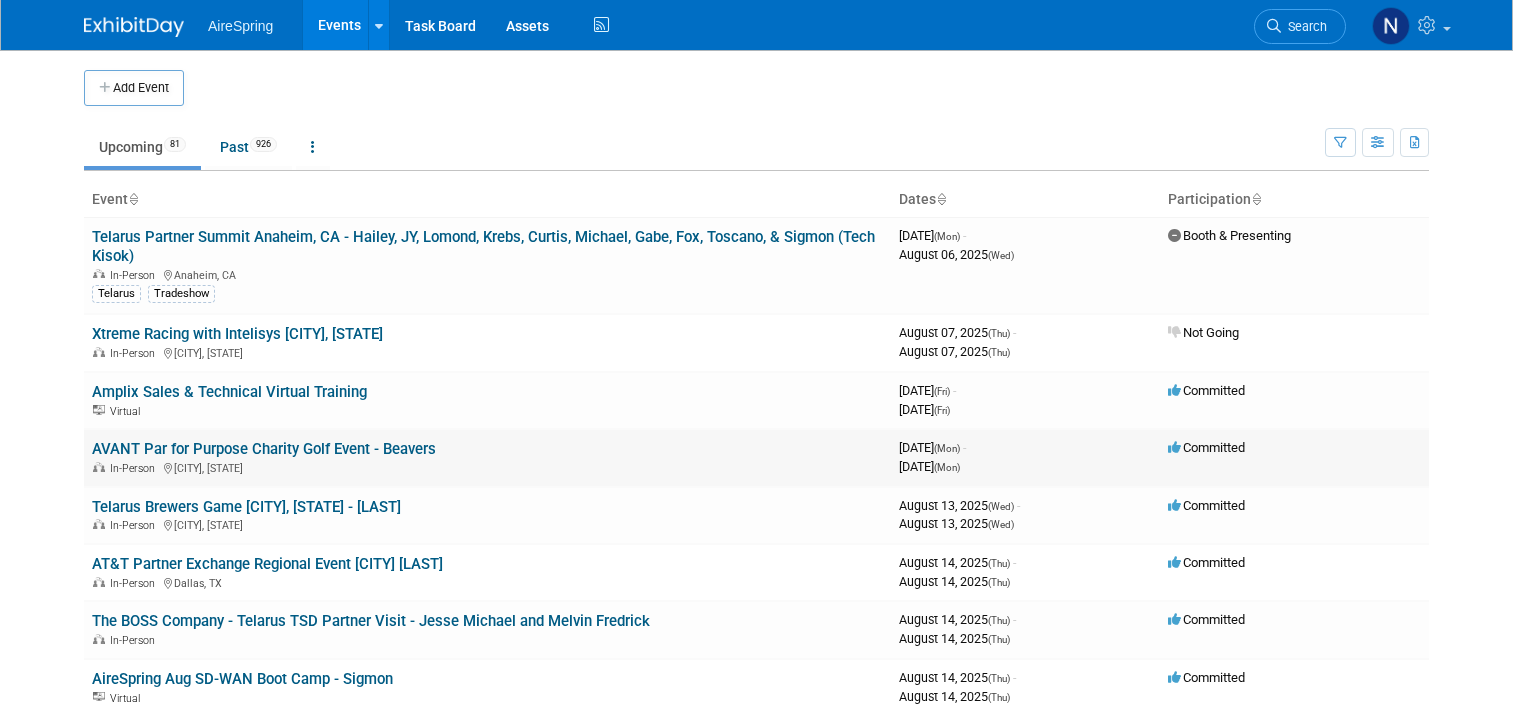 scroll, scrollTop: 0, scrollLeft: 0, axis: both 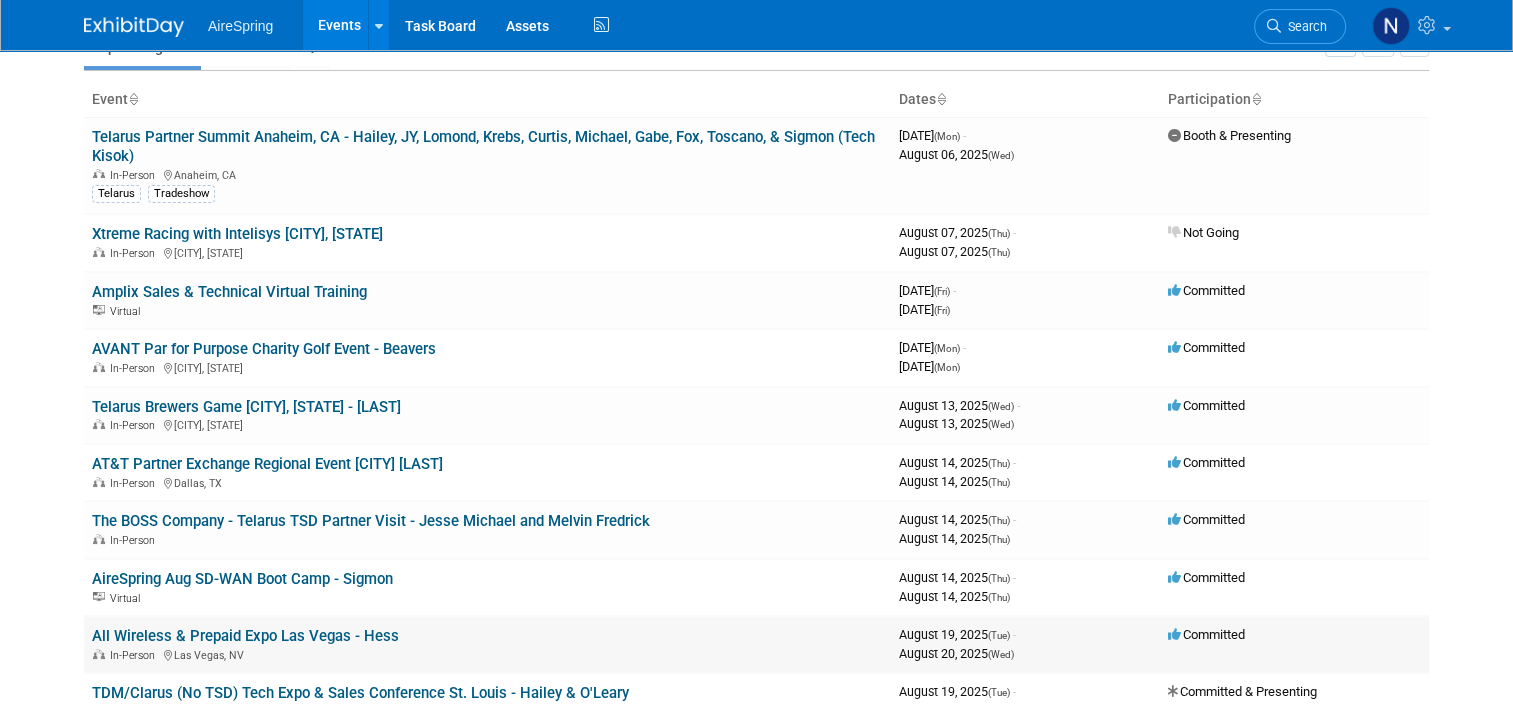 click on "All Wireless & Prepaid Expo Las Vegas - Hess" at bounding box center (245, 636) 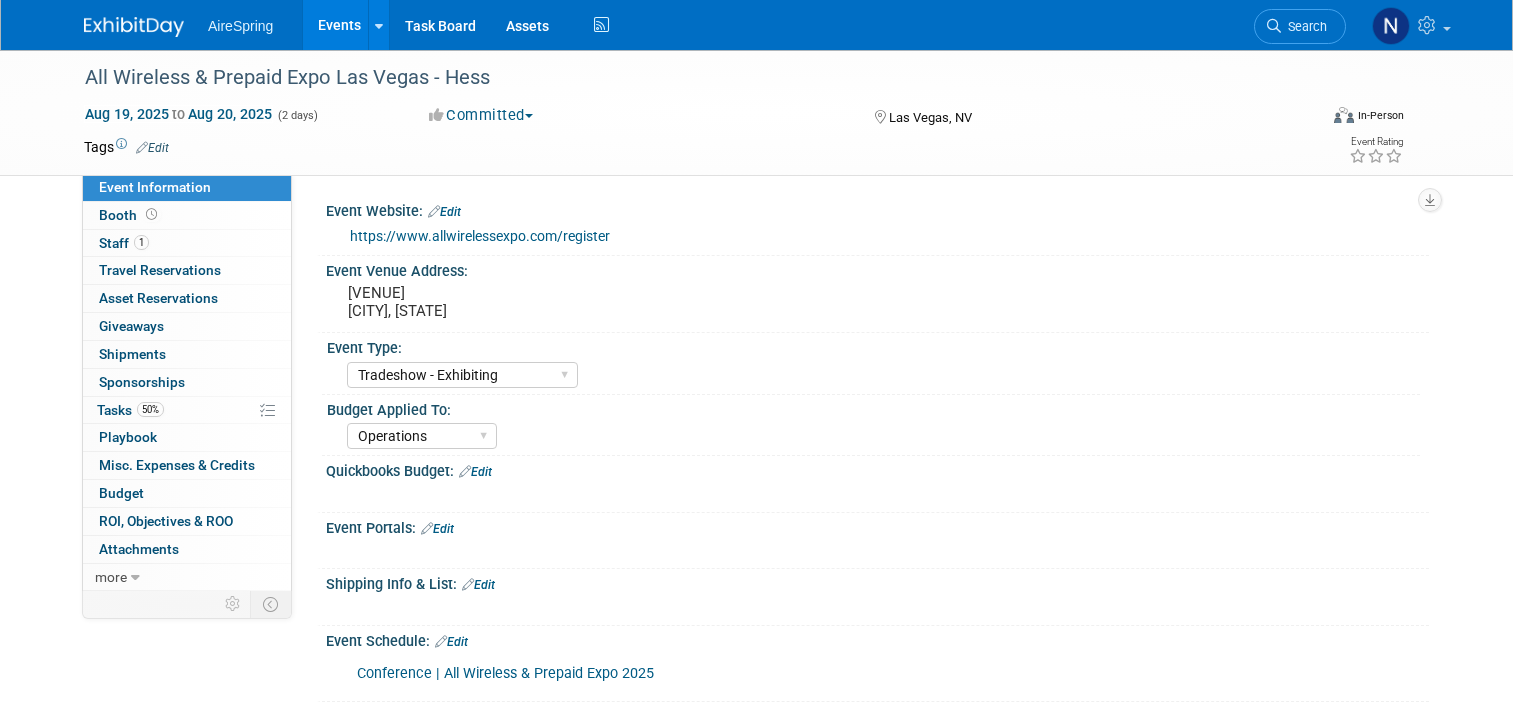 select on "Tradeshow - Exhibiting" 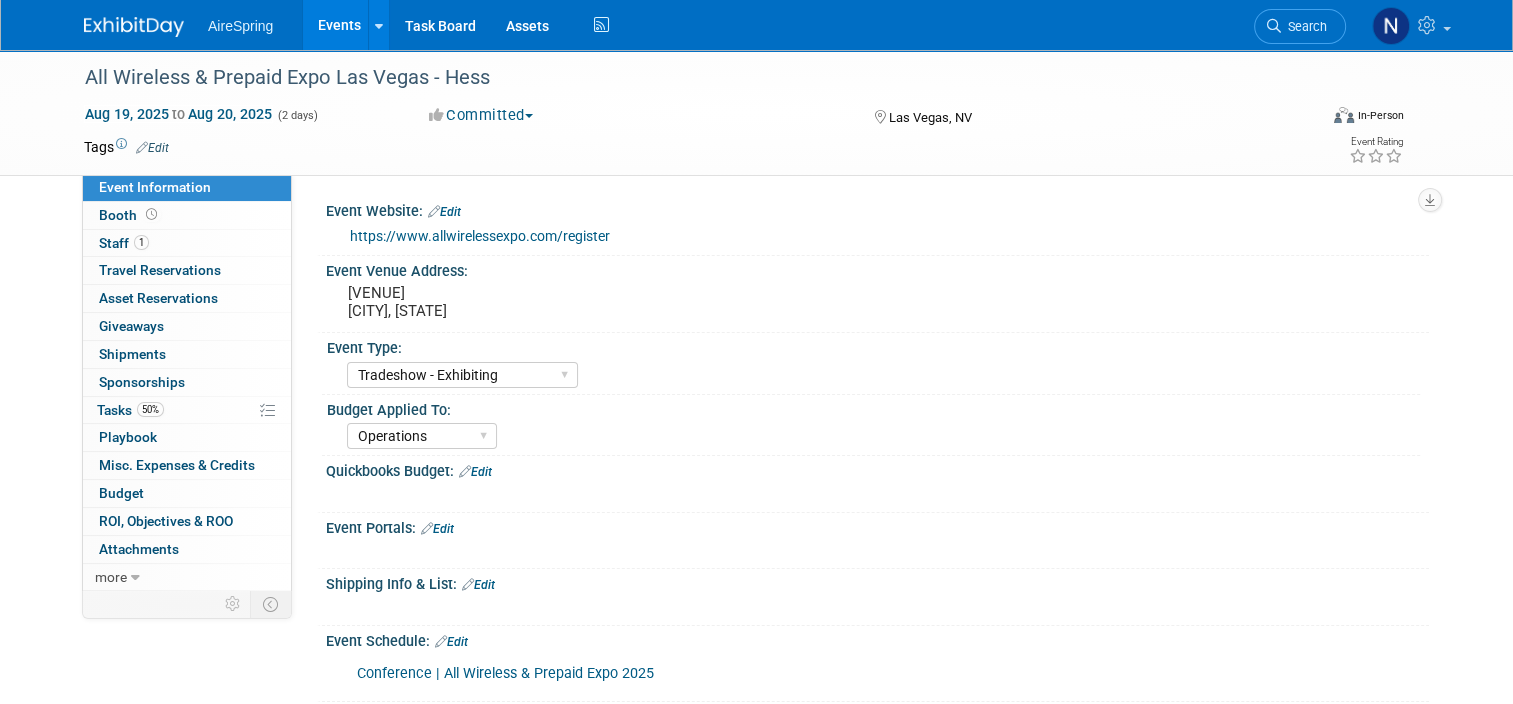 scroll, scrollTop: 0, scrollLeft: 0, axis: both 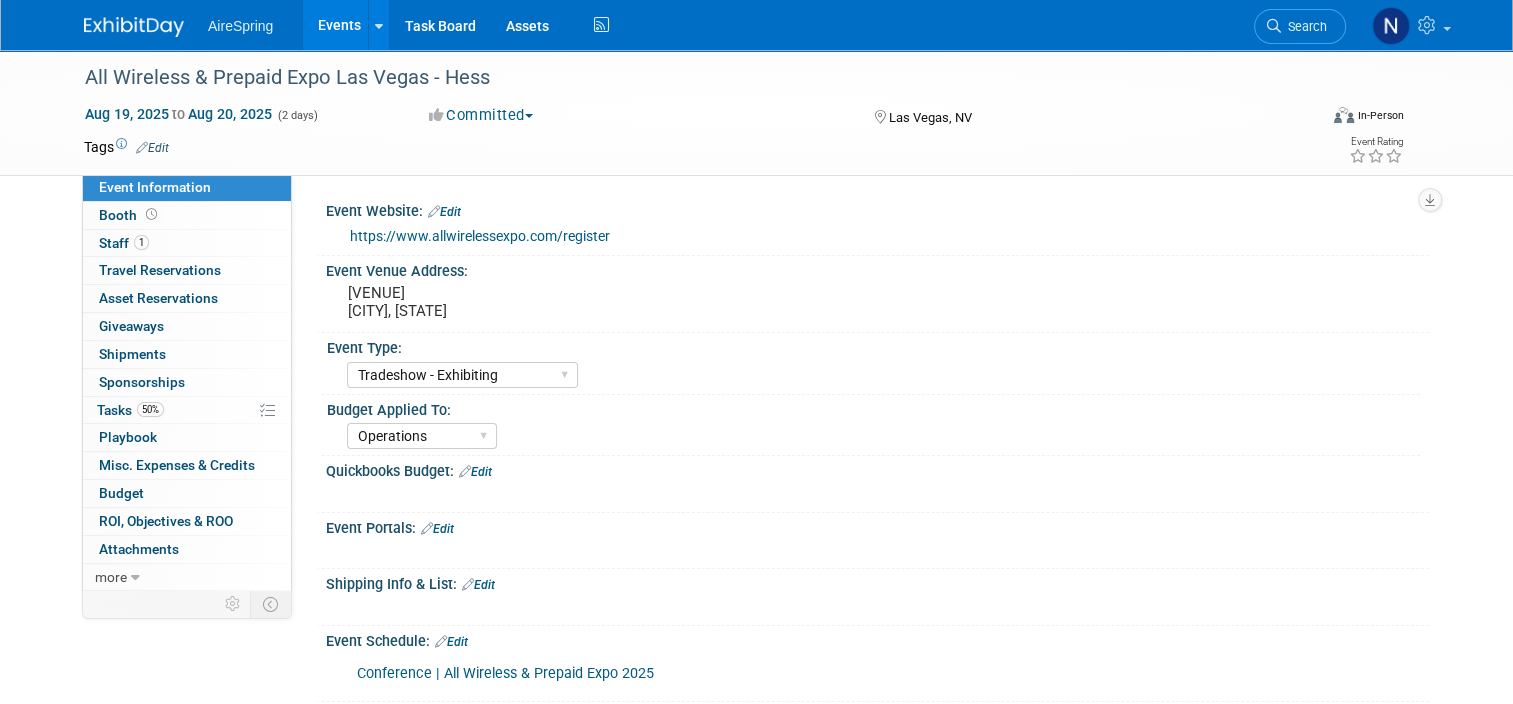 click on "Events" at bounding box center (339, 25) 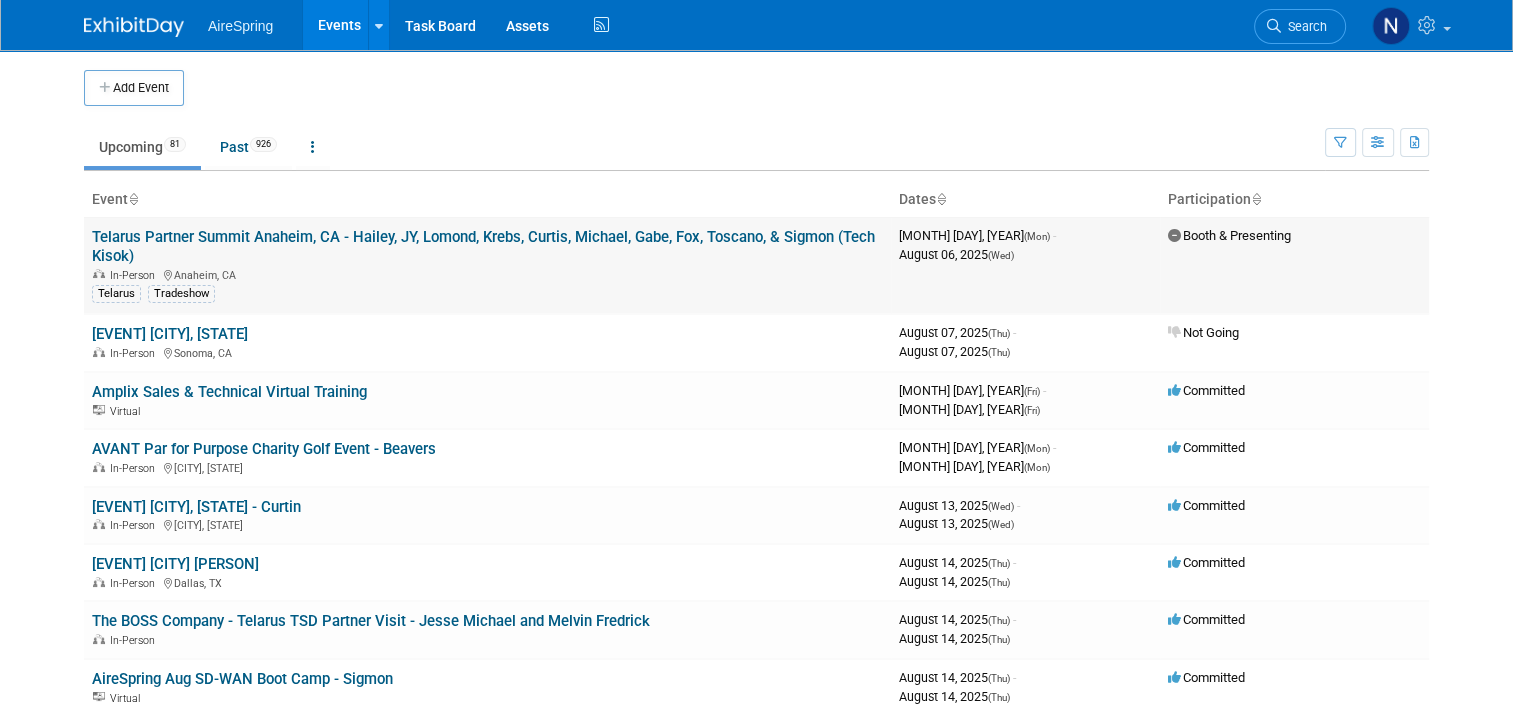 scroll, scrollTop: 14, scrollLeft: 0, axis: vertical 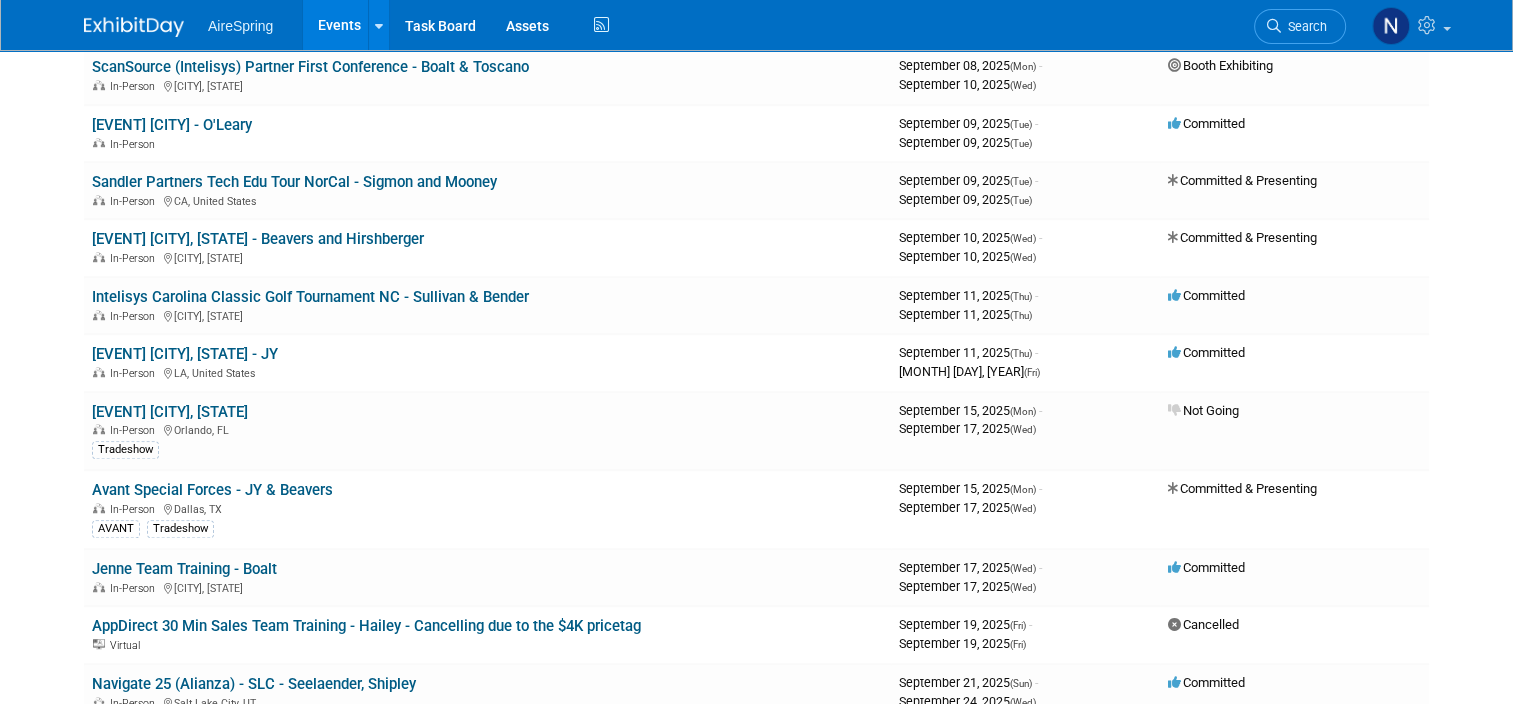 click on "AireSpring
Events
Add Event
Bulk Upload Events
Shareable Event Boards
Recently Viewed Events:
All Wireless & Prepaid Expo Las Vegas - Hess
Las Vegas, NV
Aug 19, 2025  to  Aug 20, 2025
TDM/Clarus (No TSD) Tech Expo & Sales Conference St. Louis - Hailey & O'Leary
St. Louis, MO
Aug 19, 2025  to  Aug 20, 2025
AT&T Partner Exchange Regional Event Dallas Wendell Nelson
Dallas, TX
Aug 14, 2025  to  Aug 14, 2025
Task Board
Assets
Activity Feed
My Account
My Profile & Preferences
Sync to External Calendar...
Team Workspace
Users and Permissions
Workspace Settings
Metrics & Analytics
Budgeting, ROI & ROO
Annual Budgets (all events)
Refer & Earn
Contact us
Sign out" at bounding box center [756, -1048] 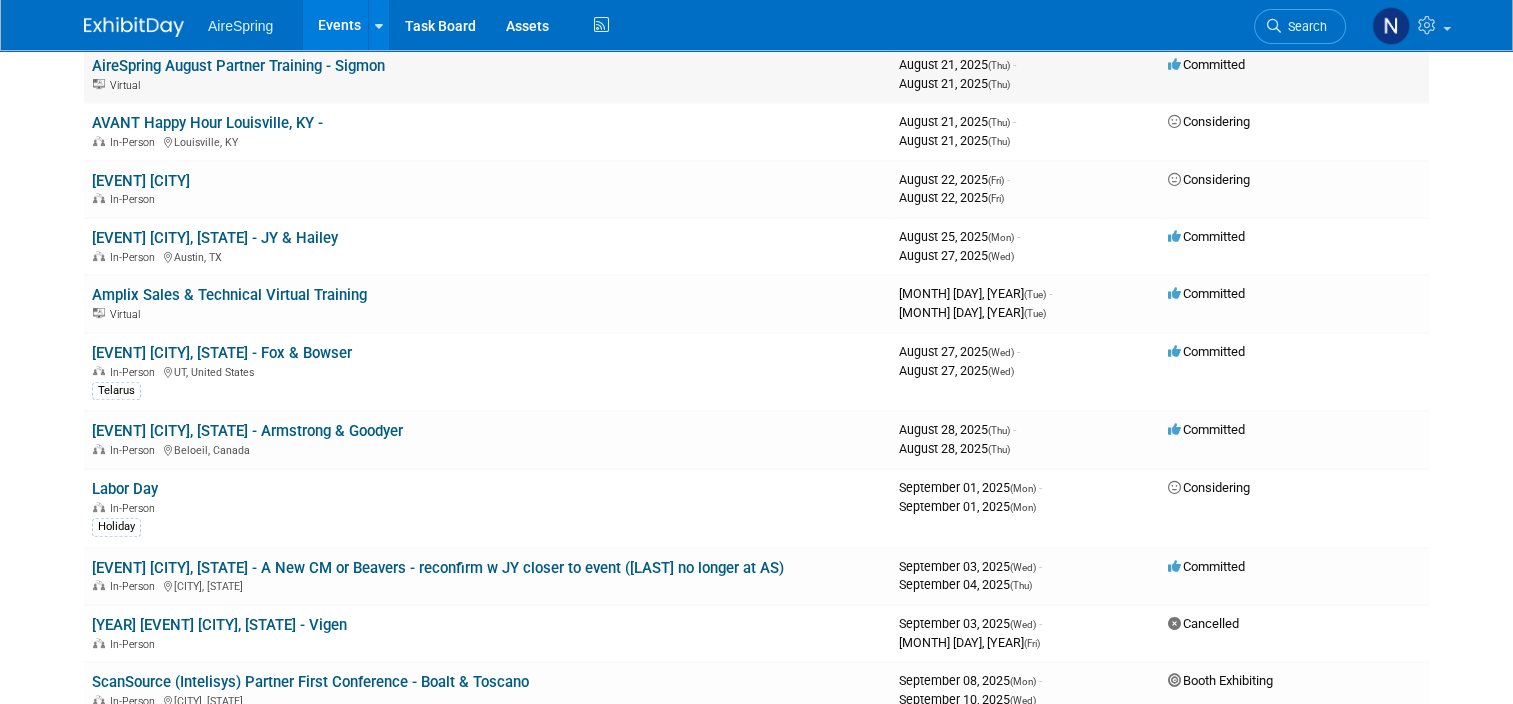scroll, scrollTop: 700, scrollLeft: 0, axis: vertical 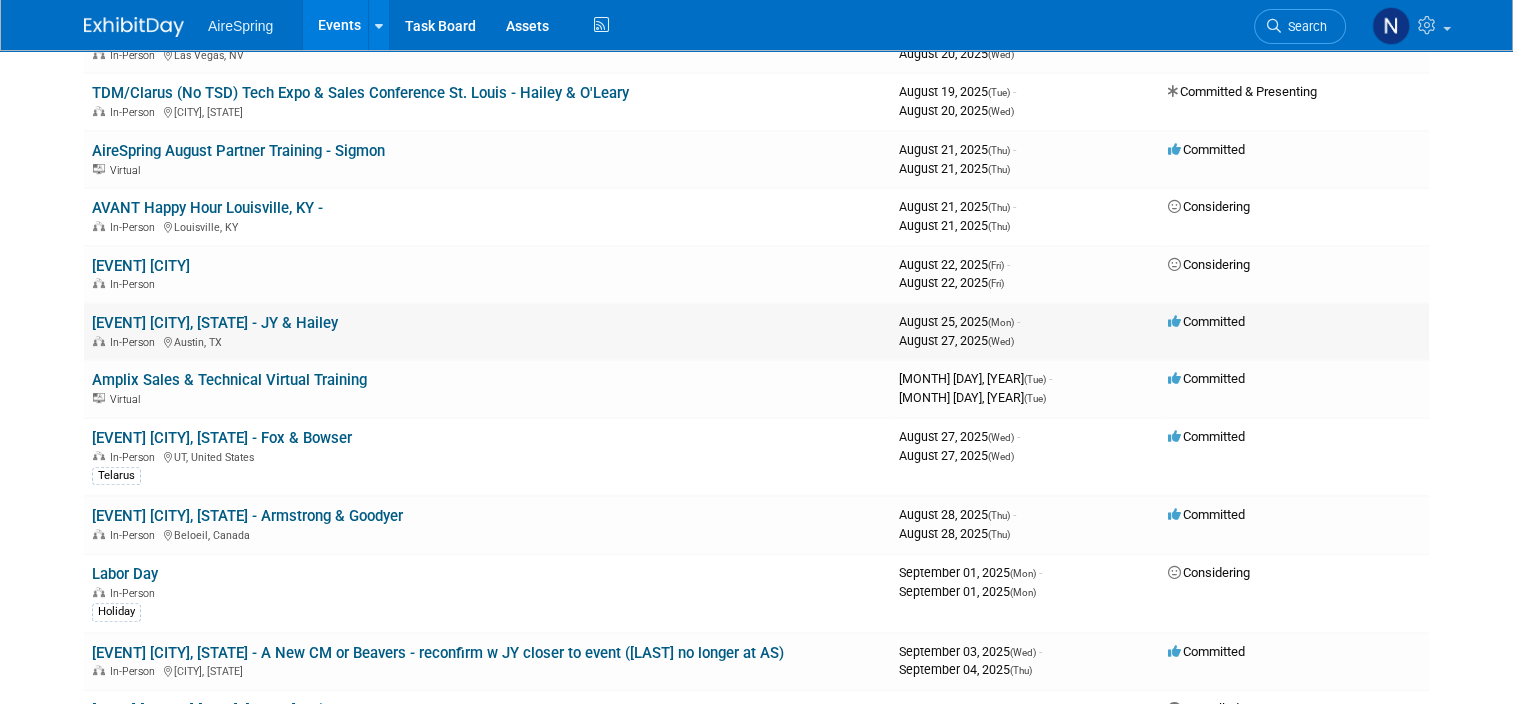 click on "AppDirect THRIVE [CITY], [STATE] - [INITIAL] & [LAST]" at bounding box center (215, 323) 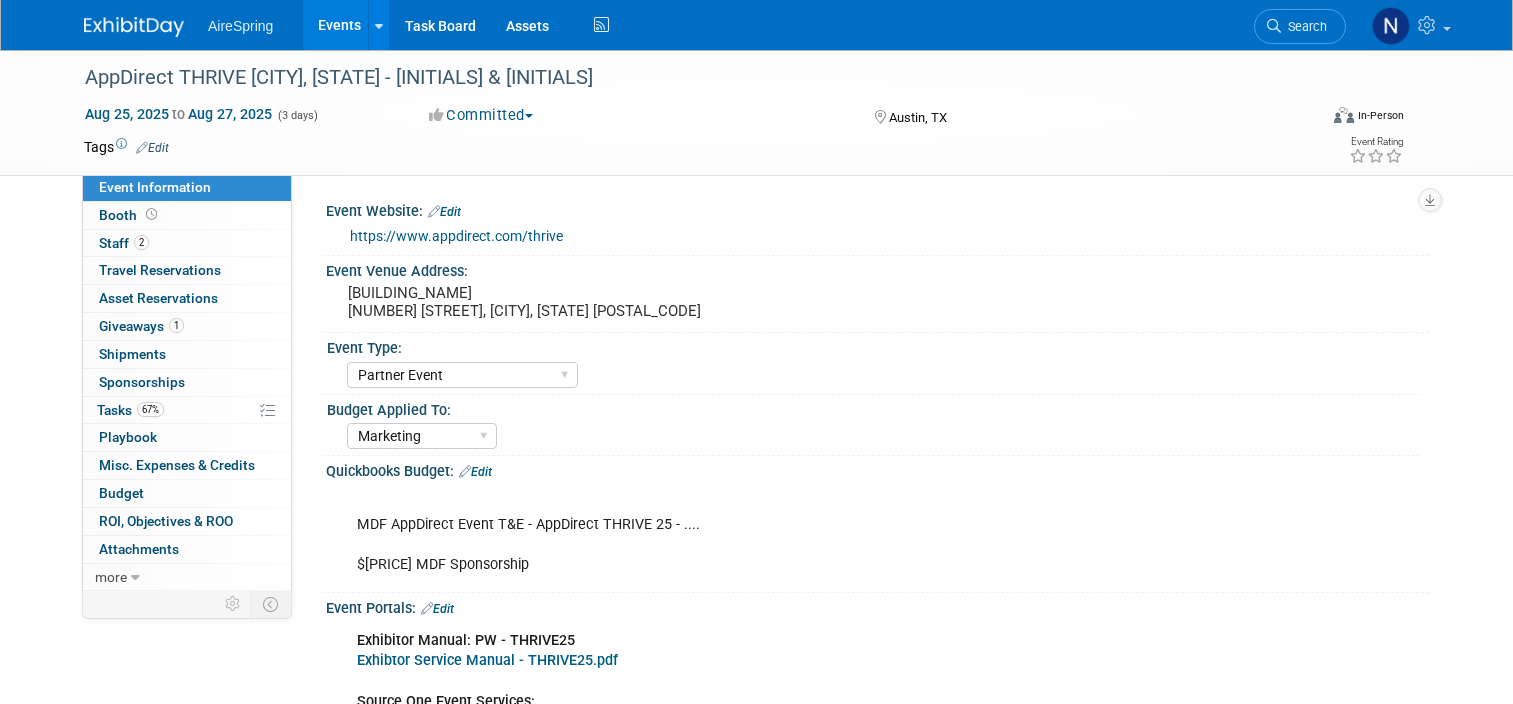 select on "Partner Event" 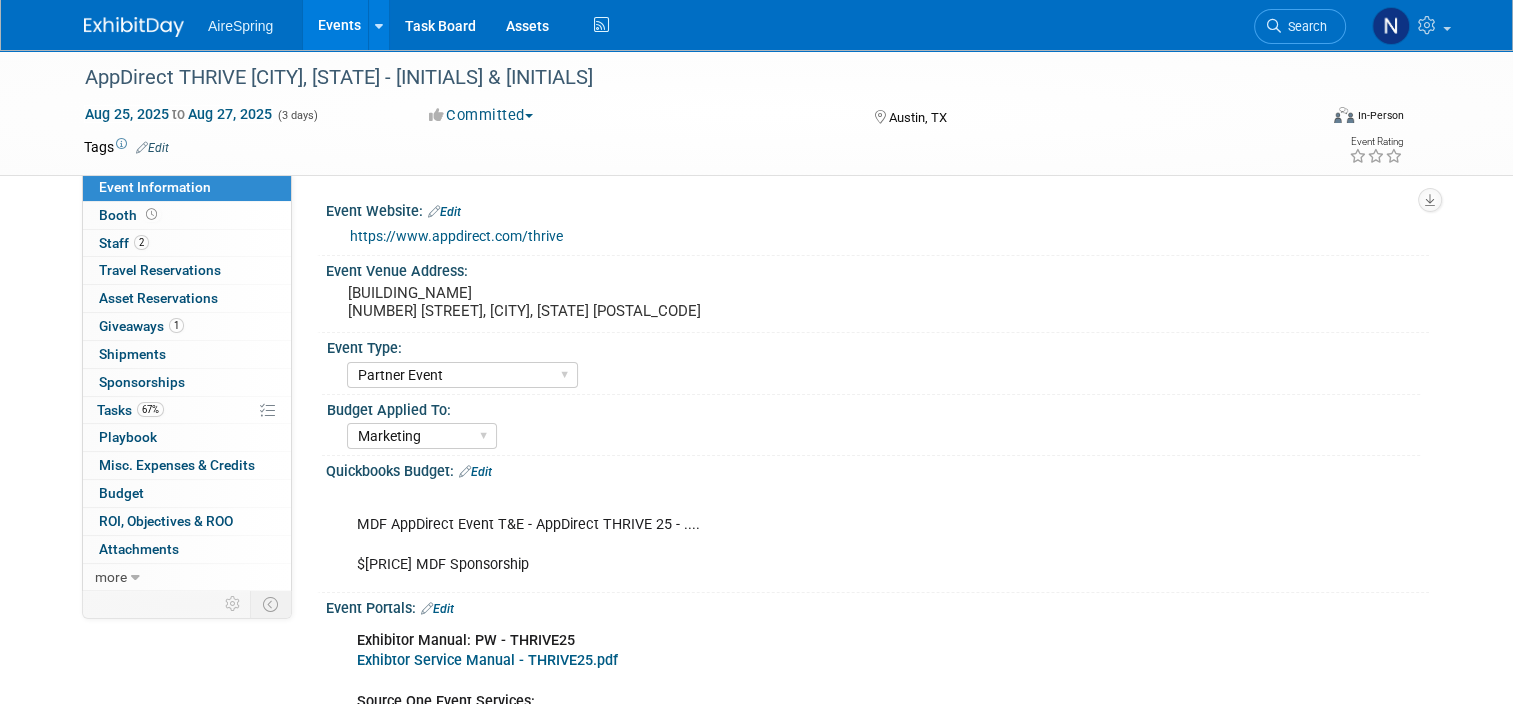 scroll, scrollTop: 0, scrollLeft: 0, axis: both 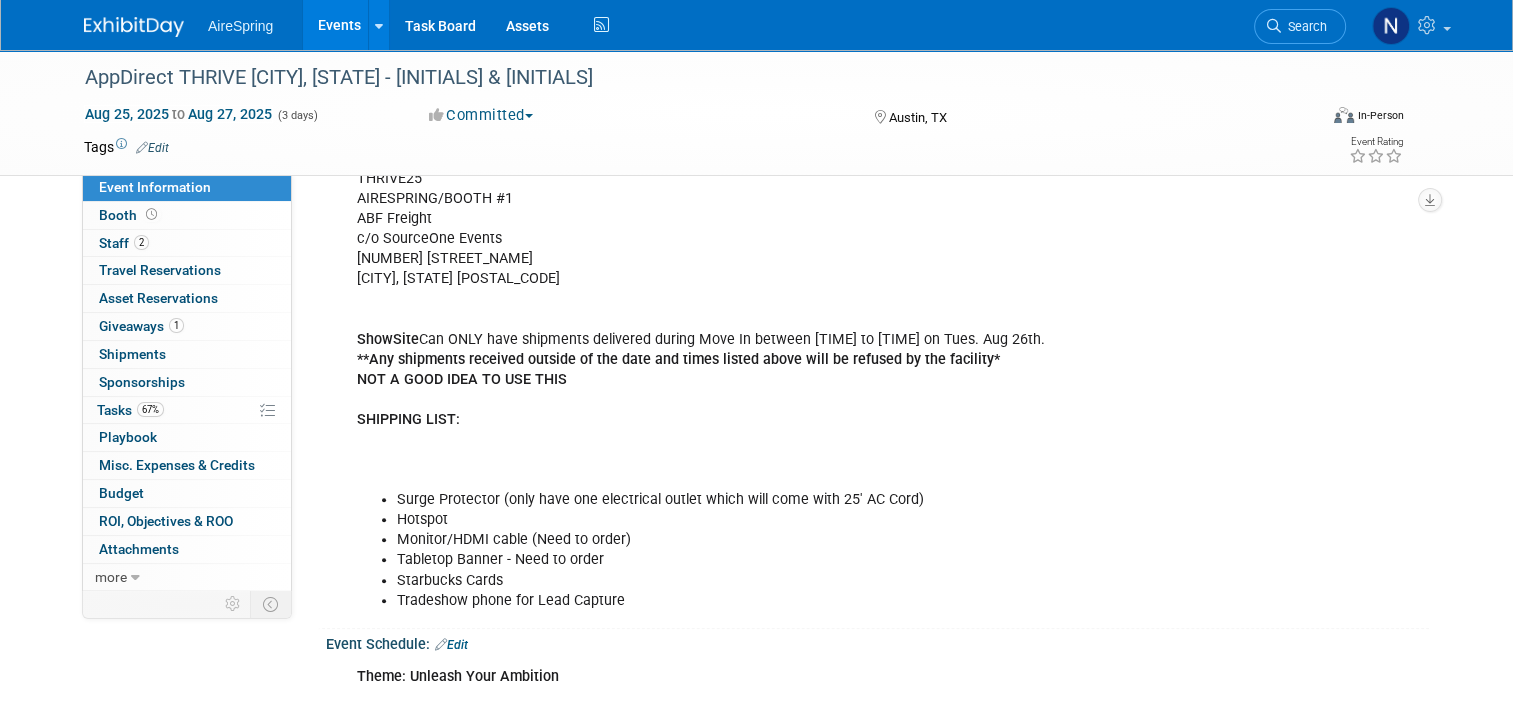 click on "Shipping Info & List:
Edit
Advanced Warehouse  (Starts [DATE] - Advanced Material Handling Discount Ends [DATE] - Ends [DATE]): THRIVE25 AIRESPRING/BOOTH #1 ABF Freight c/o SourceOne Events [NUMBER] [STREET_NAME] [CITY], [STATE] [POSTAL_CODE] ShowSite  Can ONLY have shipments delivered during Move In between [TIME] to [TIME] on Tues. Aug 26th.  **Any shipments received outside of the date and times listed above will be refused by the facility* NOT A GOOD IDEA TO USE THIS SHIPPING LIST: Surge Protector (only have one electrical outlet which will come with 25' AC Cord) Hotspot Monitor/HDMI cable (Need to order) Tabletop Banner - Need to order Starbucks Cards Tradeshow phone for Lead Capture
X" at bounding box center (873, 359) 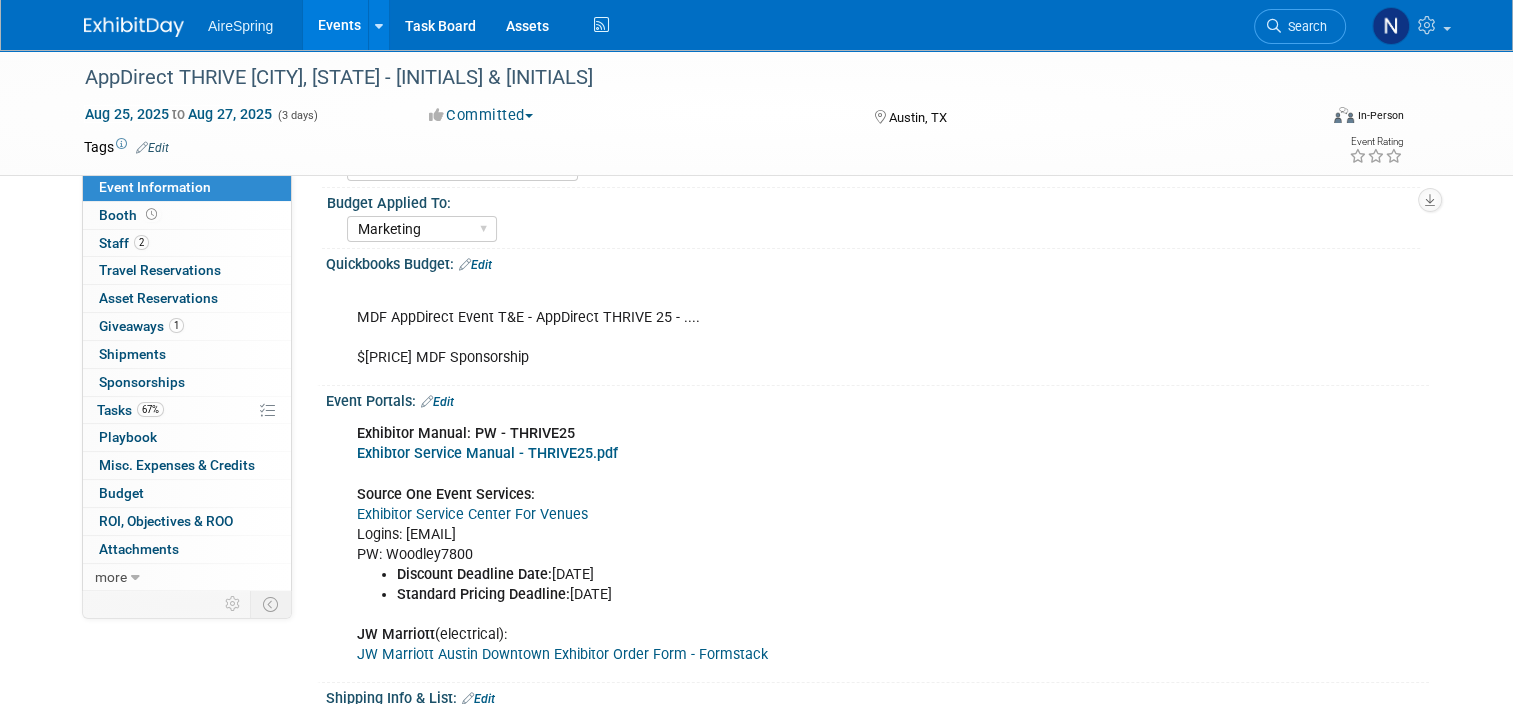 scroll, scrollTop: 0, scrollLeft: 0, axis: both 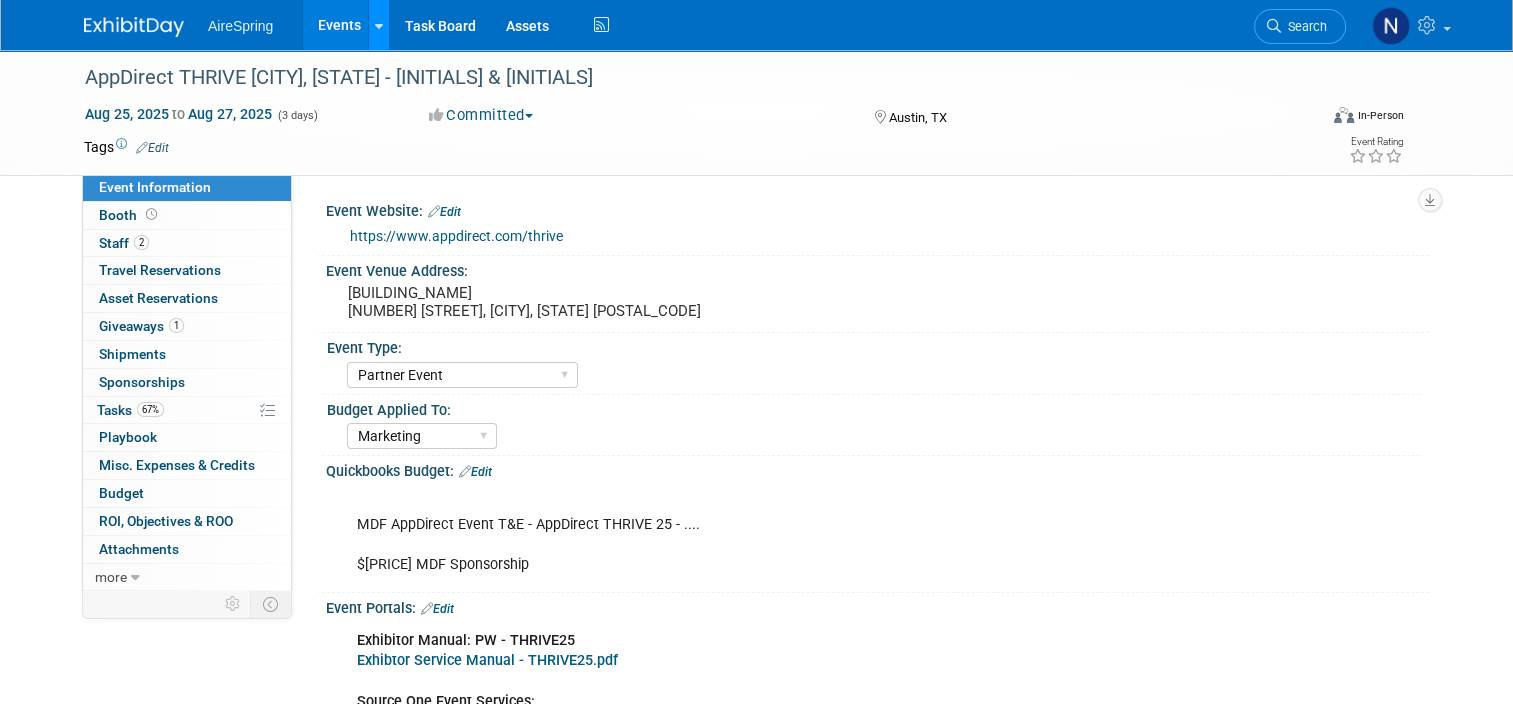 click at bounding box center (378, 25) 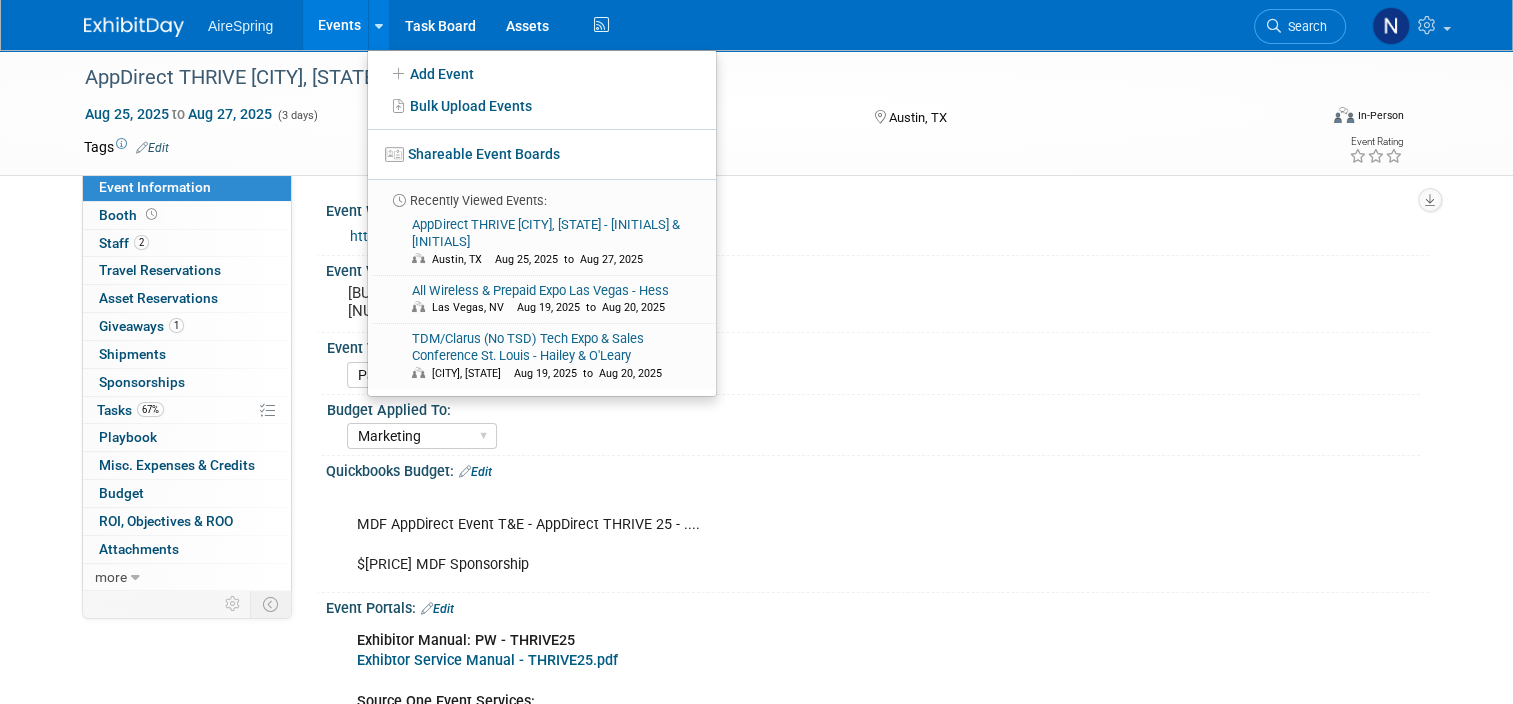 click on "AireSpring" at bounding box center [255, 18] 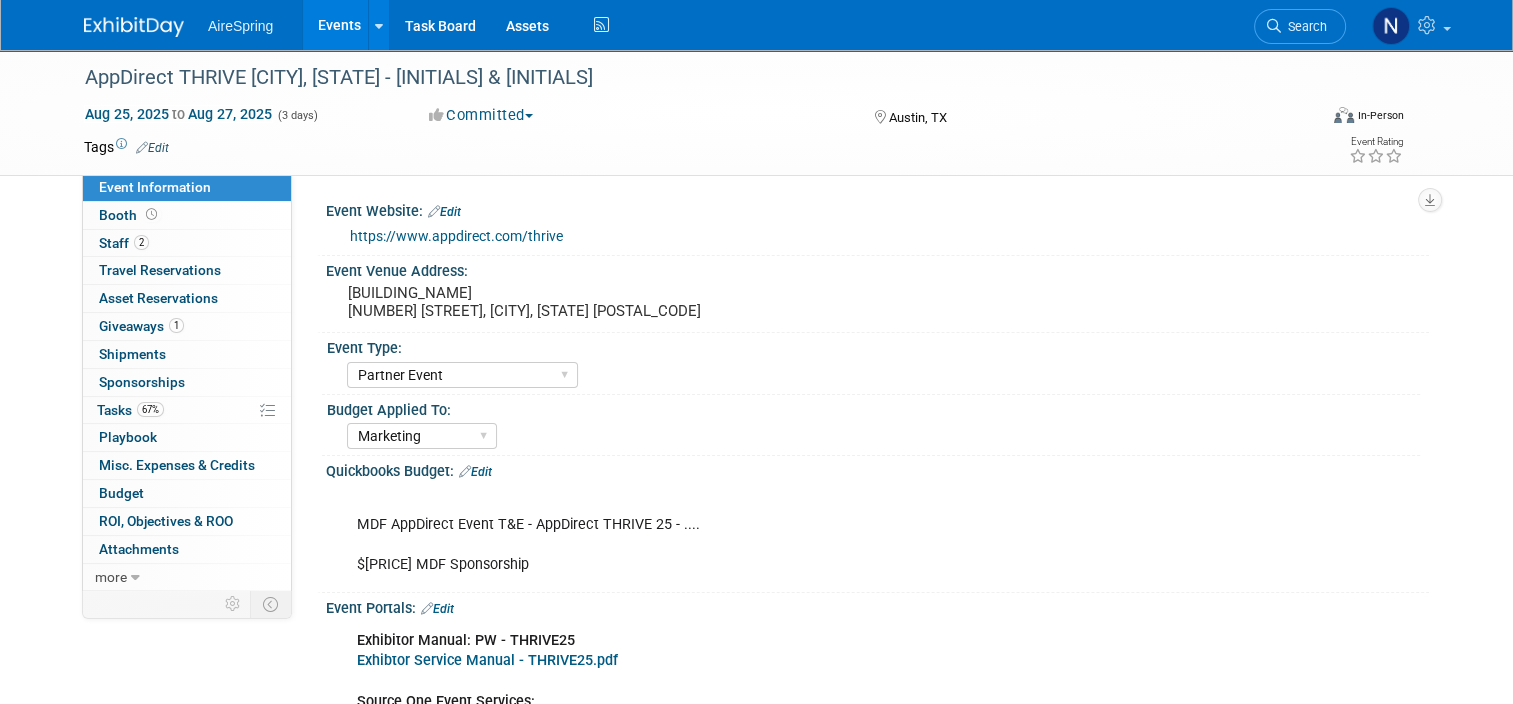 click on "Events" at bounding box center (339, 25) 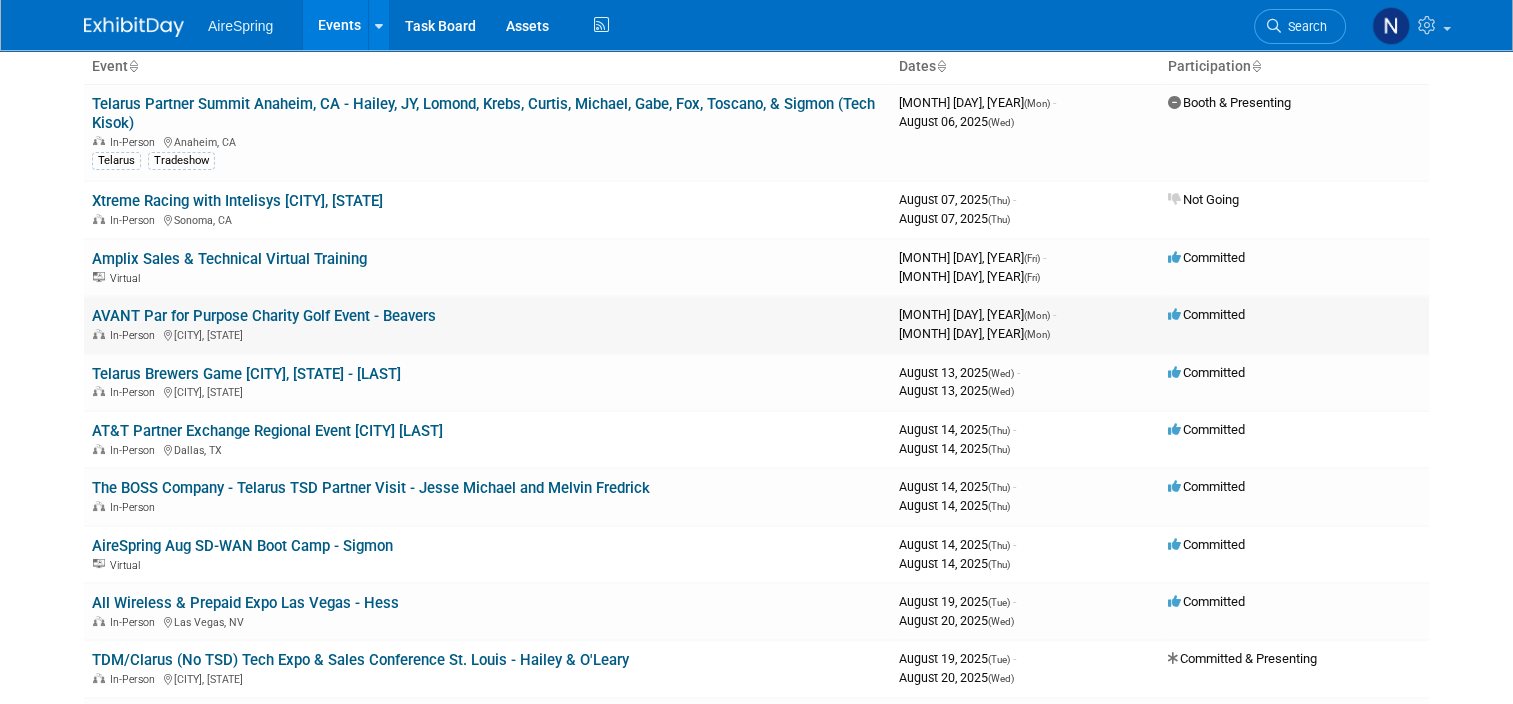 scroll, scrollTop: 400, scrollLeft: 0, axis: vertical 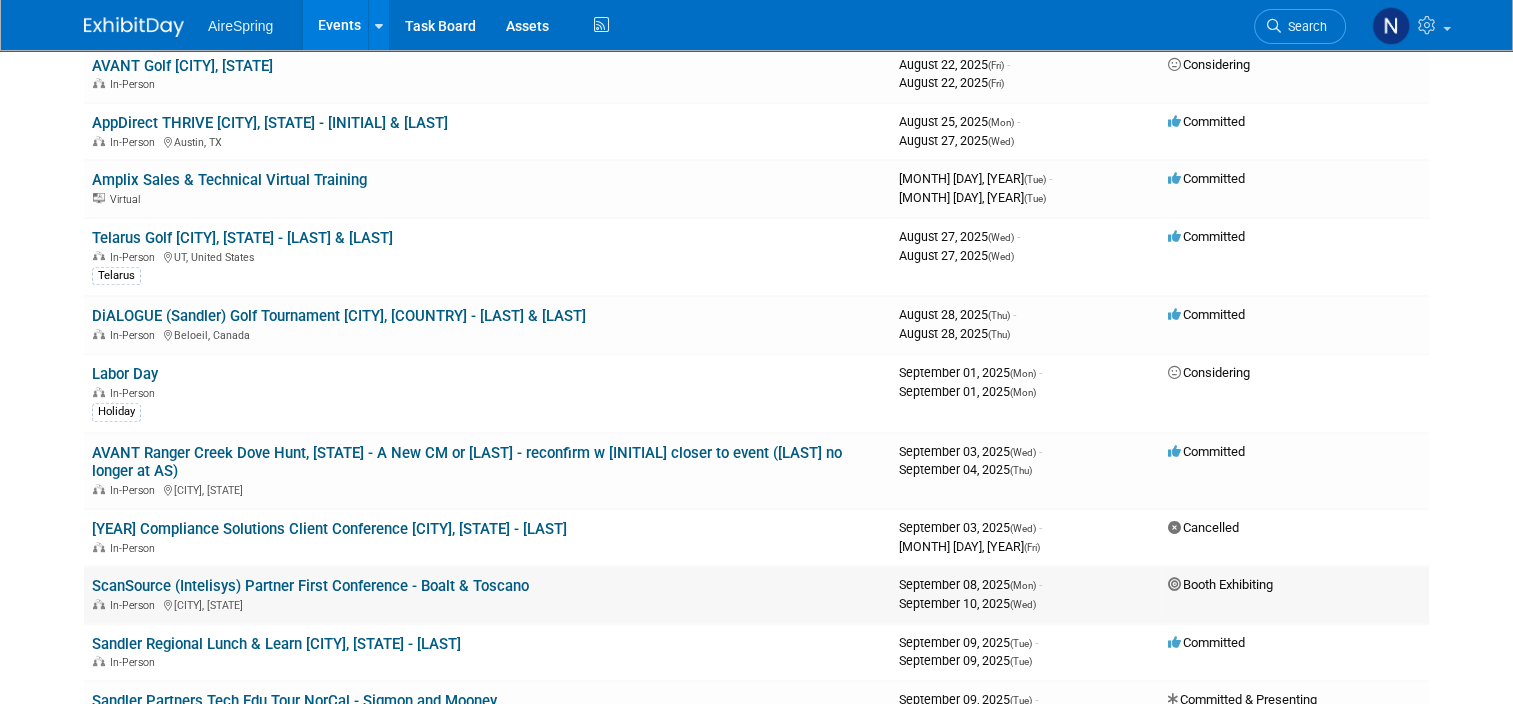 click on "ScanSource (Intelisys) Partner First Conference - Boalt & Toscano" at bounding box center (310, 586) 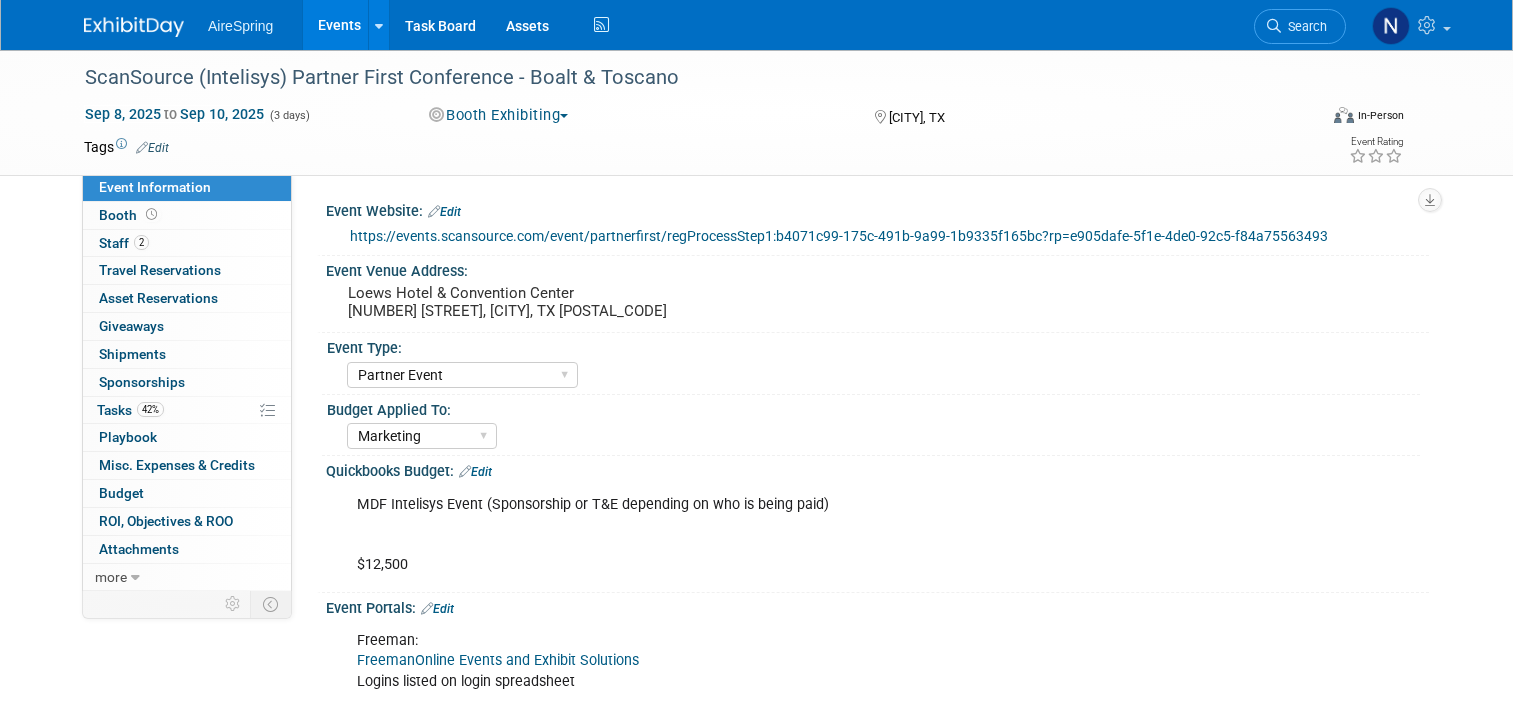 select on "Partner Event" 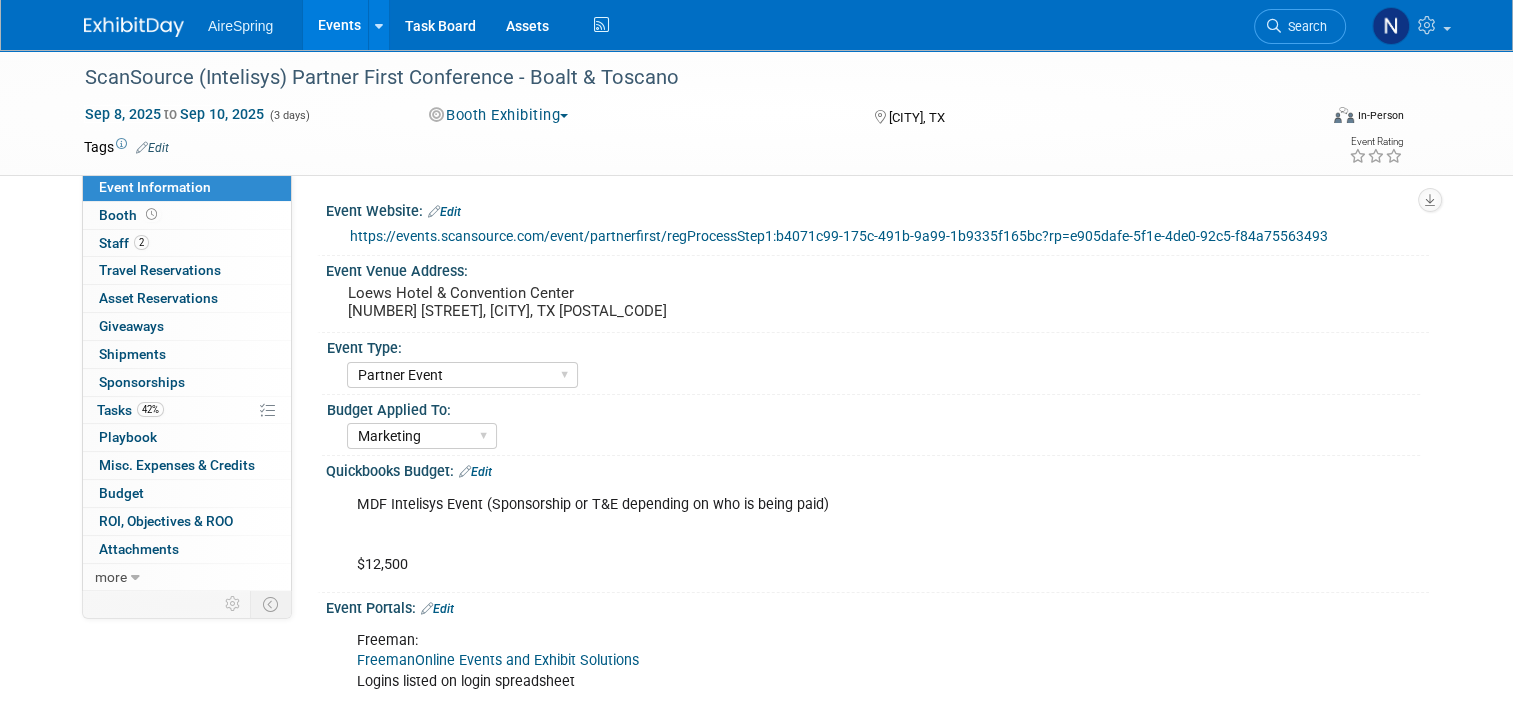 scroll, scrollTop: 0, scrollLeft: 0, axis: both 